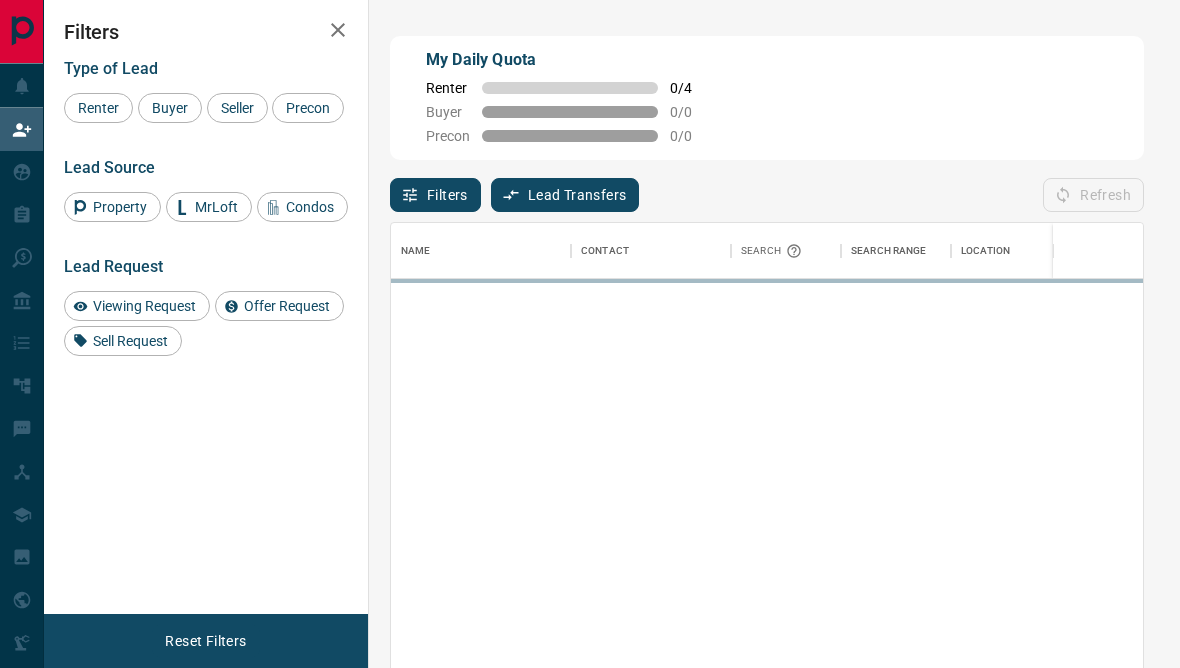 scroll, scrollTop: 0, scrollLeft: 0, axis: both 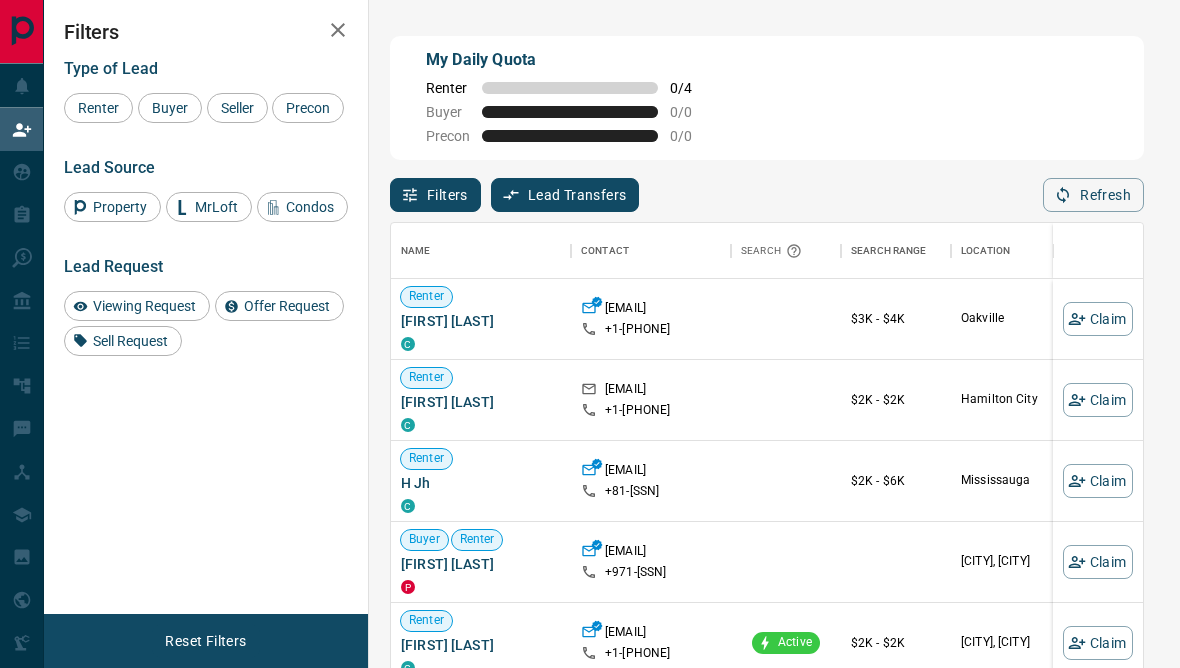 click on "Filters" at bounding box center (435, 195) 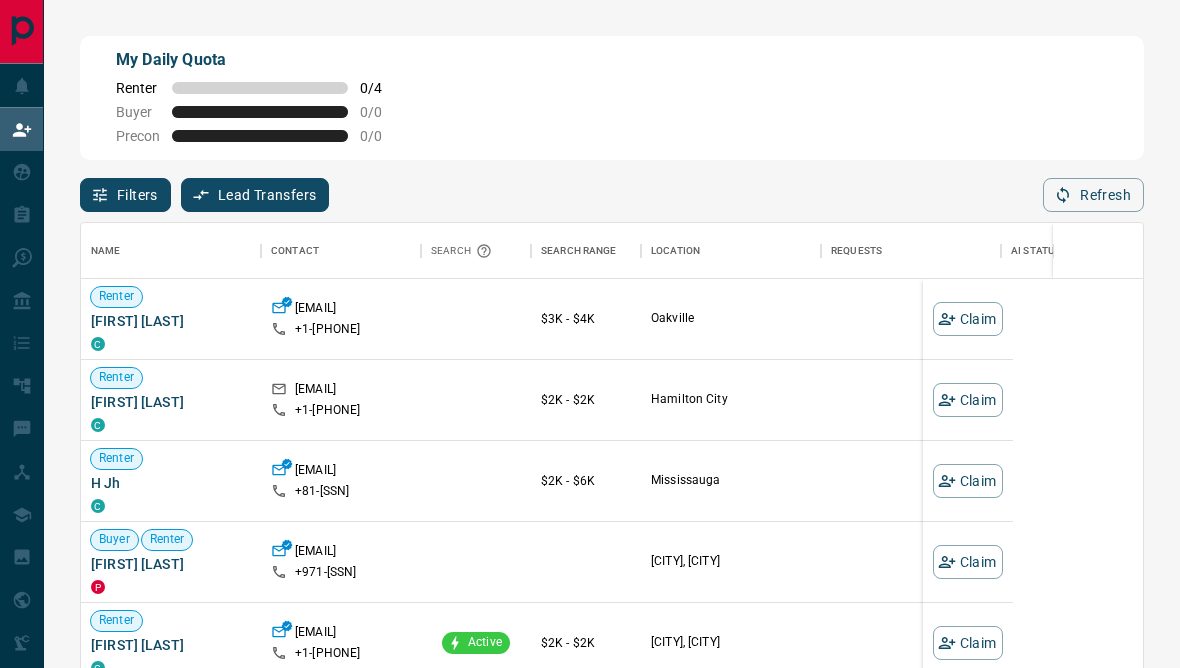 scroll, scrollTop: 1, scrollLeft: 1, axis: both 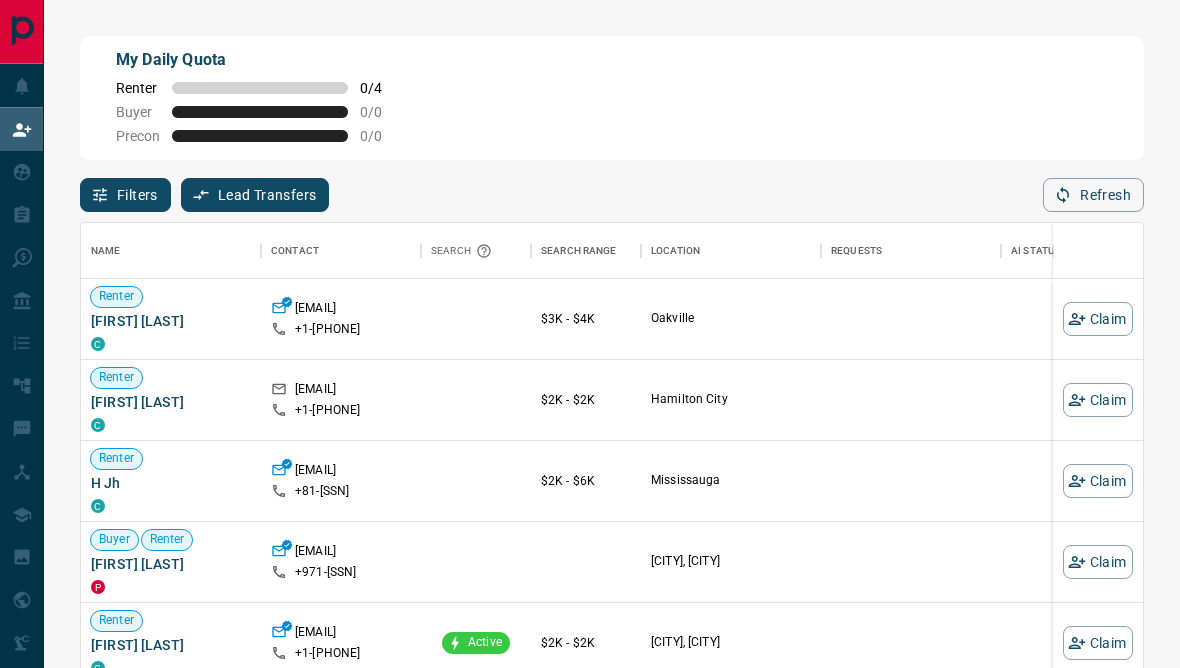 click on "Filters" at bounding box center (125, 195) 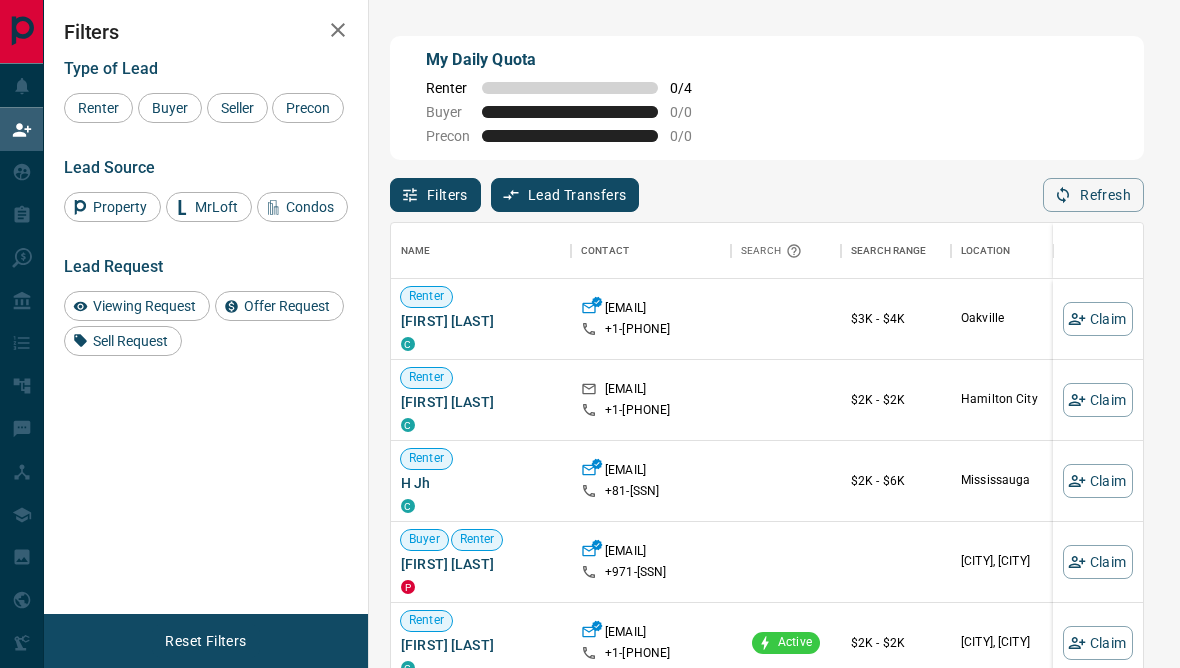 scroll, scrollTop: 591, scrollLeft: 752, axis: both 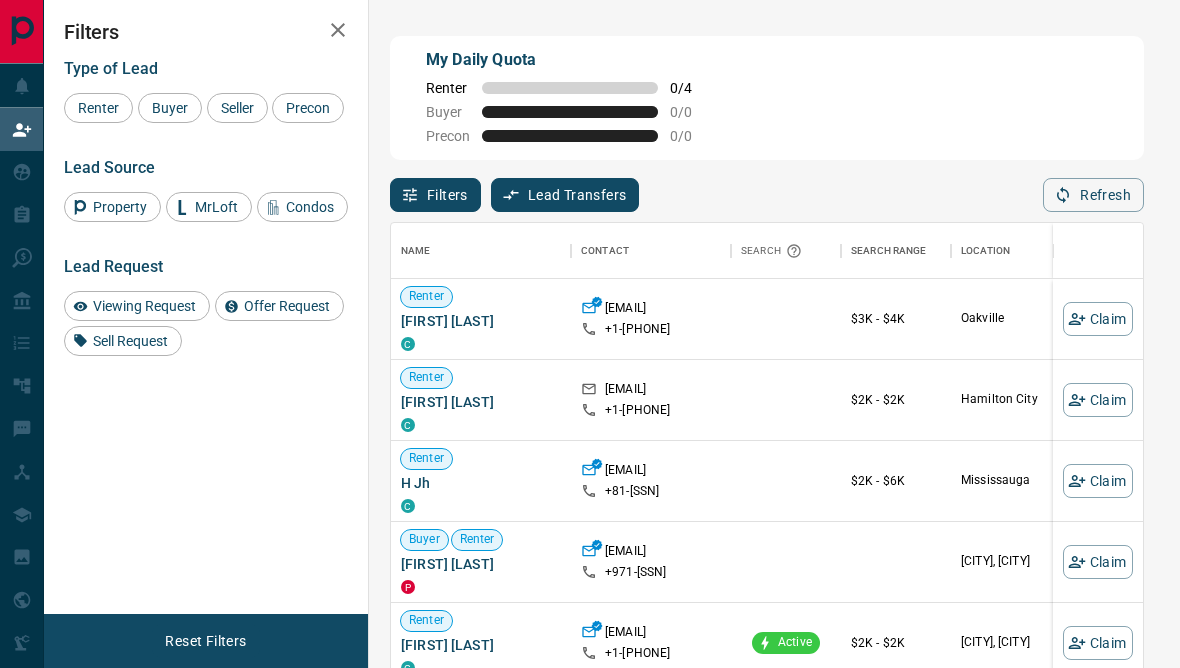click on "Viewing Request" at bounding box center (137, 306) 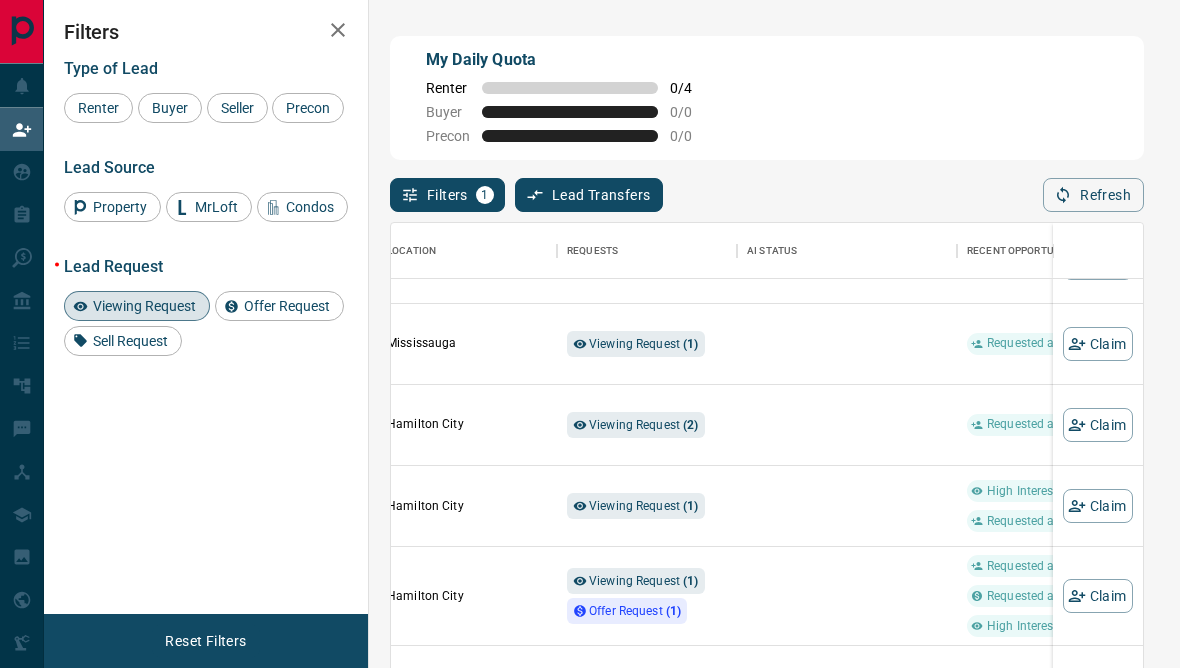 scroll, scrollTop: 223, scrollLeft: 571, axis: both 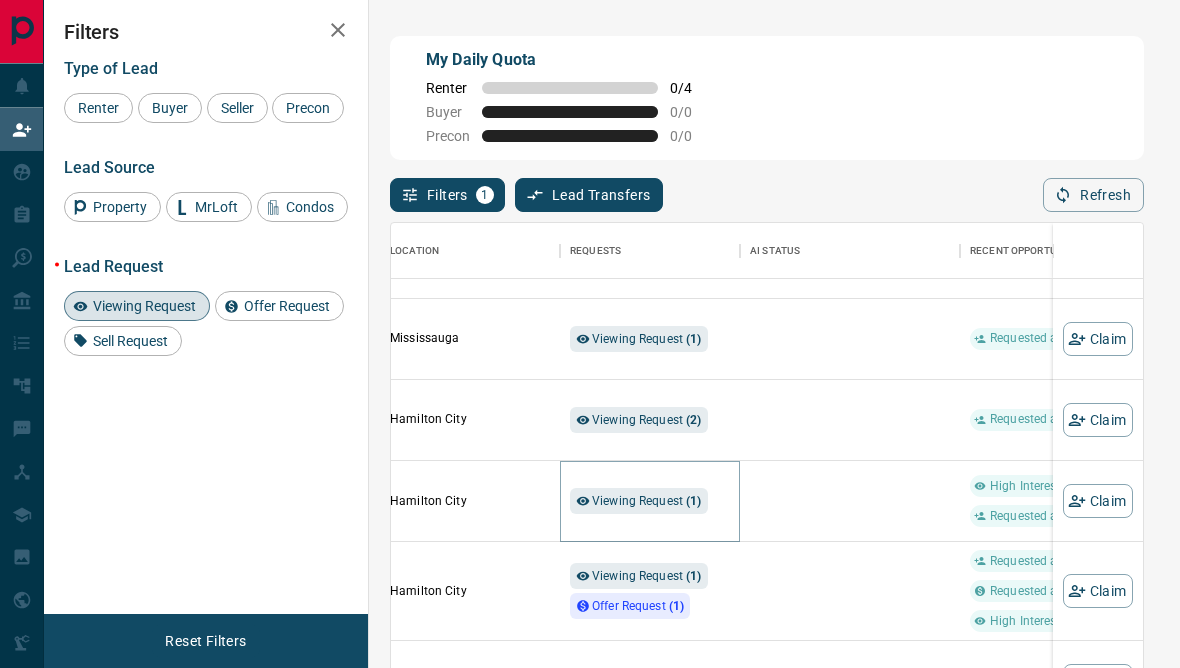 click on "Viewing Request   ( 1 )" at bounding box center [647, 501] 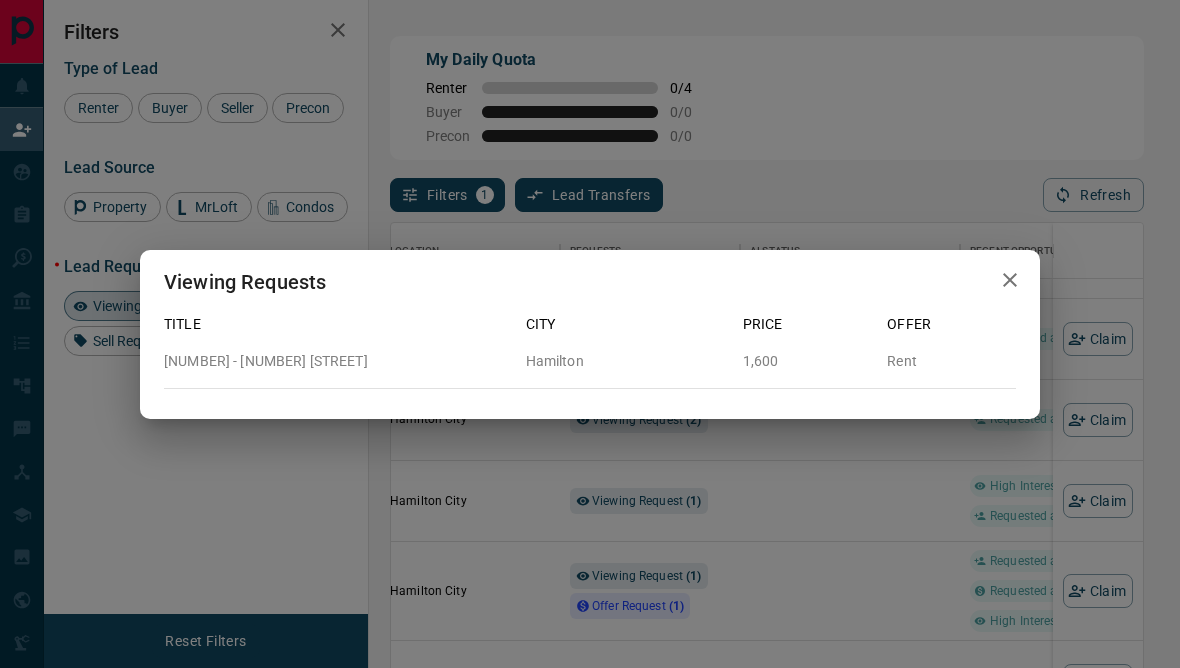 click on "Viewing Requests Title City Price Offer [NUMBER] - [NUMBER] [STREET] [CITY] [PRICE] Rent" at bounding box center (590, 334) 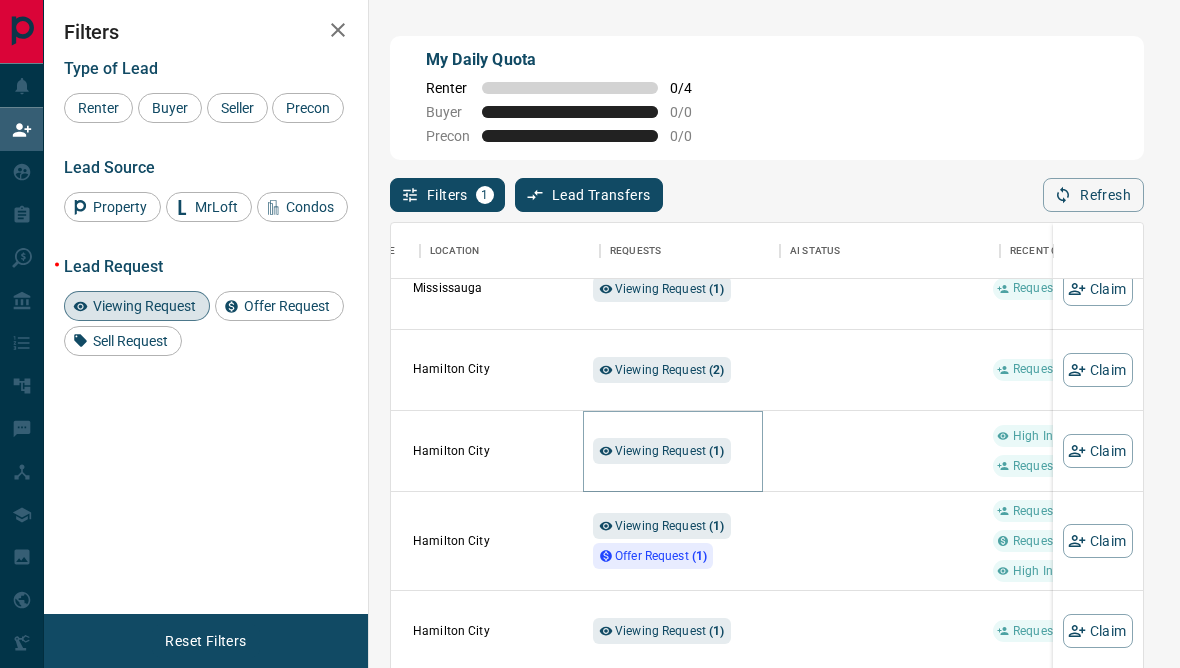 scroll, scrollTop: 310, scrollLeft: 531, axis: both 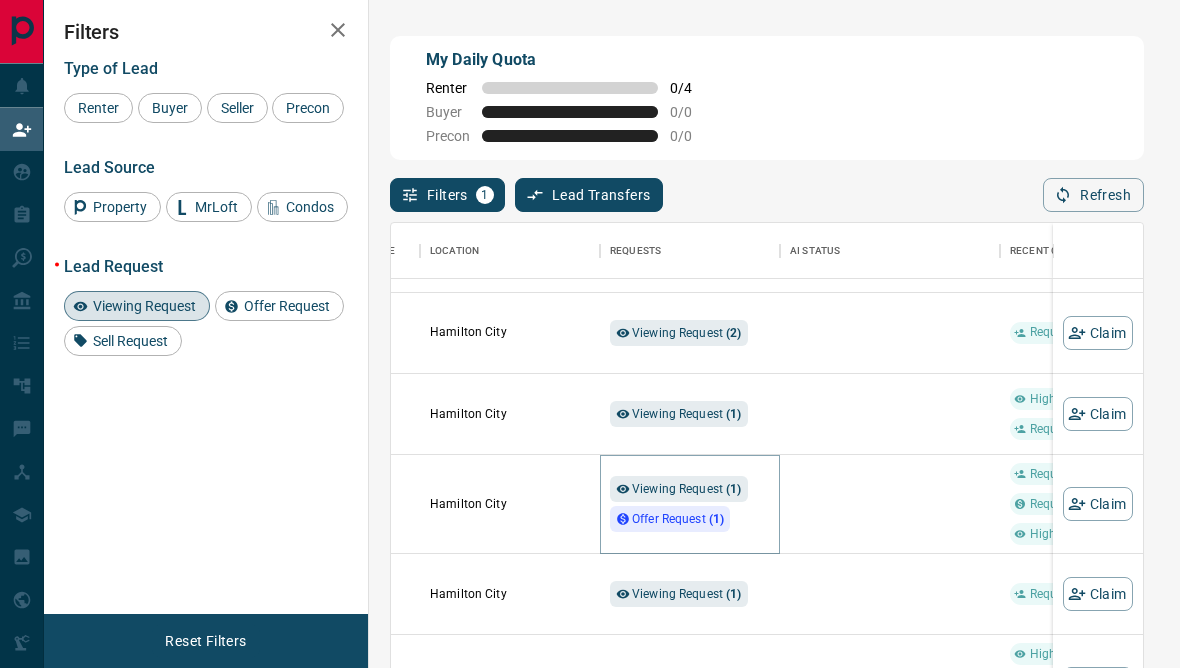click 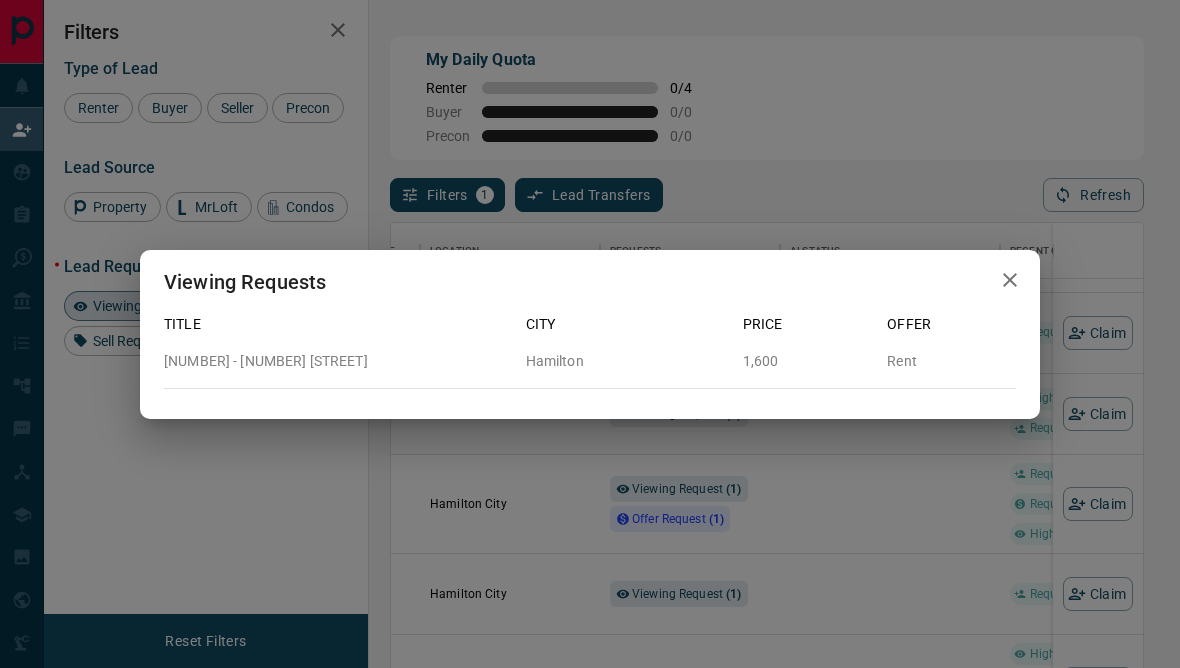 click on "Viewing Requests Title City Price Offer [NUMBER] - [NUMBER] [STREET] [CITY] [PRICE] Rent" at bounding box center (590, 334) 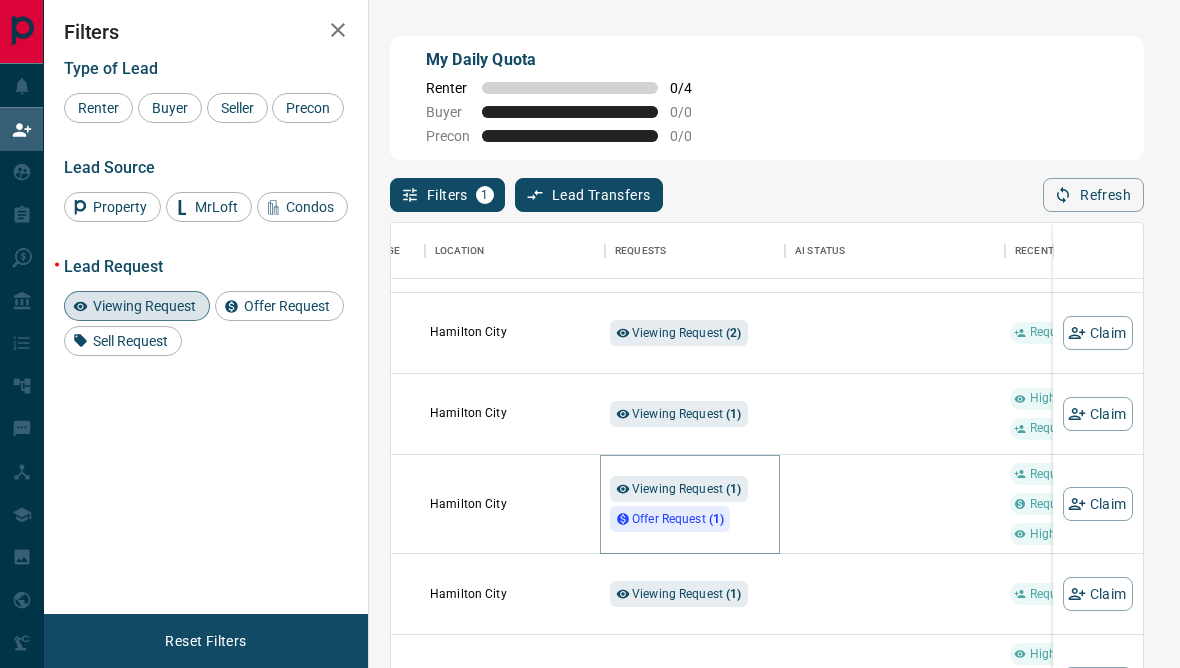 scroll, scrollTop: 341, scrollLeft: 521, axis: both 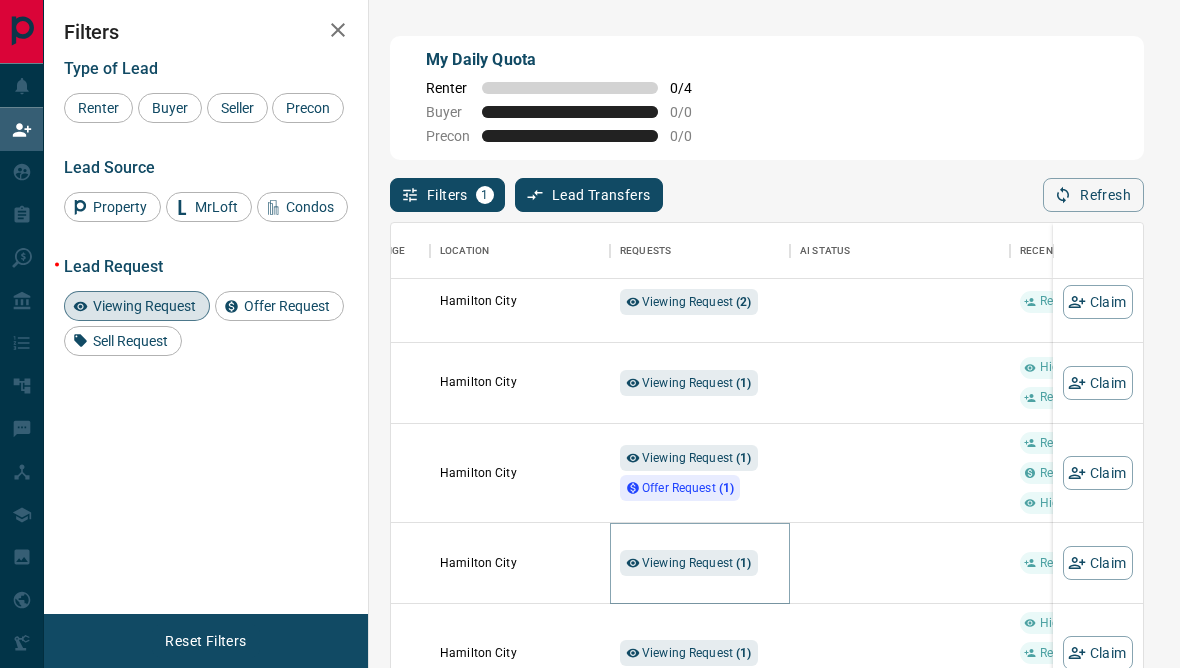 click on "Viewing Request   ( 1 )" at bounding box center [697, 563] 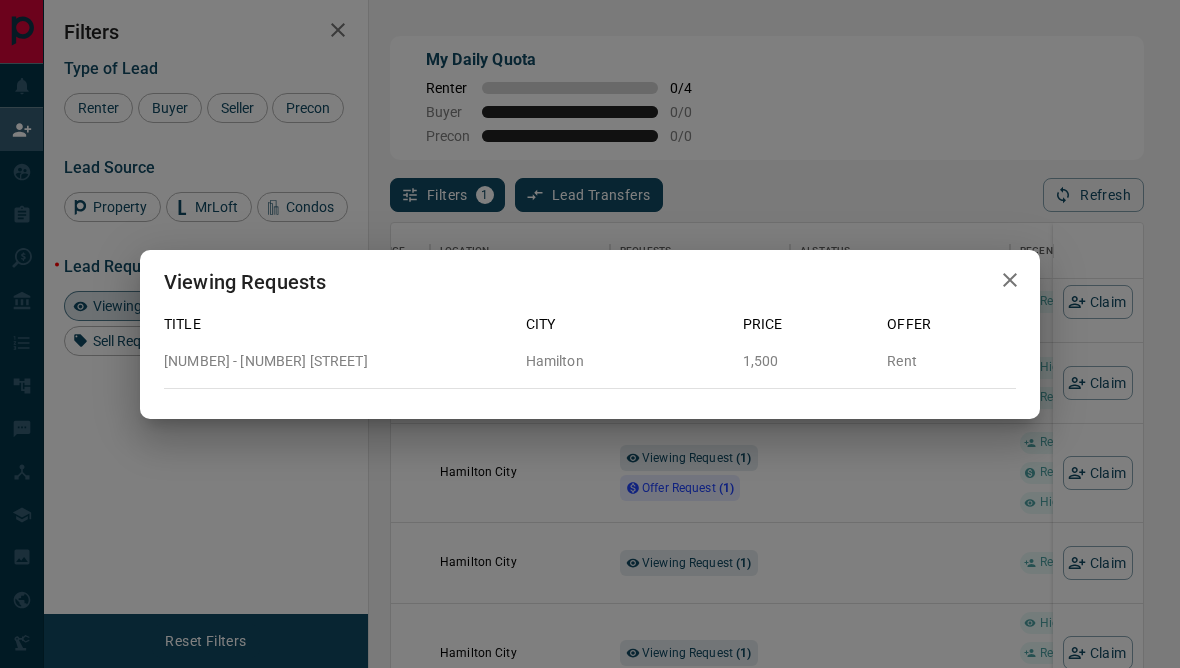 click on "Viewing Requests Title City Price Offer 1001 - [NUMBER] [STREET] [CITY] [STATE] [PRICE] Rent" at bounding box center [590, 334] 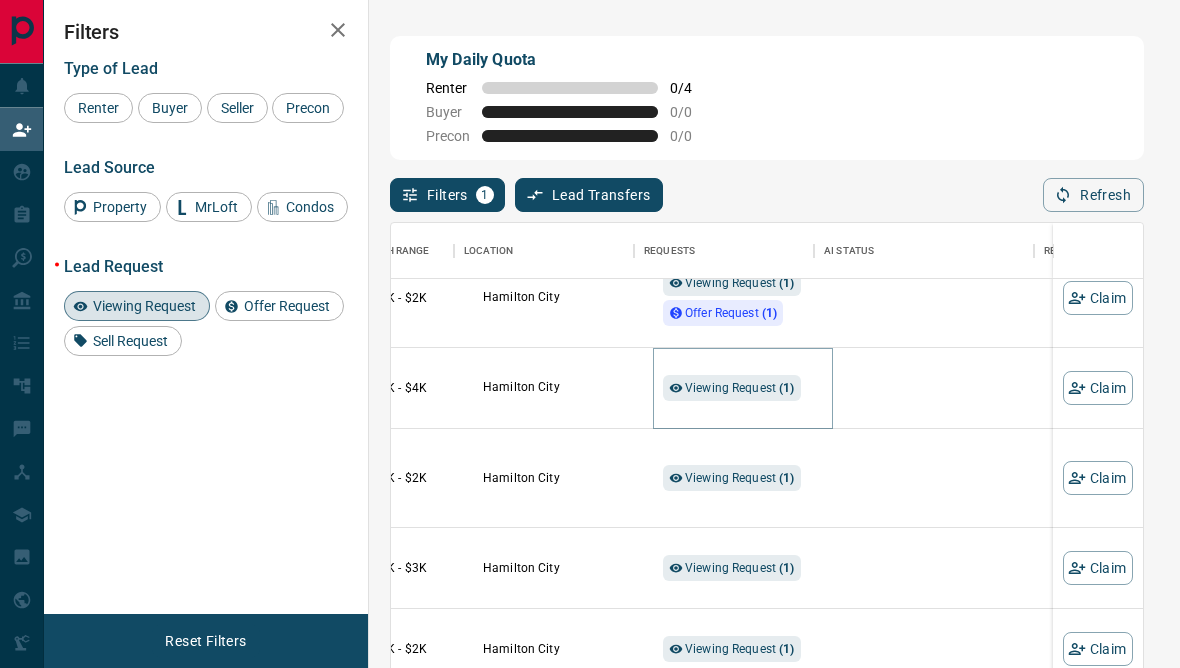 scroll, scrollTop: 557, scrollLeft: 469, axis: both 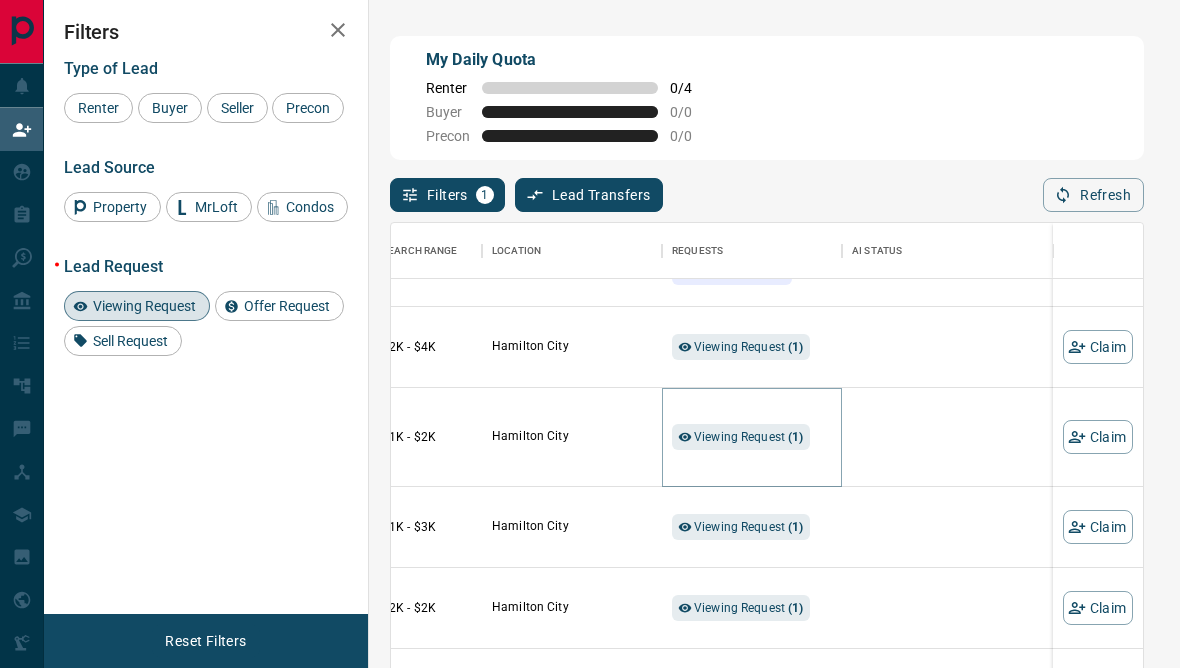 click on "Viewing Request   ( 1 )" at bounding box center [741, 437] 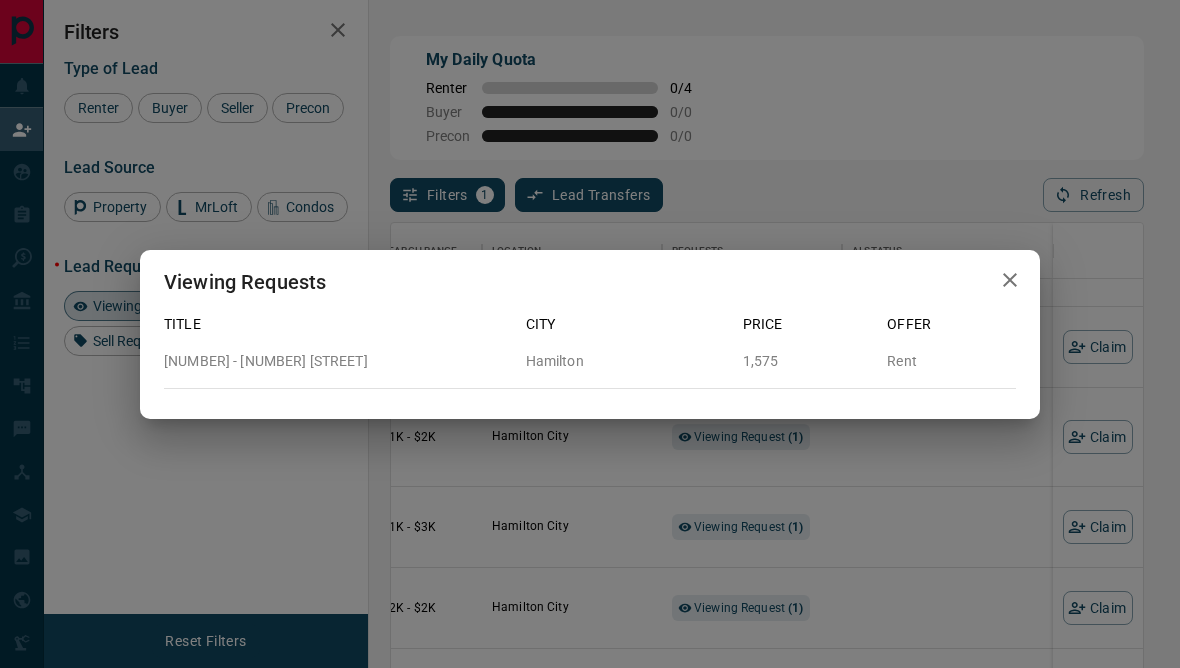 click on "Viewing Requests Title City Price Offer 609 - 1 Jarvis Street [CITY] 1,575 Rent" at bounding box center (590, 334) 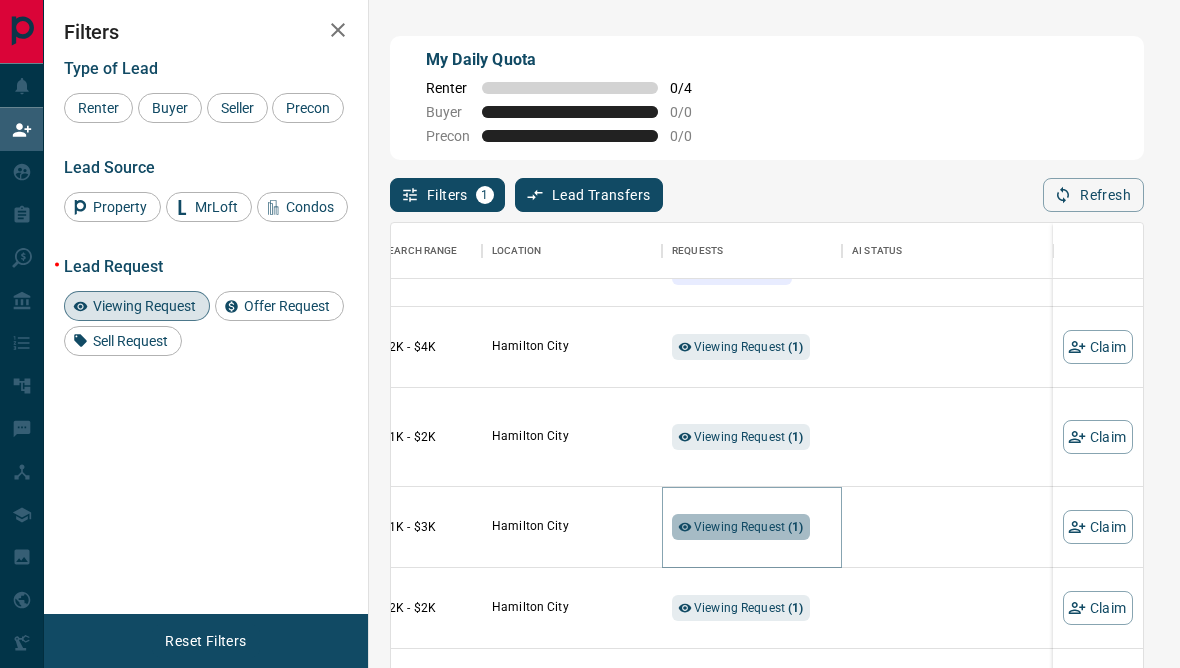 click 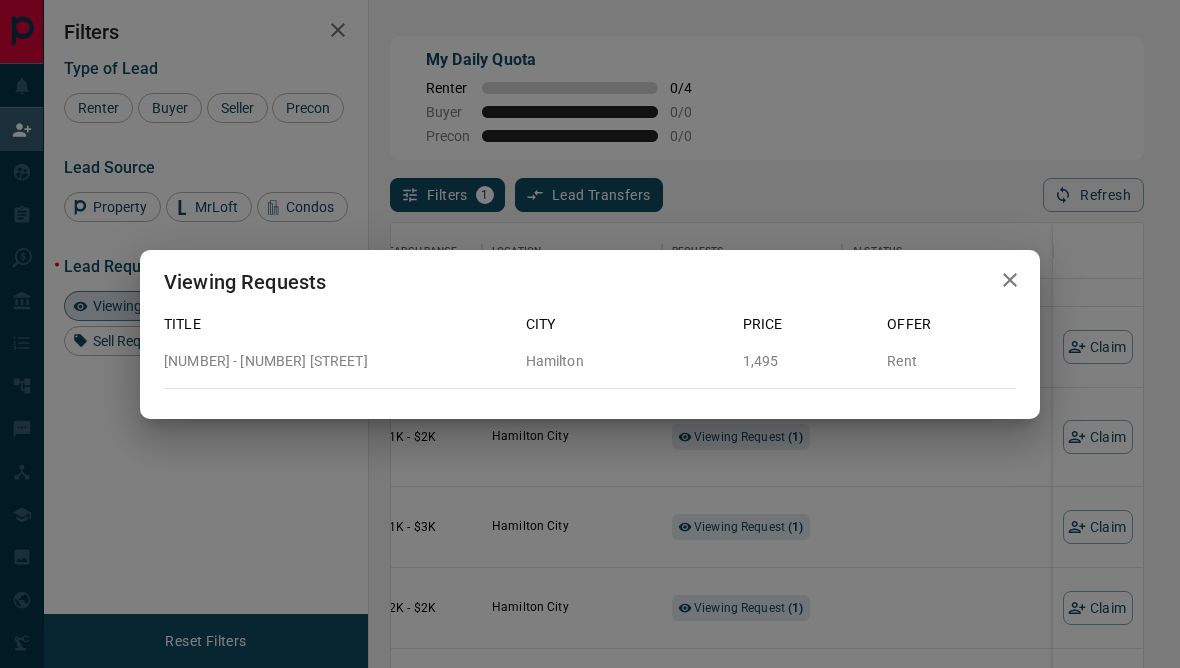 click on "Viewing Requests Title City Price Offer 3 - 89 Carrick Avenue [CITY] 1,495 Rent" at bounding box center [590, 334] 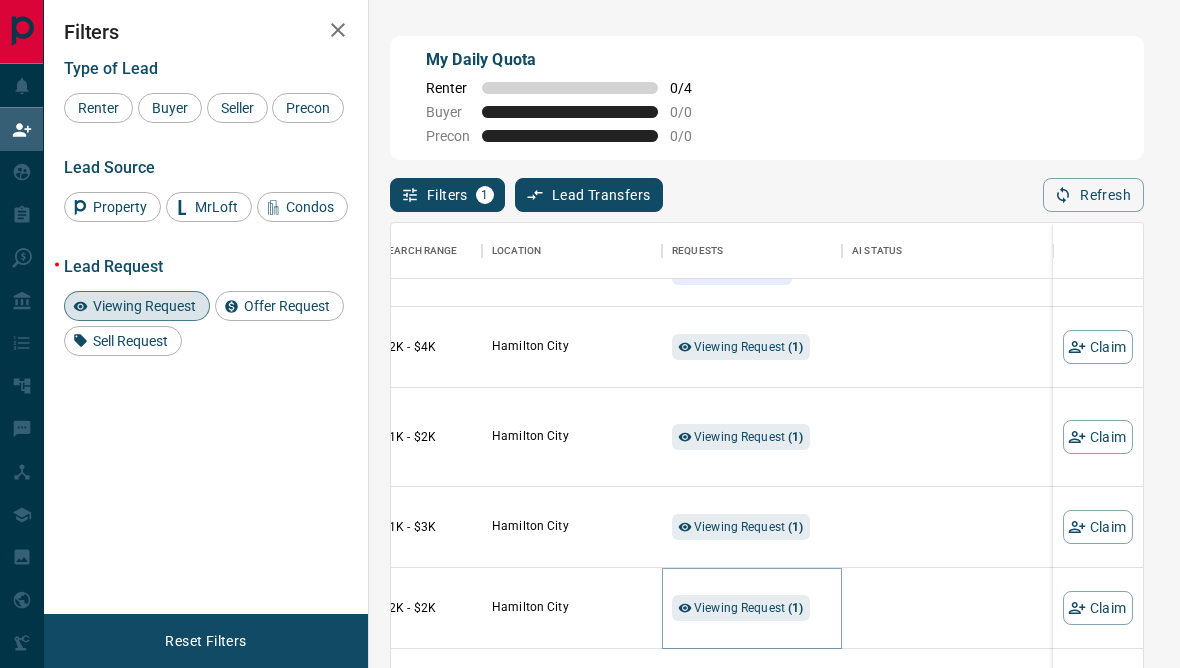 click on "Viewing Request   ( 1 )" at bounding box center (741, 608) 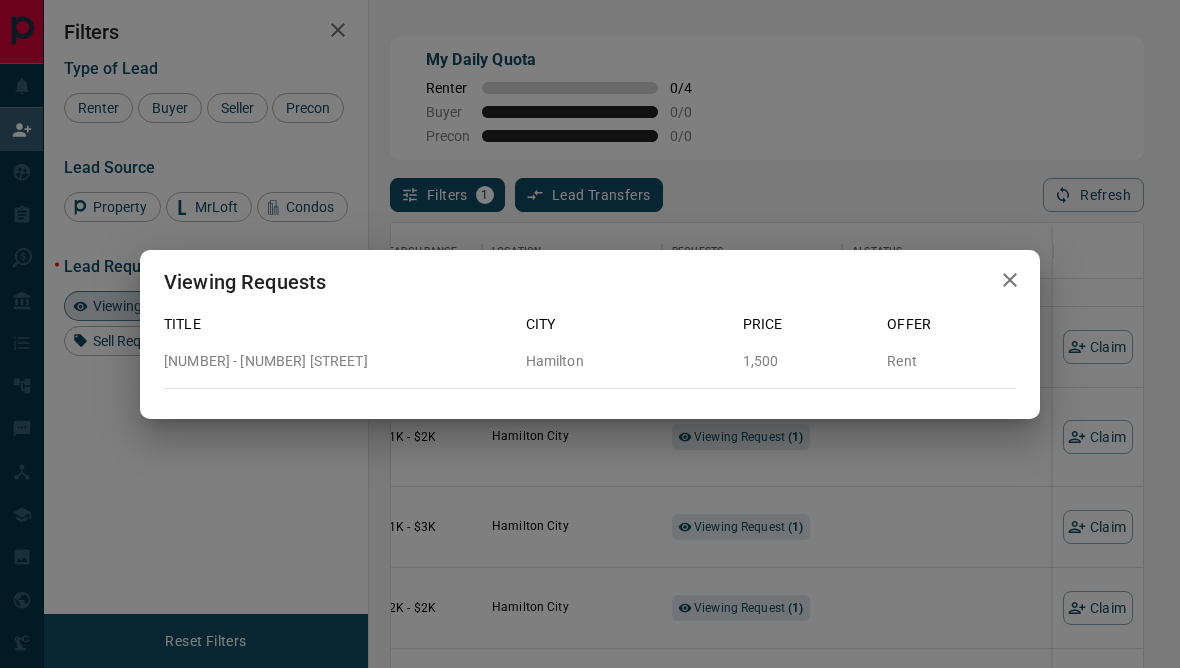 click on "Viewing Requests Title City Price Offer 1001 - [NUMBER] [STREET] [CITY] [STATE] [PRICE] Rent" at bounding box center [590, 334] 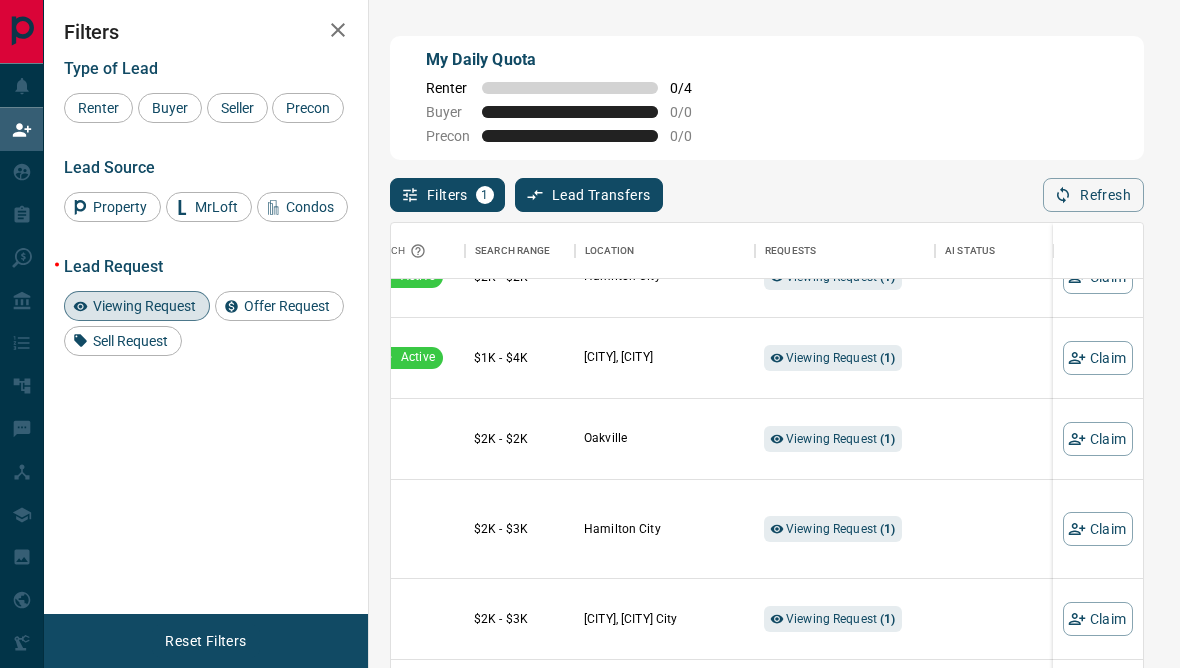 scroll, scrollTop: 1011, scrollLeft: 374, axis: both 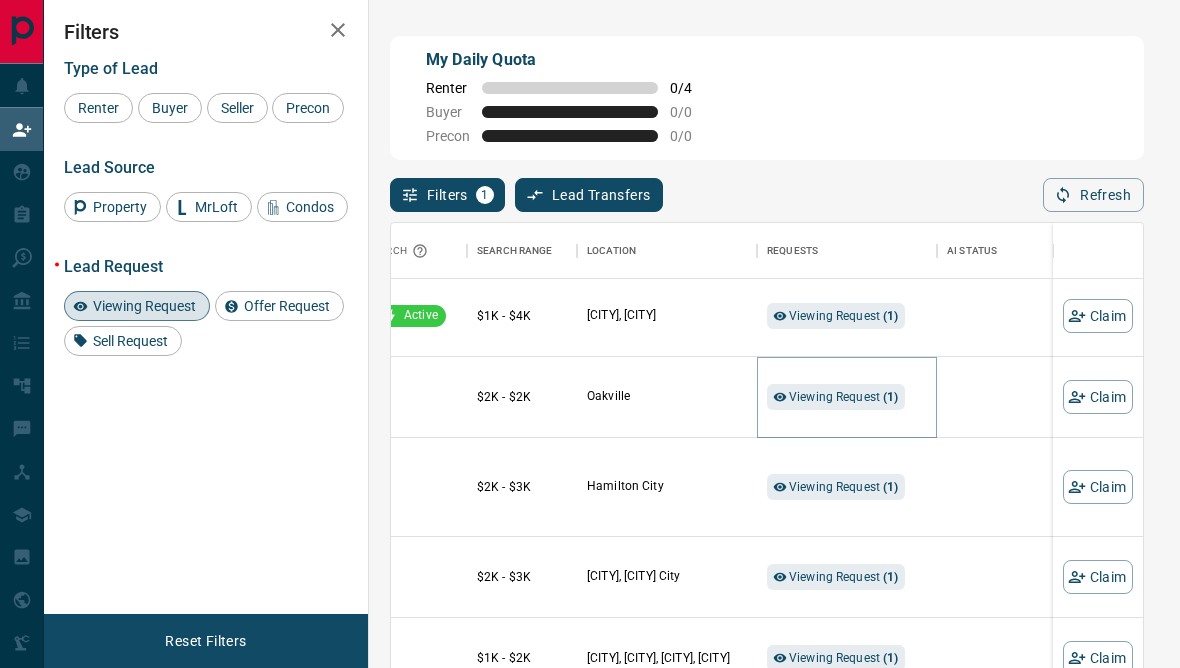 click on "Viewing Request   ( 1 )" at bounding box center (844, 397) 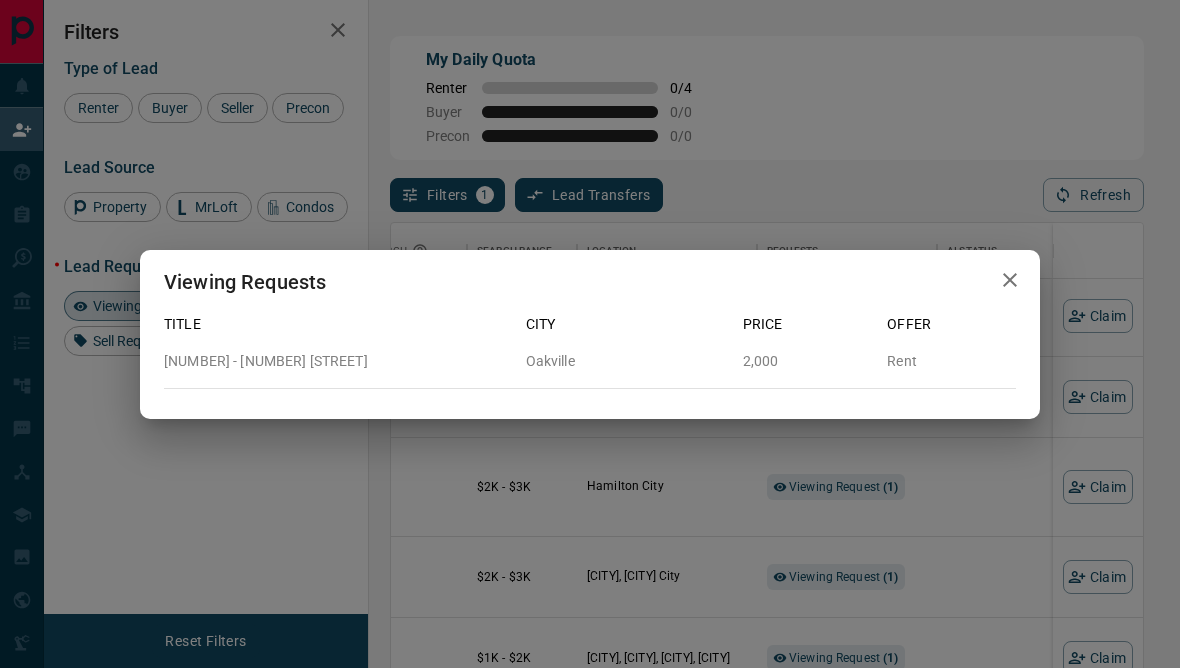 click on "Viewing Requests Title City Price Offer 205 - 3240 William Coltson Avenue [CITY] 2,000 Rent" at bounding box center [590, 334] 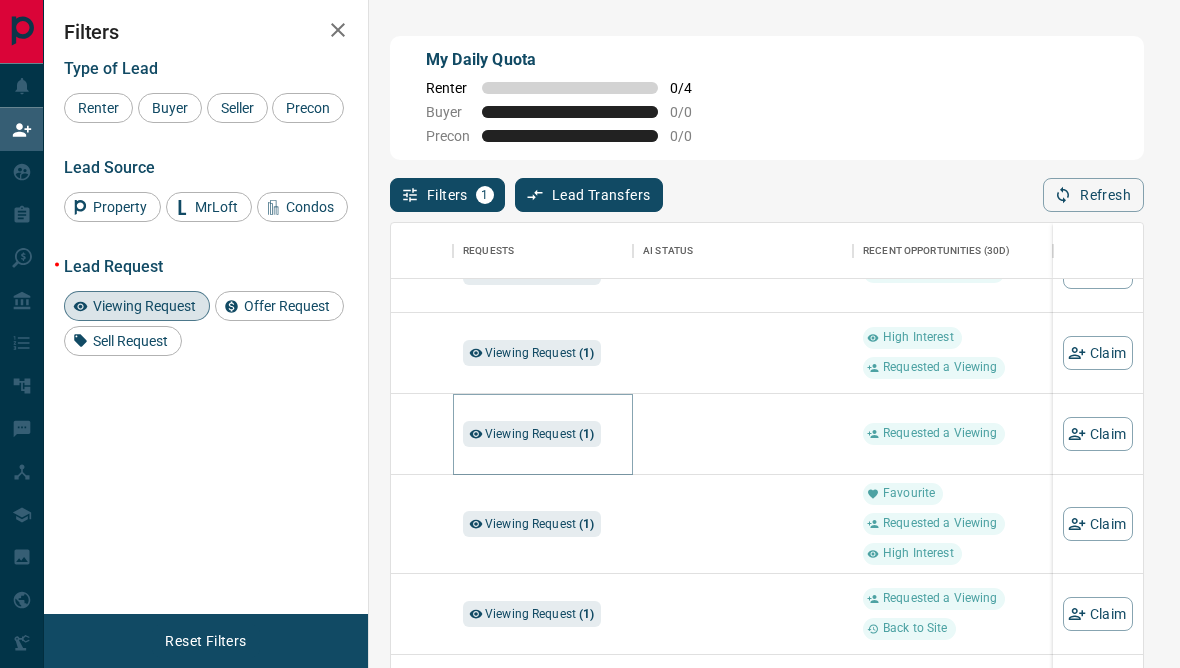 scroll, scrollTop: 972, scrollLeft: 678, axis: both 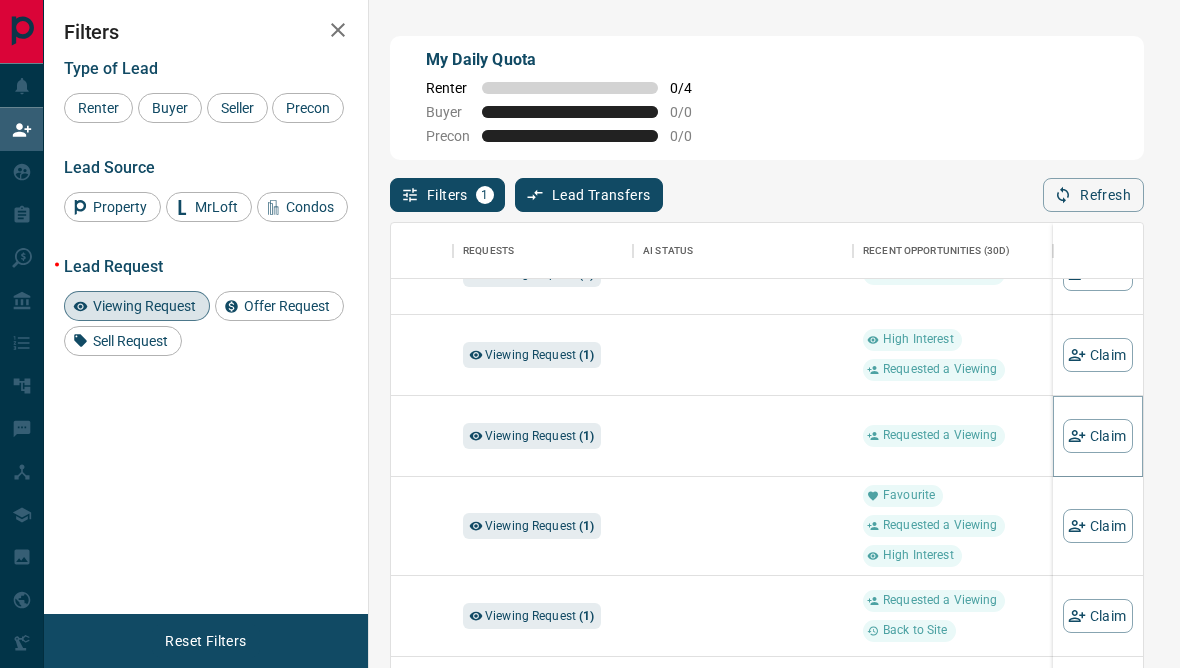 click on "Claim" at bounding box center (1098, 436) 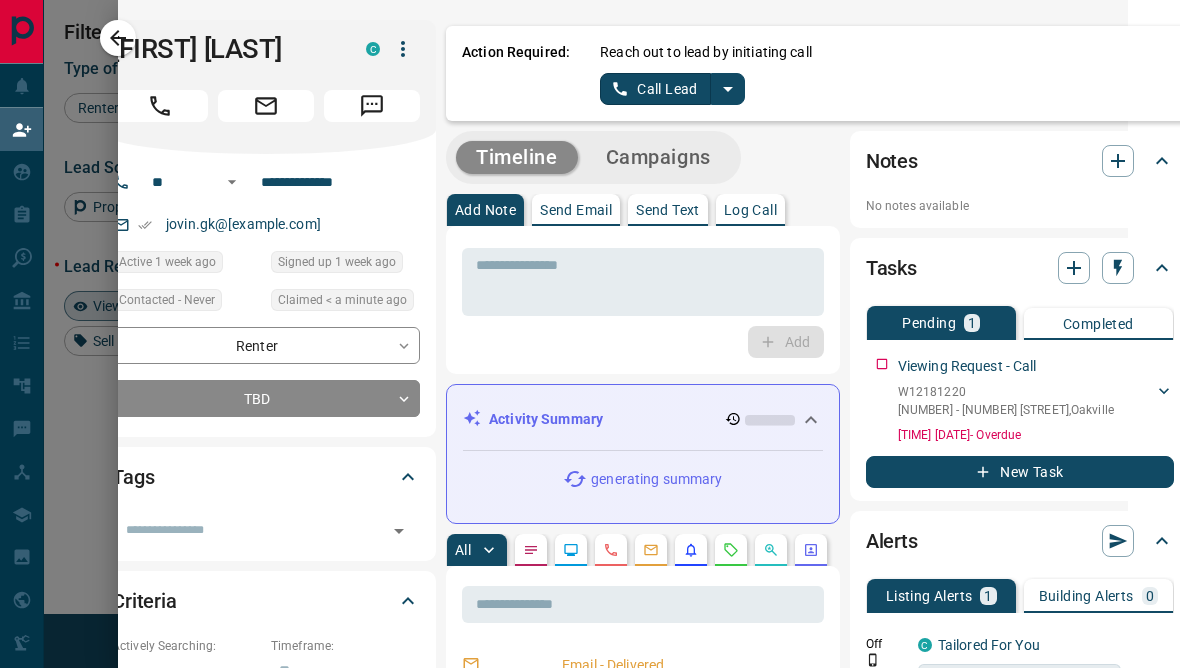 scroll, scrollTop: 0, scrollLeft: 51, axis: horizontal 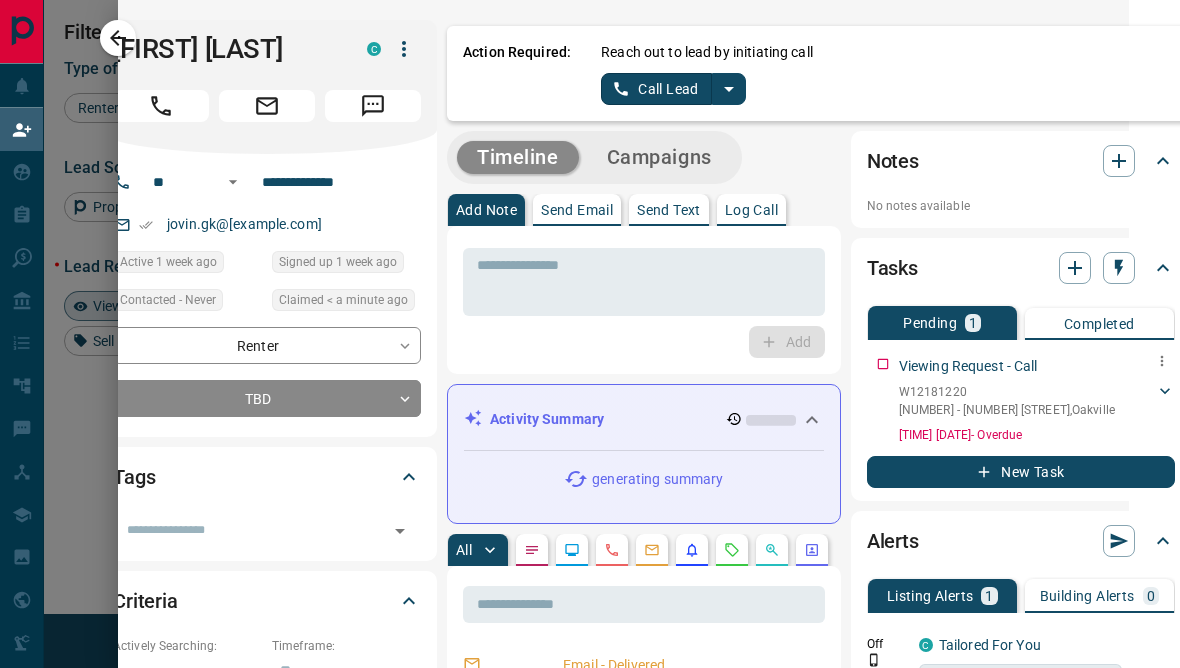 click on "[NUMBER] - [NUMBER] [STREET] , [CITY]" at bounding box center (1007, 410) 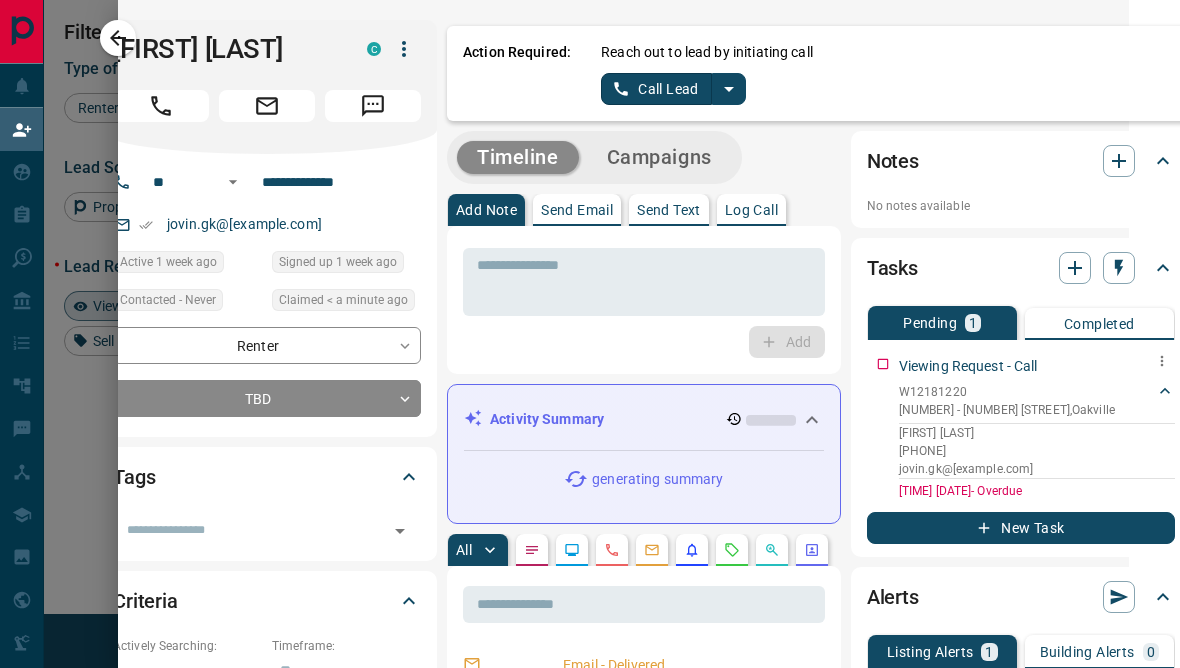 click on "[NUMBER] - [NUMBER] [STREET] , [CITY]" at bounding box center (1007, 410) 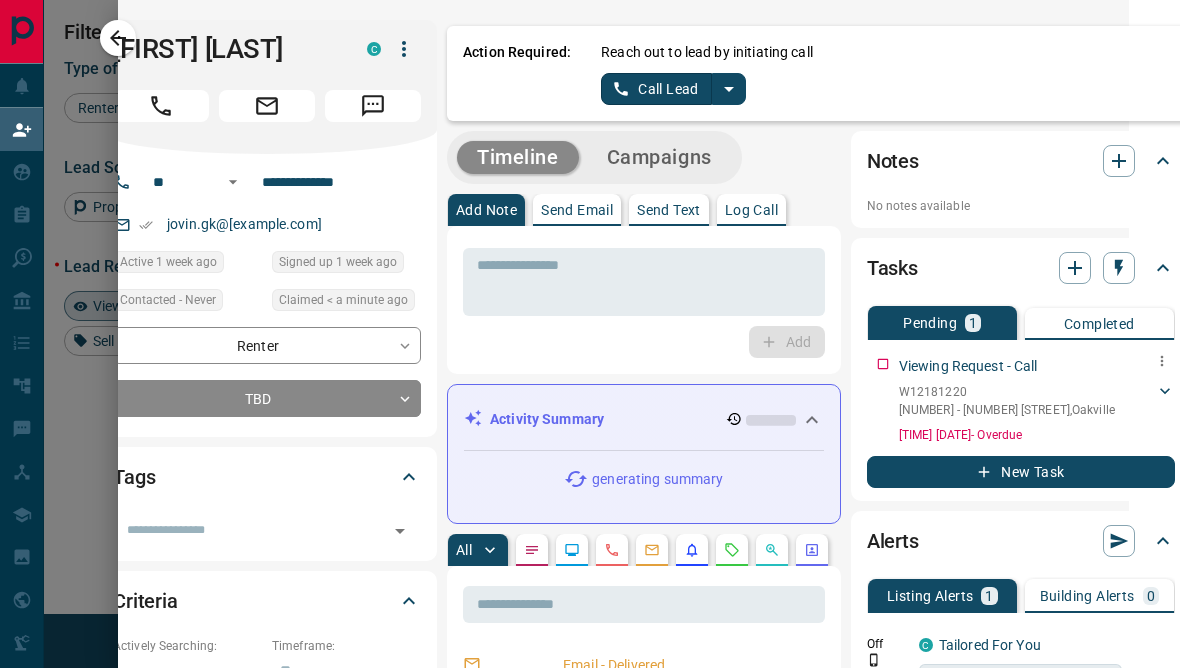 click on "[NUMBER] - [NUMBER] [STREET] , [CITY]" at bounding box center [1007, 410] 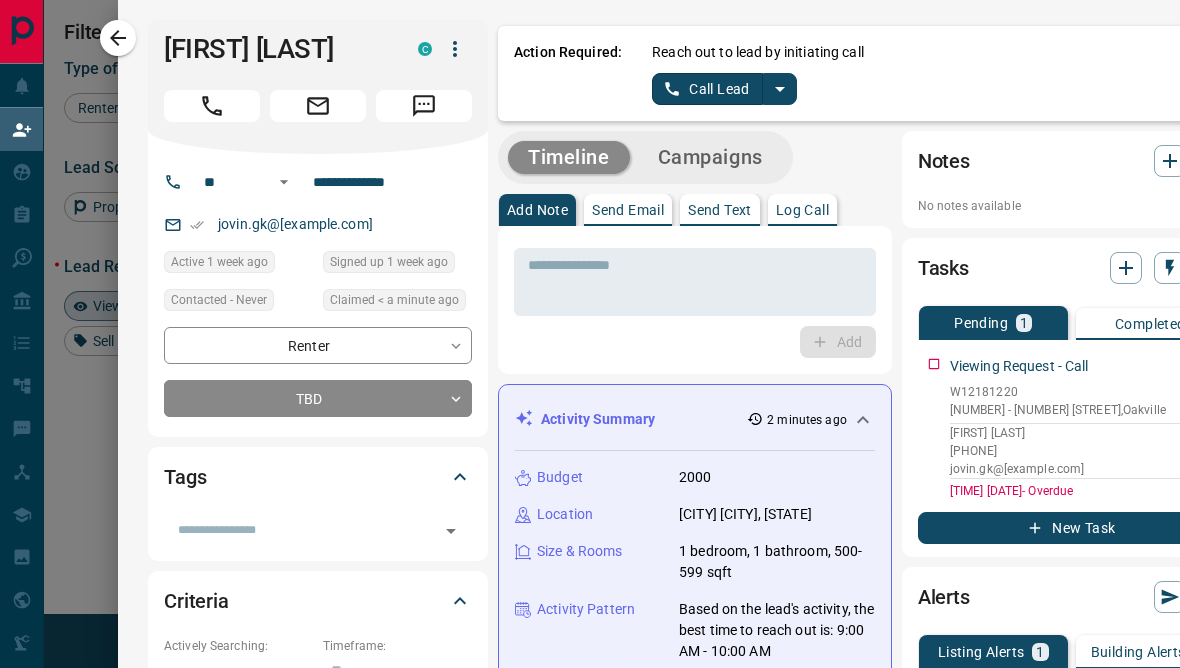 scroll, scrollTop: 0, scrollLeft: 0, axis: both 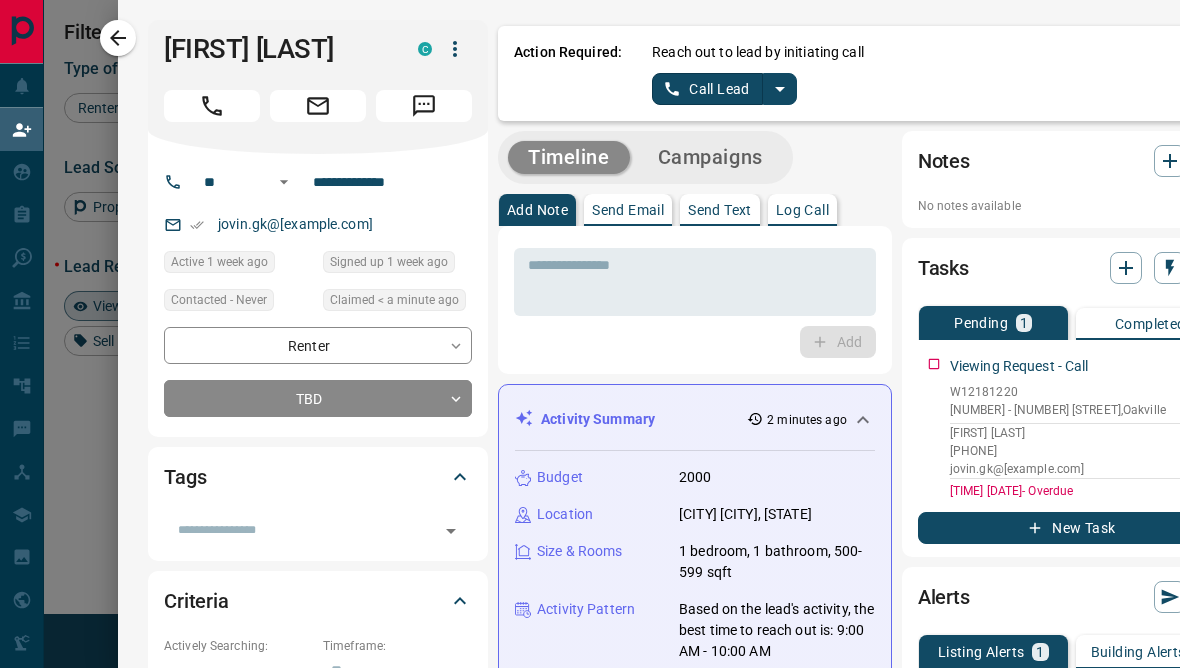 click on "Send Text" at bounding box center (720, 210) 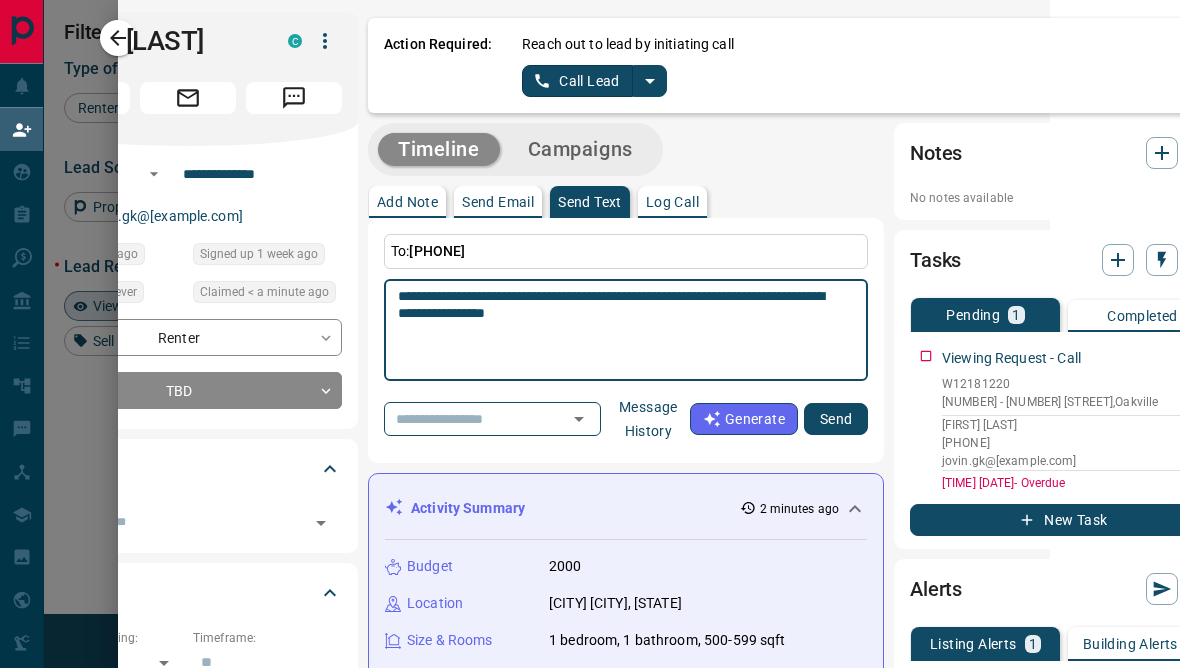 scroll, scrollTop: 9, scrollLeft: 136, axis: both 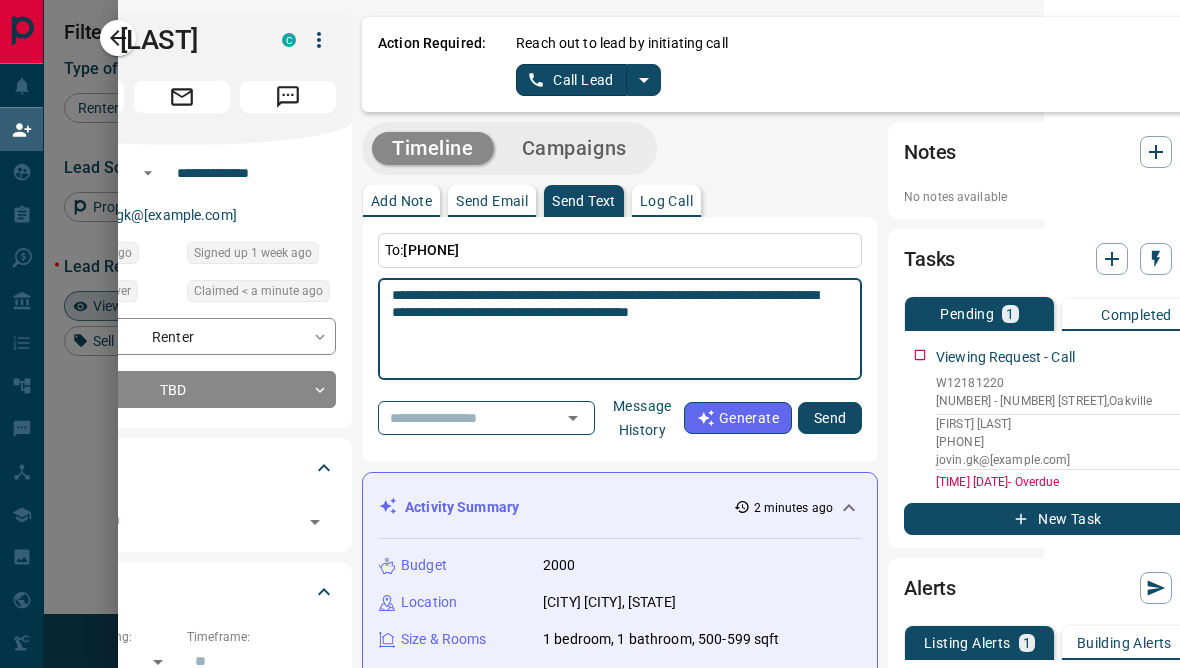 click on "**********" at bounding box center (612, 329) 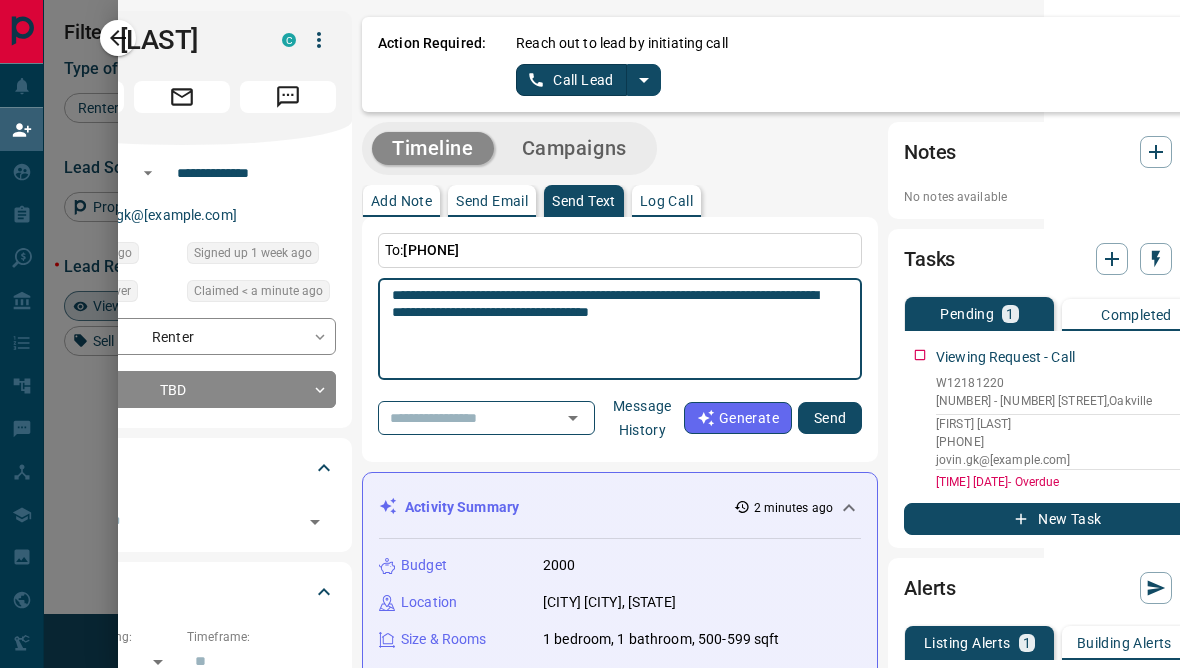 click on "**********" at bounding box center (612, 329) 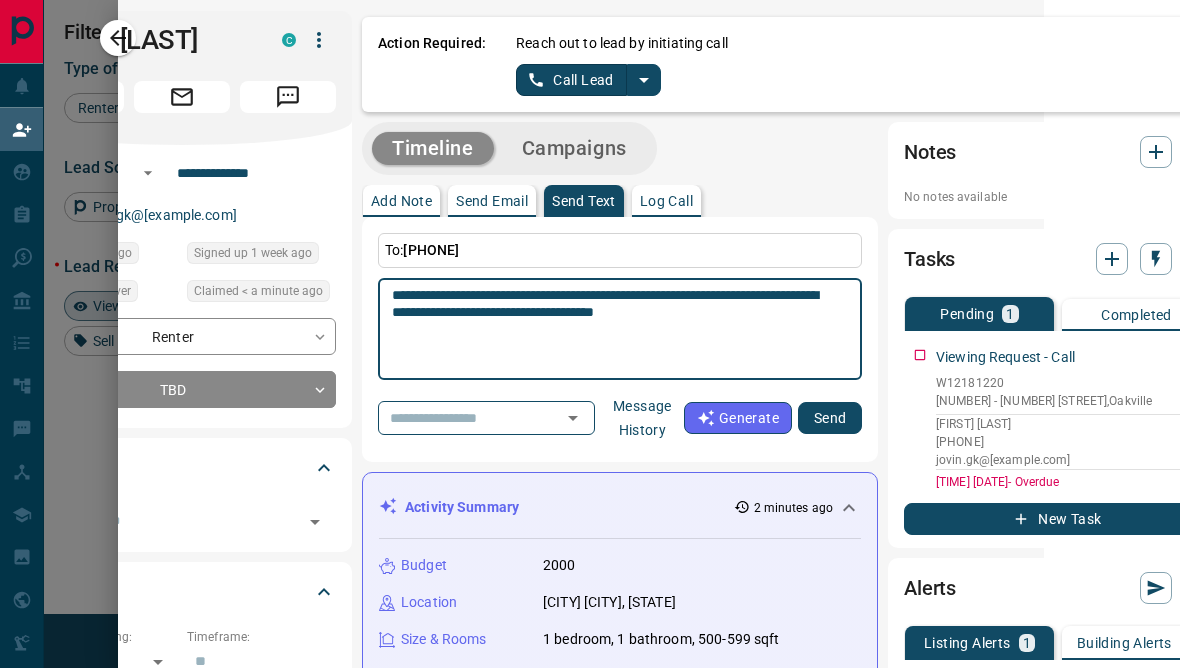 click on "**********" at bounding box center (612, 329) 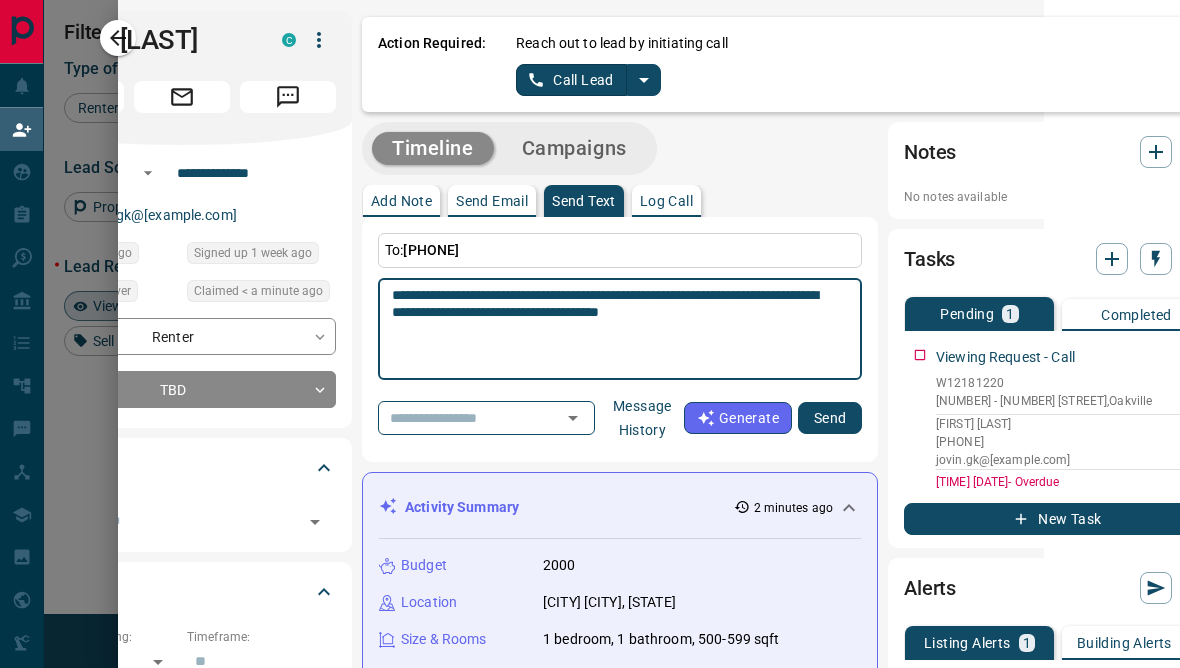 scroll, scrollTop: 5, scrollLeft: 136, axis: both 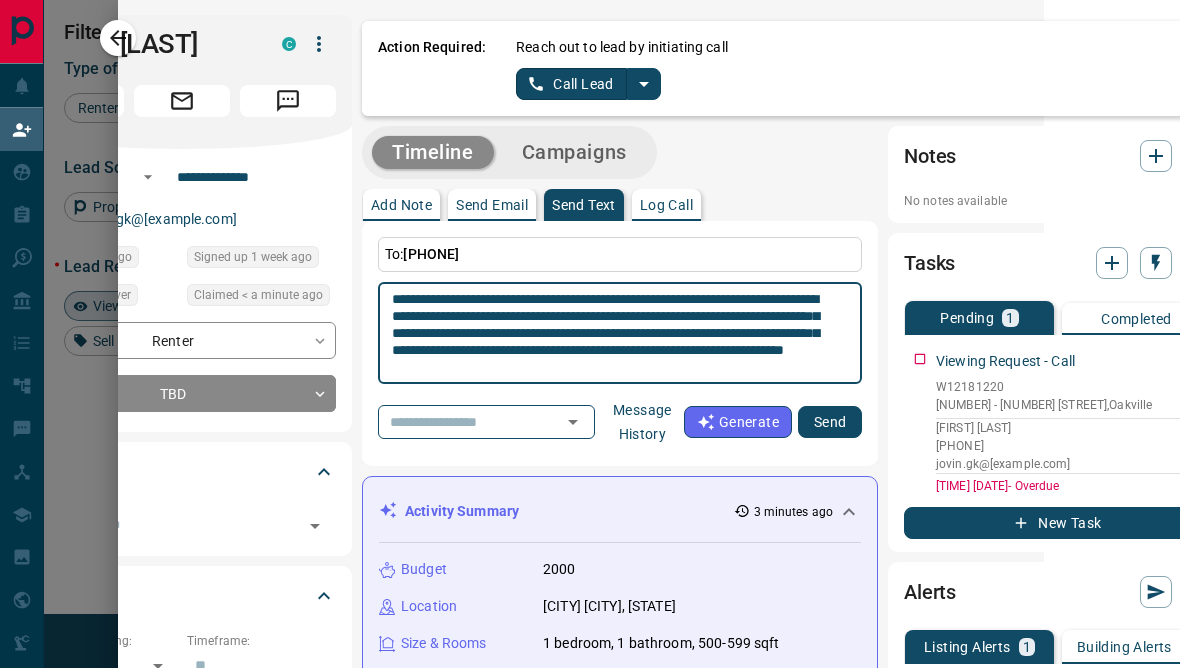 click on "**********" at bounding box center (612, 333) 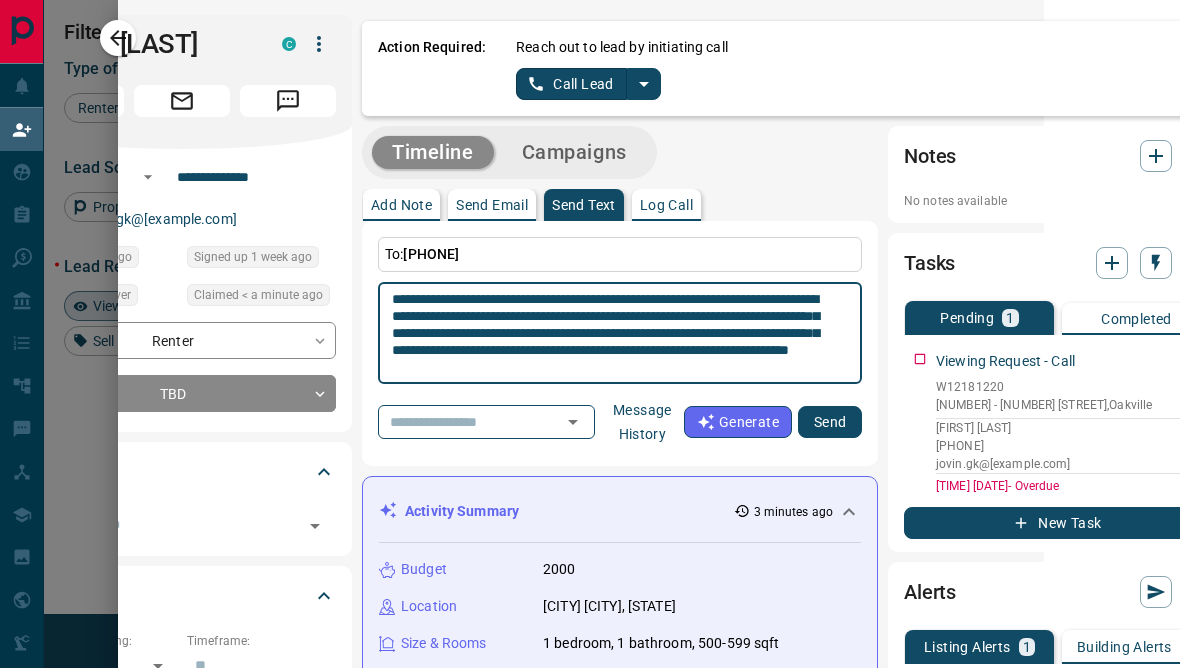 click on "**********" at bounding box center [612, 333] 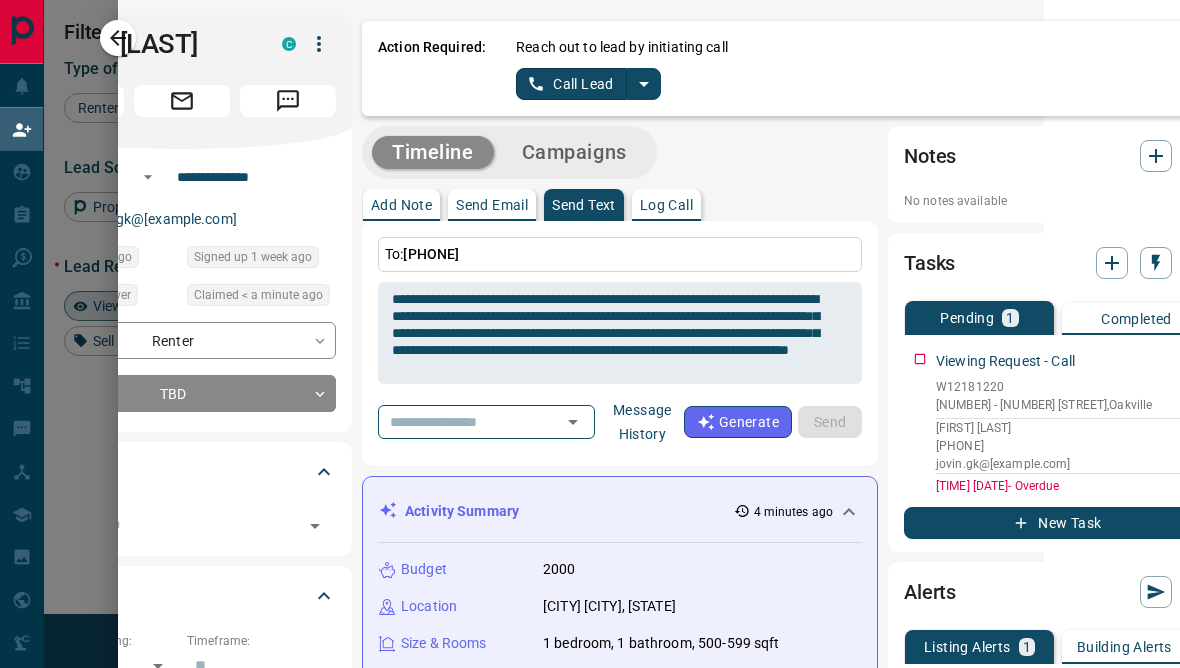 type 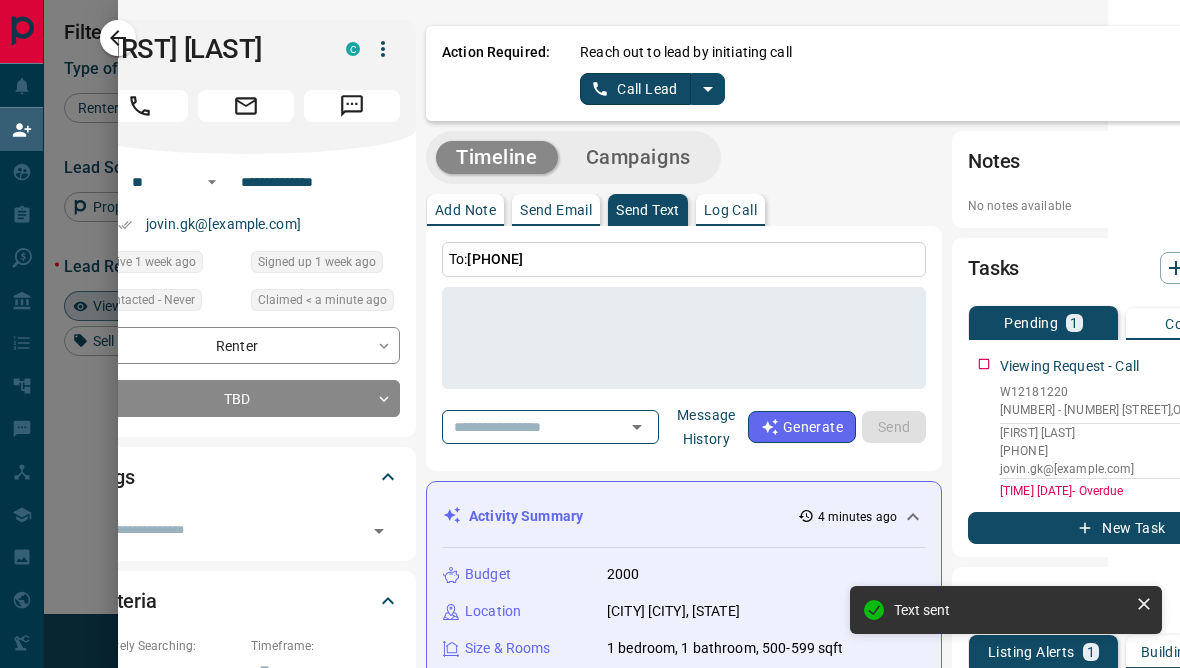 scroll, scrollTop: 0, scrollLeft: 71, axis: horizontal 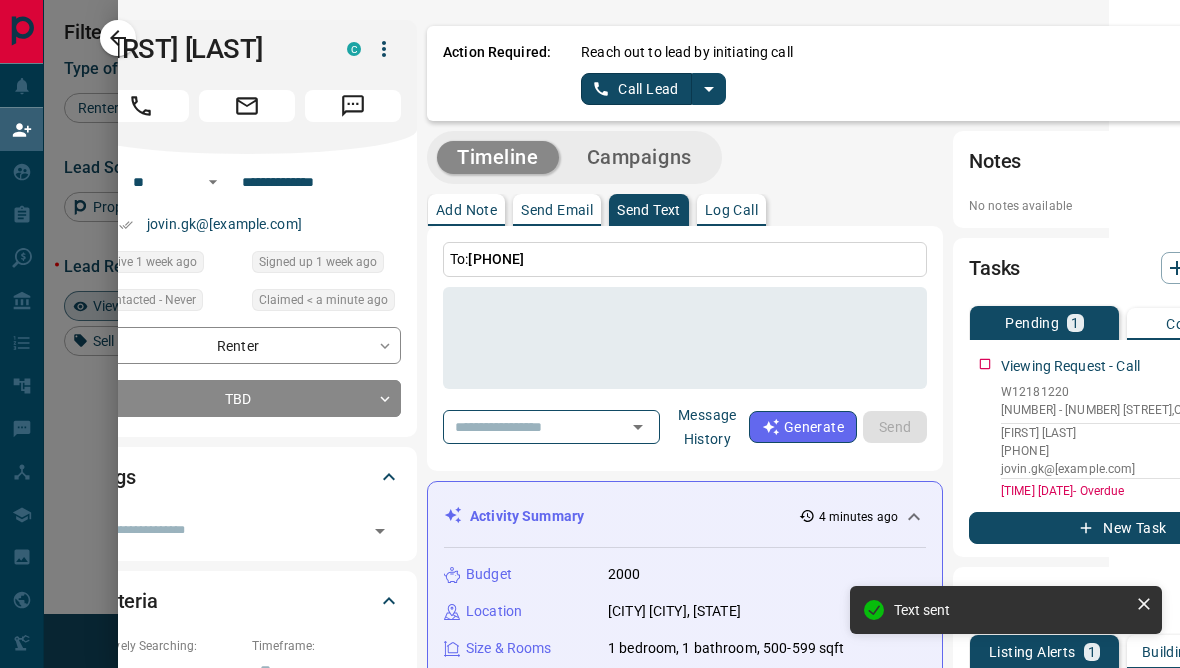 click on "Call Lead" at bounding box center [636, 89] 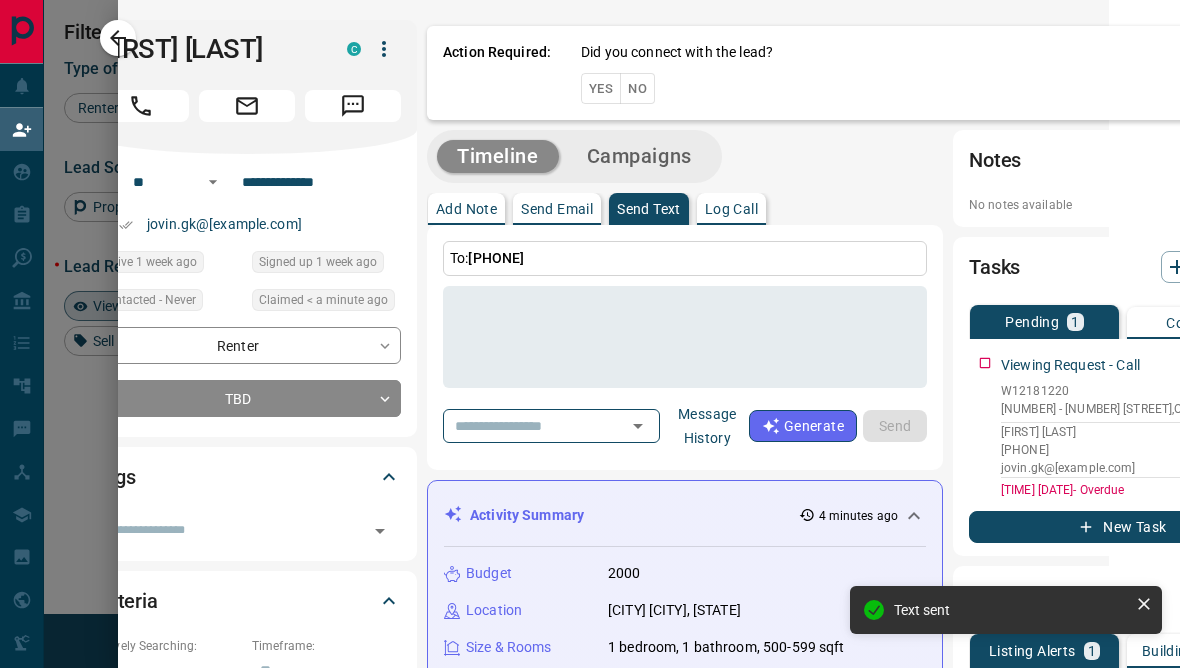 click on "Yes" at bounding box center (601, 88) 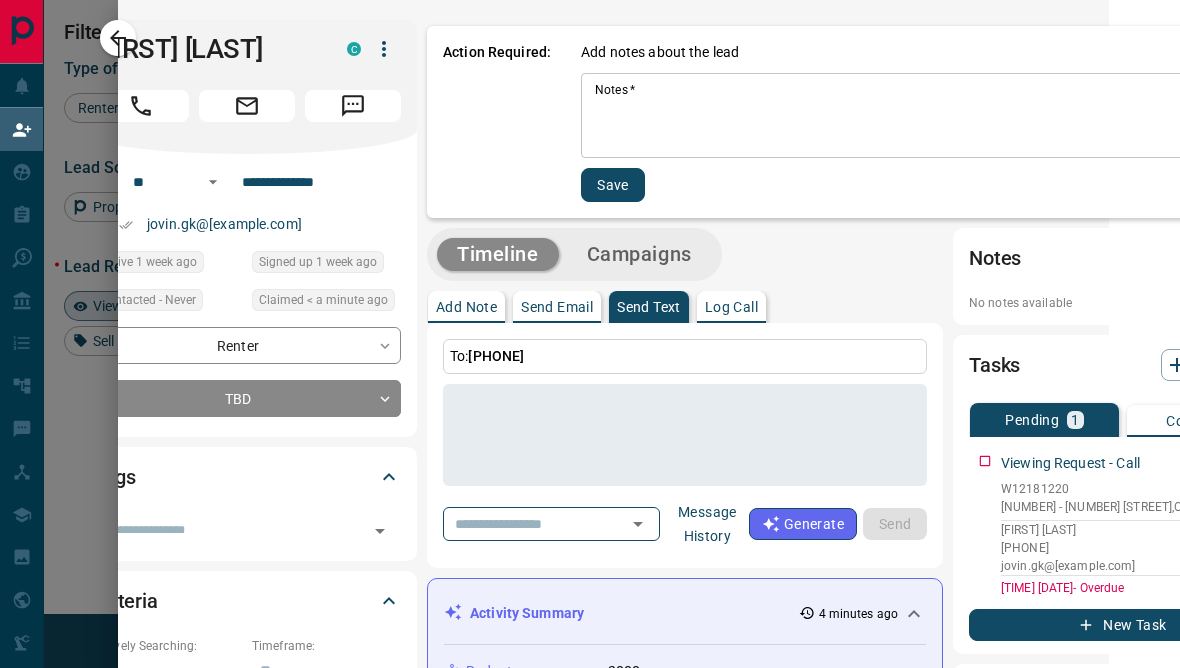 click on "Notes   *" at bounding box center (929, 116) 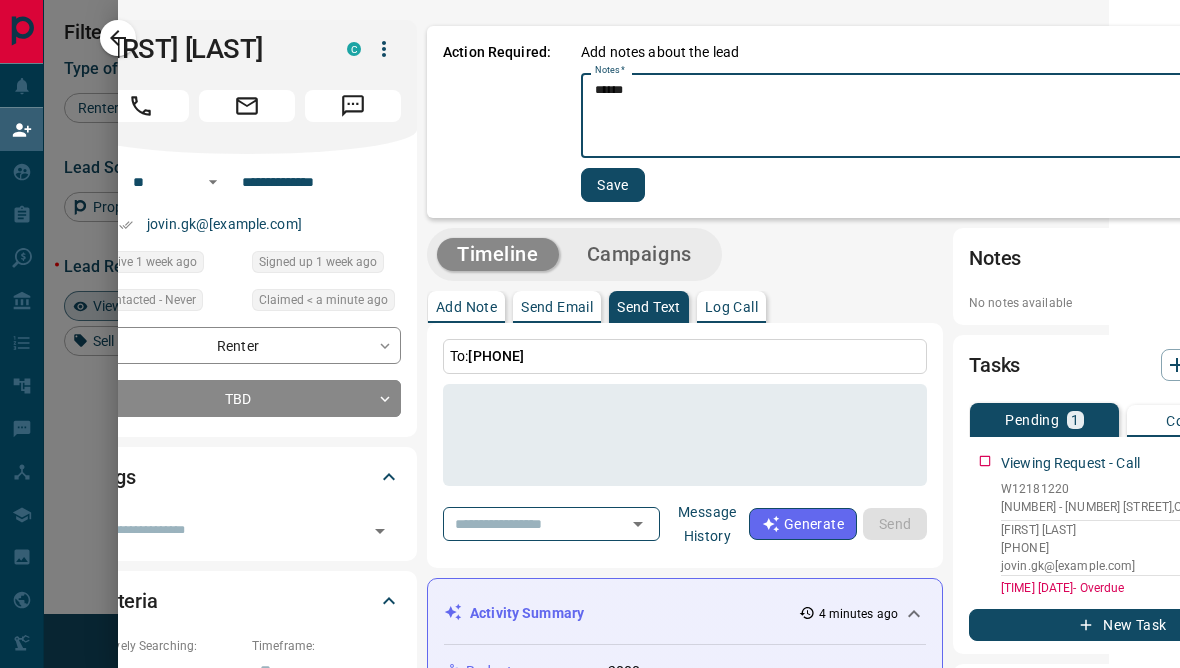 type on "******" 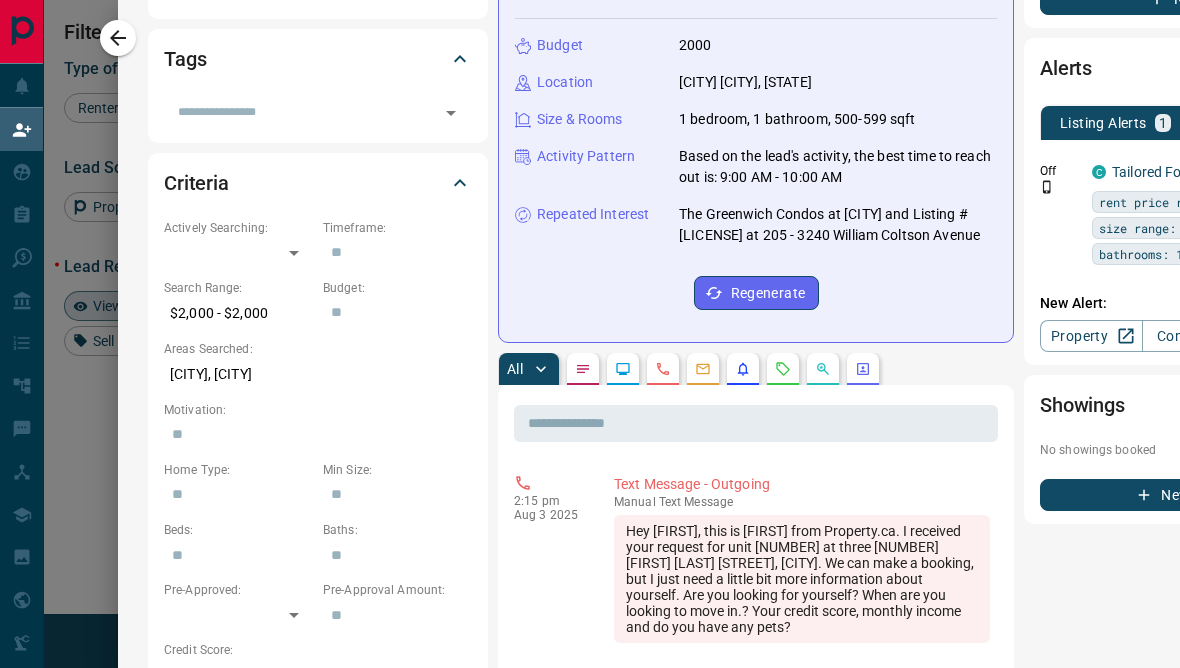 scroll, scrollTop: 419, scrollLeft: 0, axis: vertical 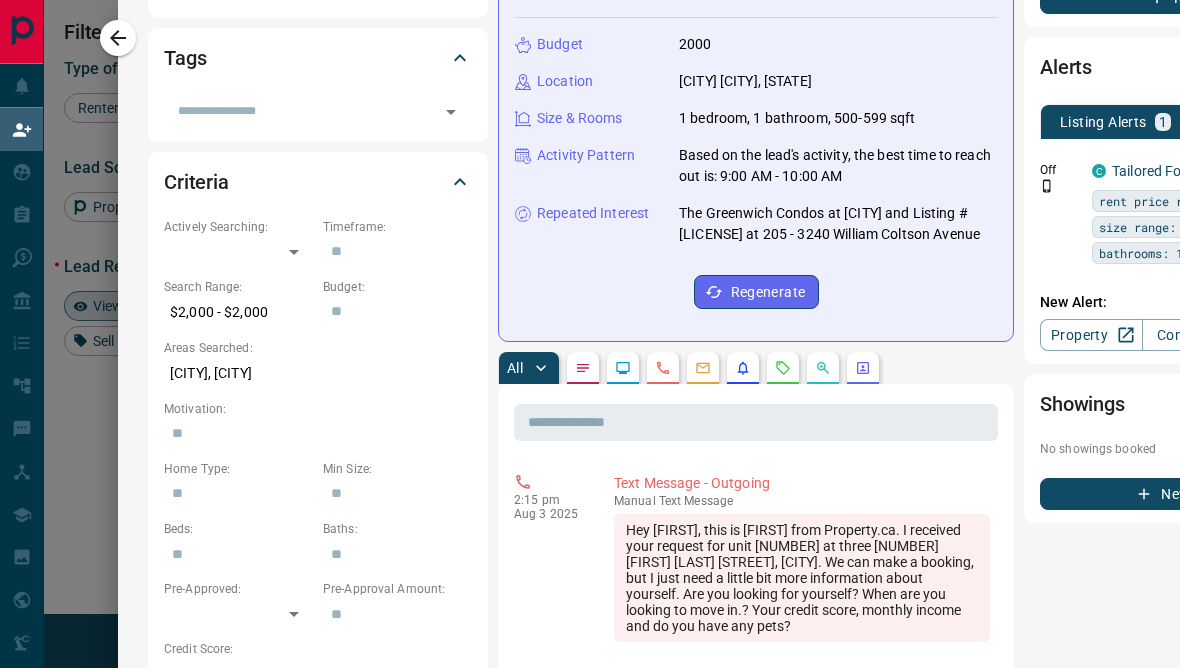 click at bounding box center (590, 334) 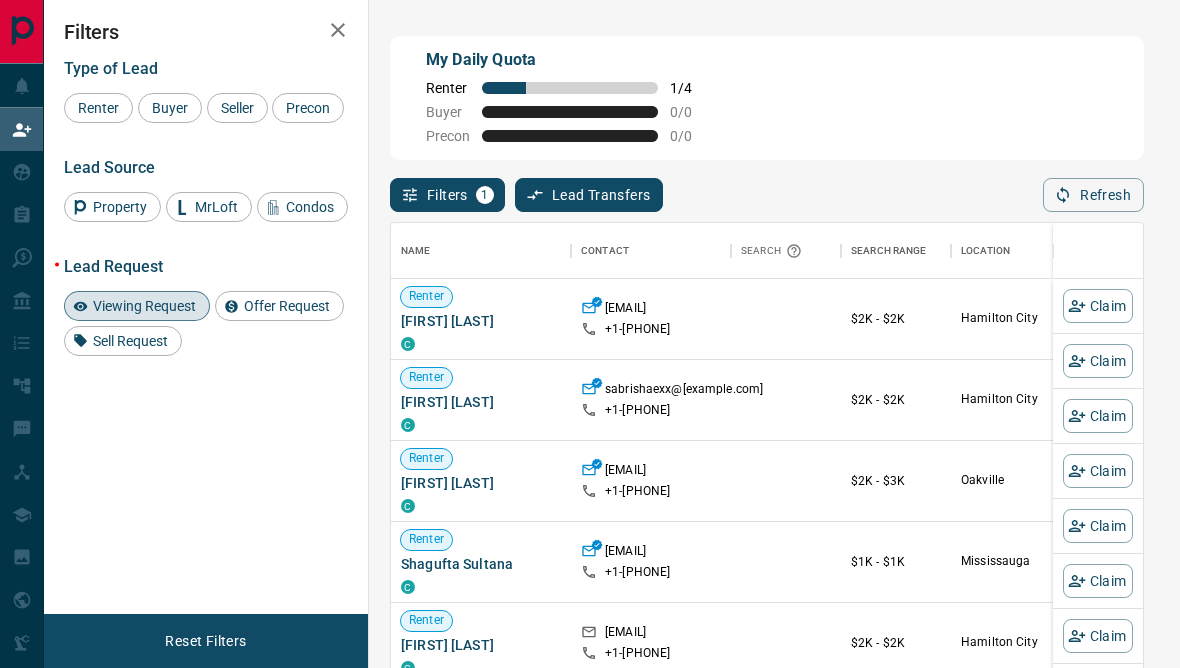 scroll, scrollTop: 1, scrollLeft: 1, axis: both 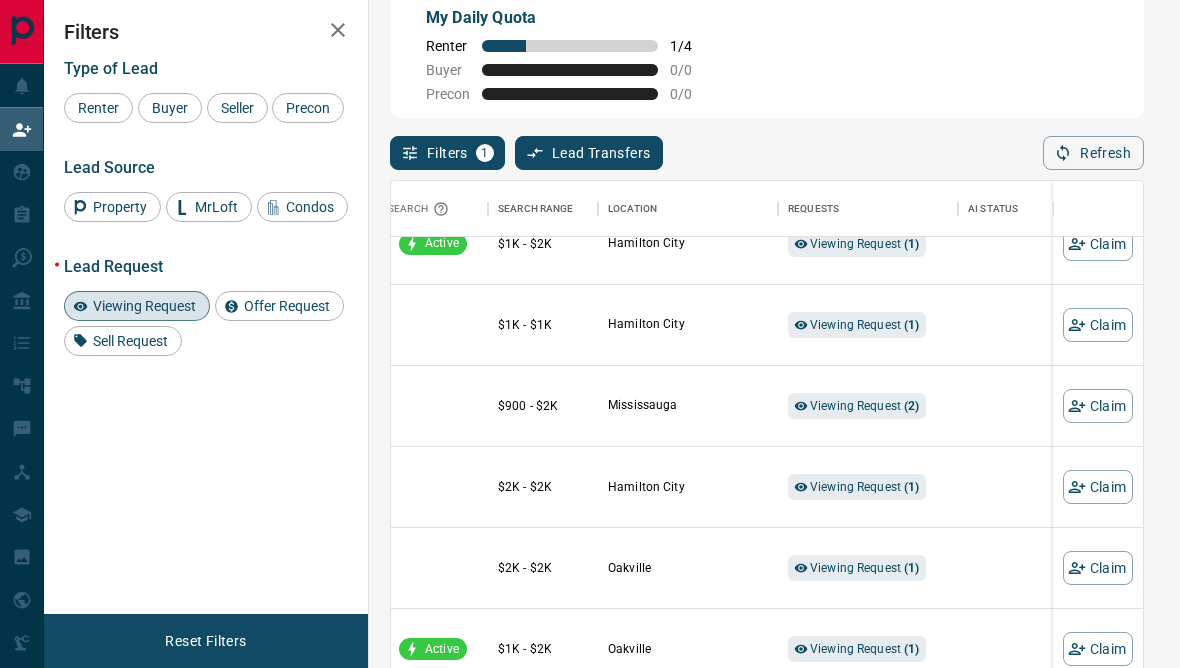 click on "Viewing Request   ( 6 )" at bounding box center (865, 730) 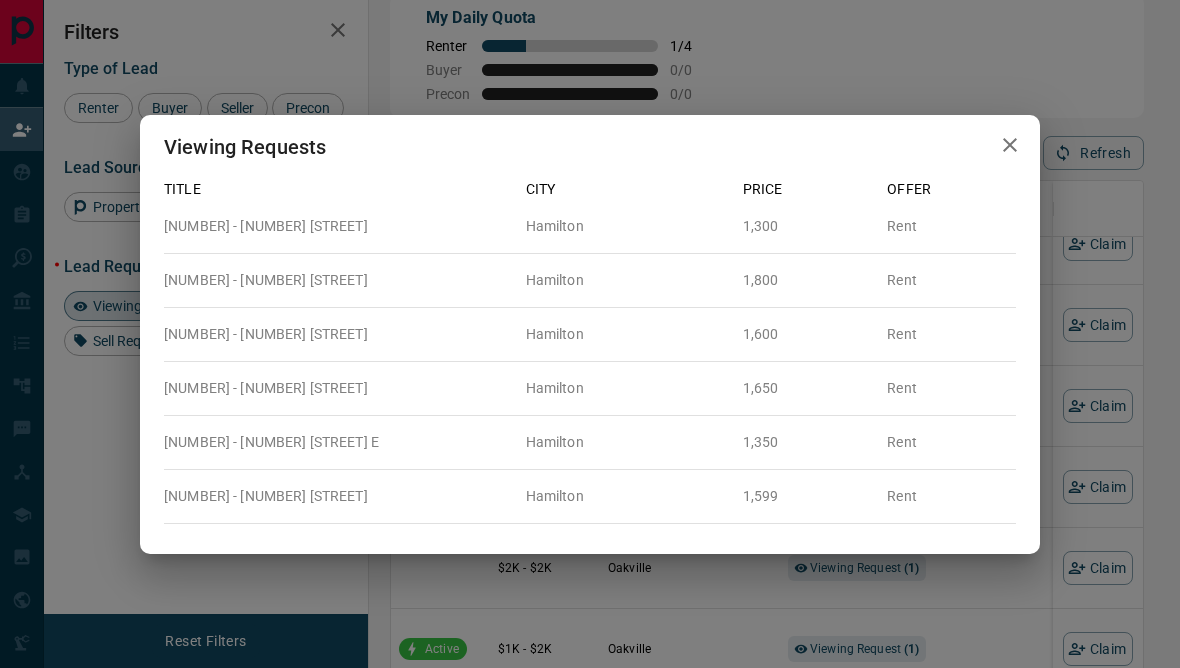 click on "Viewing Requests Title City Price Offer [NUMBER] - [NUMBER] [STREET] [CITY] [PRICE] Rent [NUMBER] - [NUMBER] [STREET] [CITY] [PRICE] Rent [NUMBER] - [NUMBER] [STREET] [CITY] [PRICE] Rent [NUMBER] - [NUMBER] [STREET] [CITY] [PRICE] Rent [NUMBER] - [NUMBER] [STREET] [CITY] [PRICE] Rent [NUMBER] - [NUMBER] [STREET] [CITY] [PRICE] Rent" at bounding box center (590, 334) 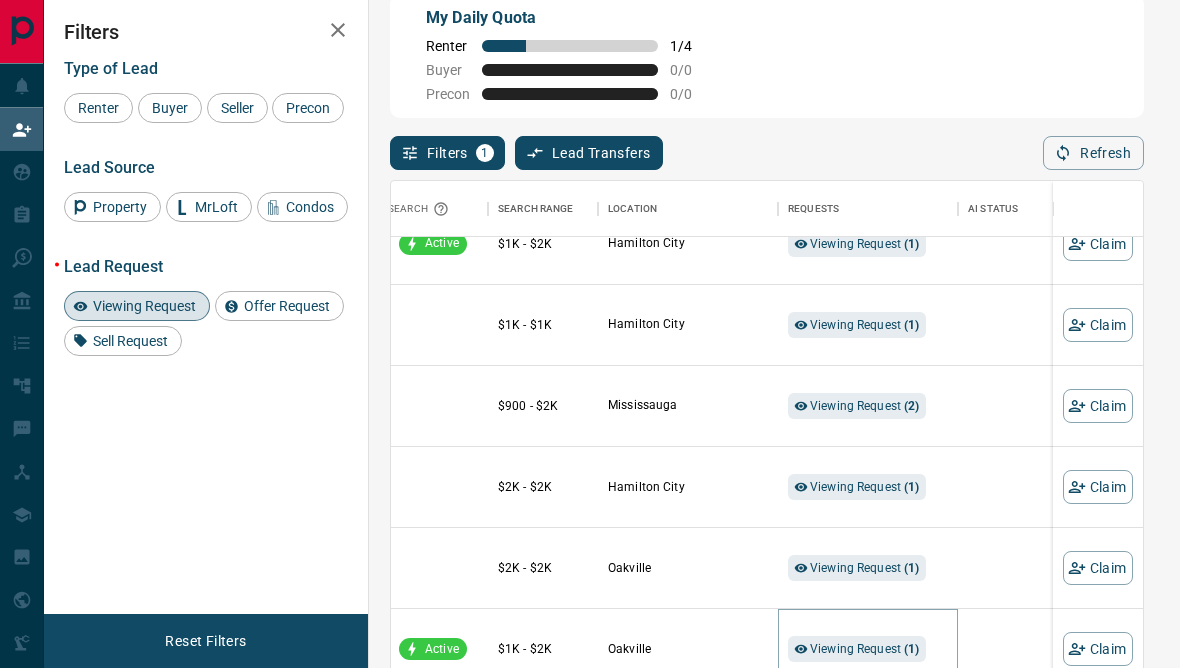 click on "Viewing Request   ( 1 )" at bounding box center (865, 649) 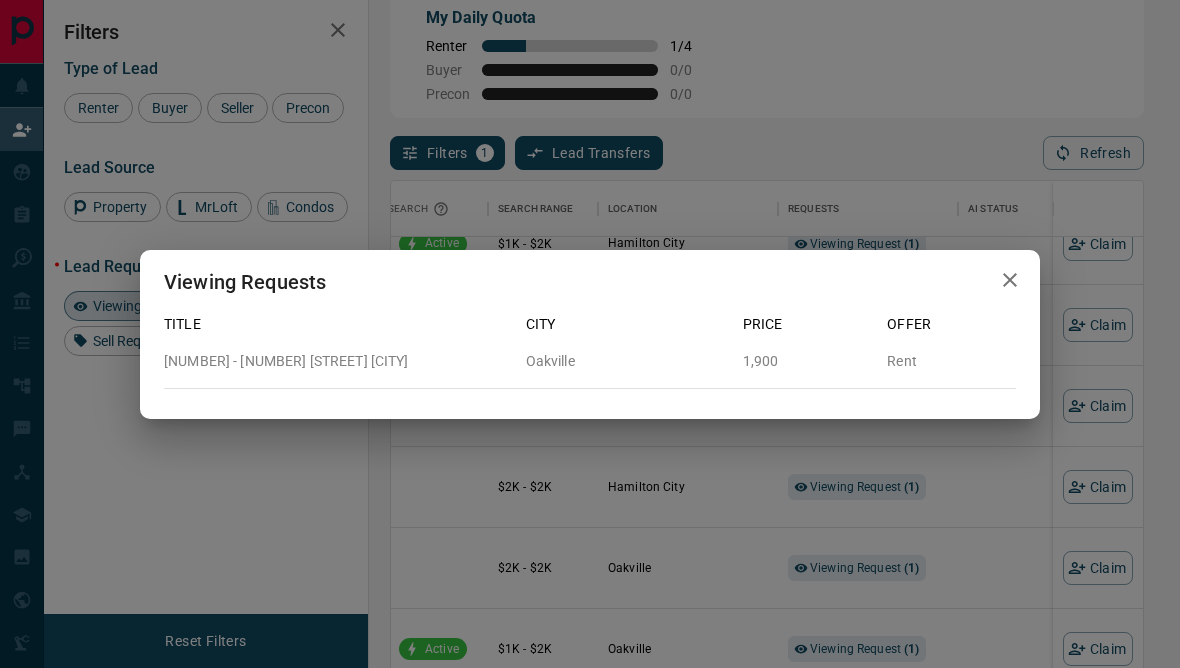 click on "Viewing Requests Title City Price Offer [NUMBER] - [NUMBER] [STREET] [CITY] [PRICE] Rent" at bounding box center [590, 334] 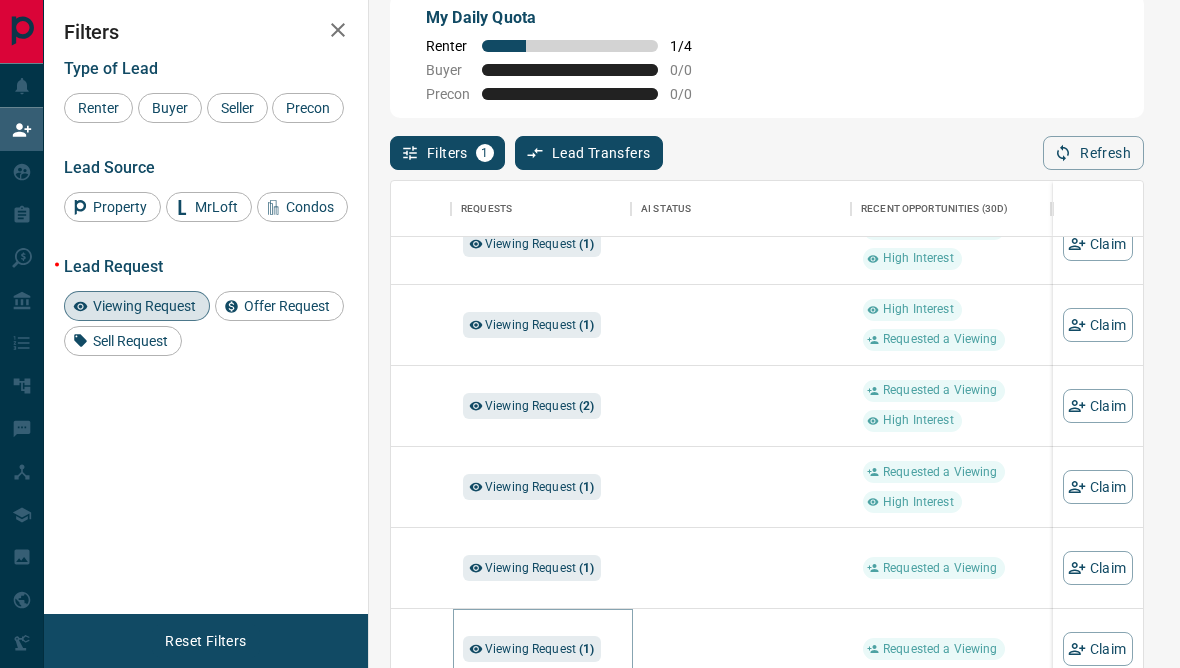 click 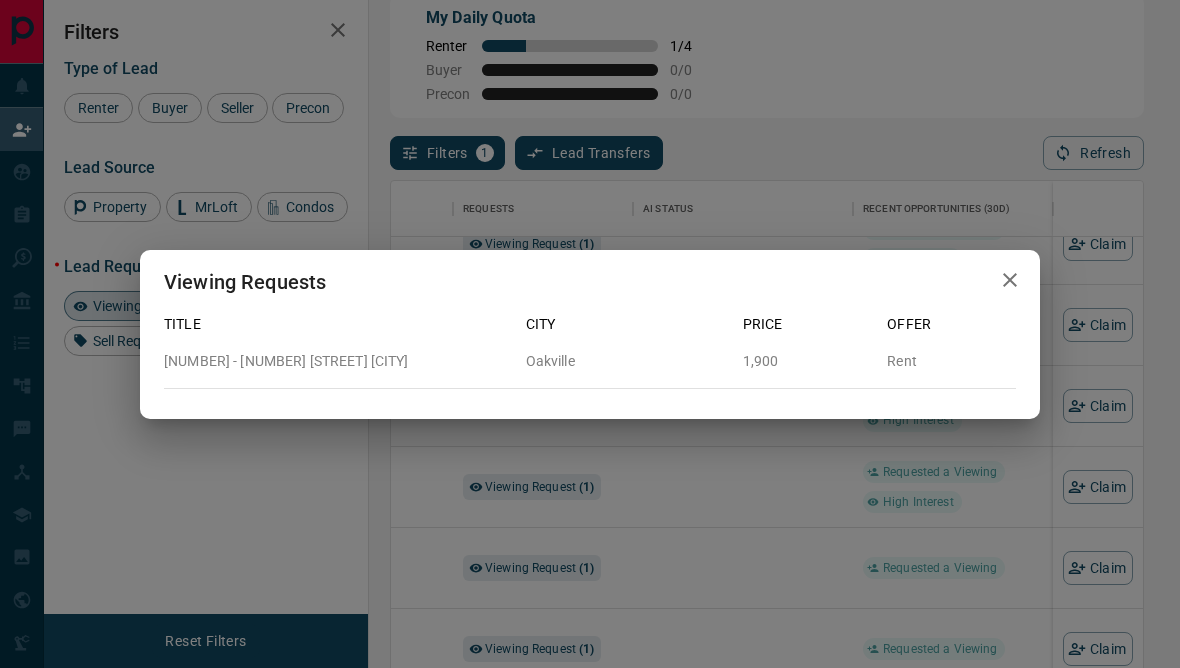 scroll, scrollTop: 1464, scrollLeft: 678, axis: both 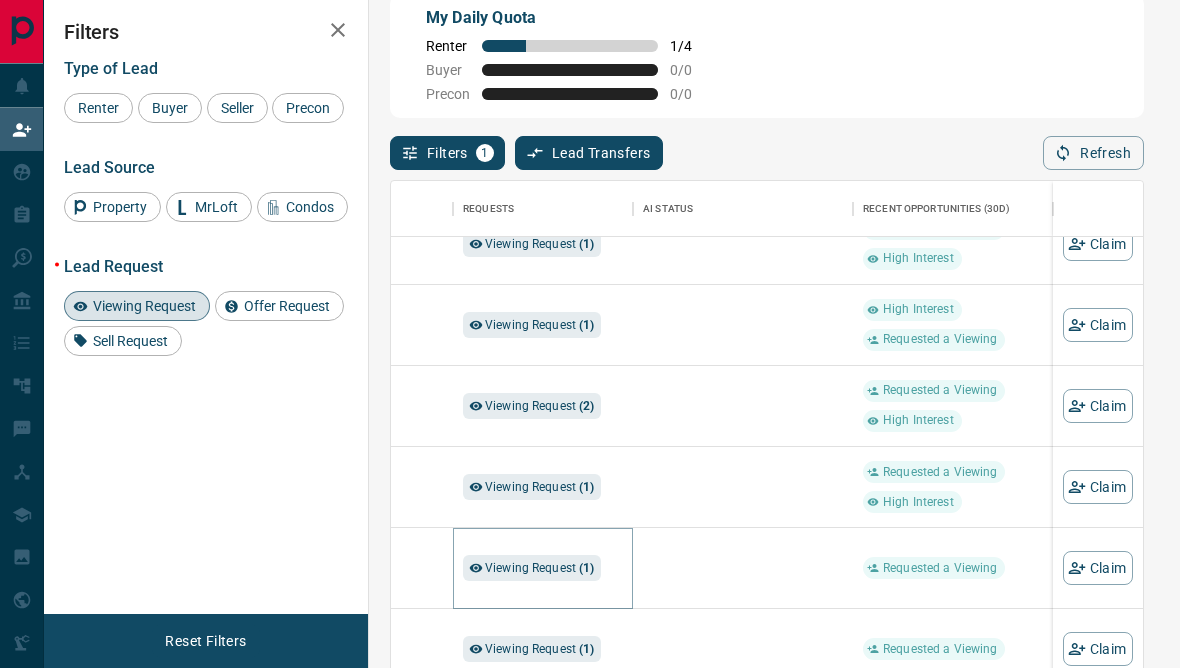 click 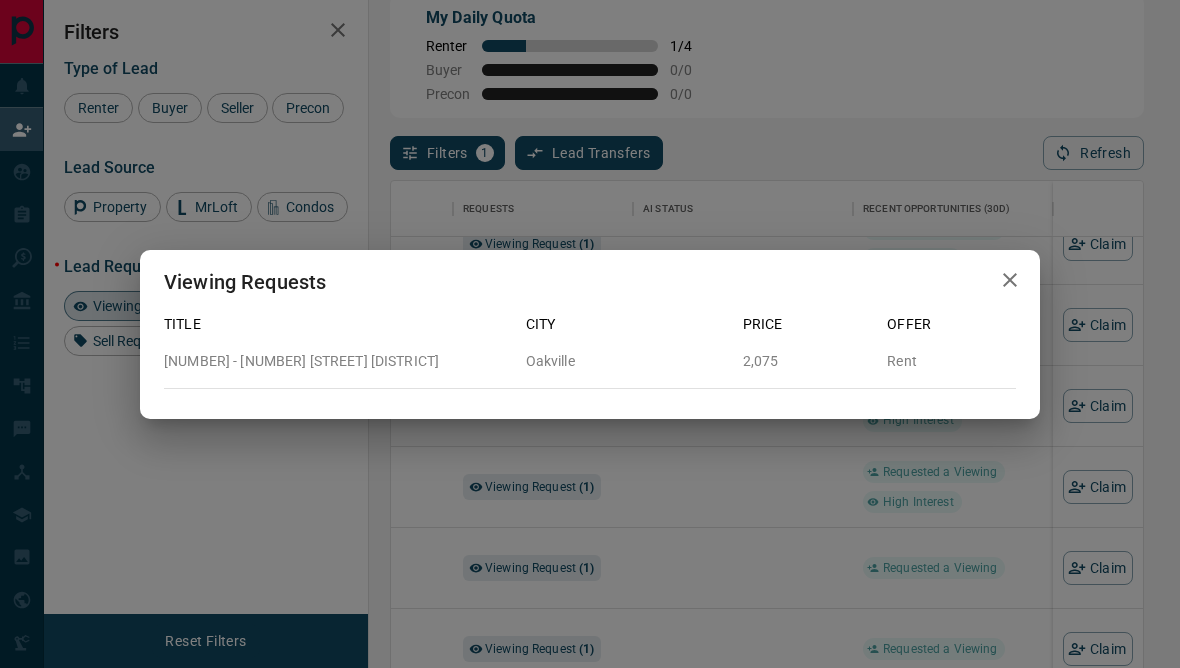 click on "Viewing Requests Title City Price Offer [NUMBER] - [NUMBER] [STREET] [CITY] [PRICE] Rent" at bounding box center [590, 334] 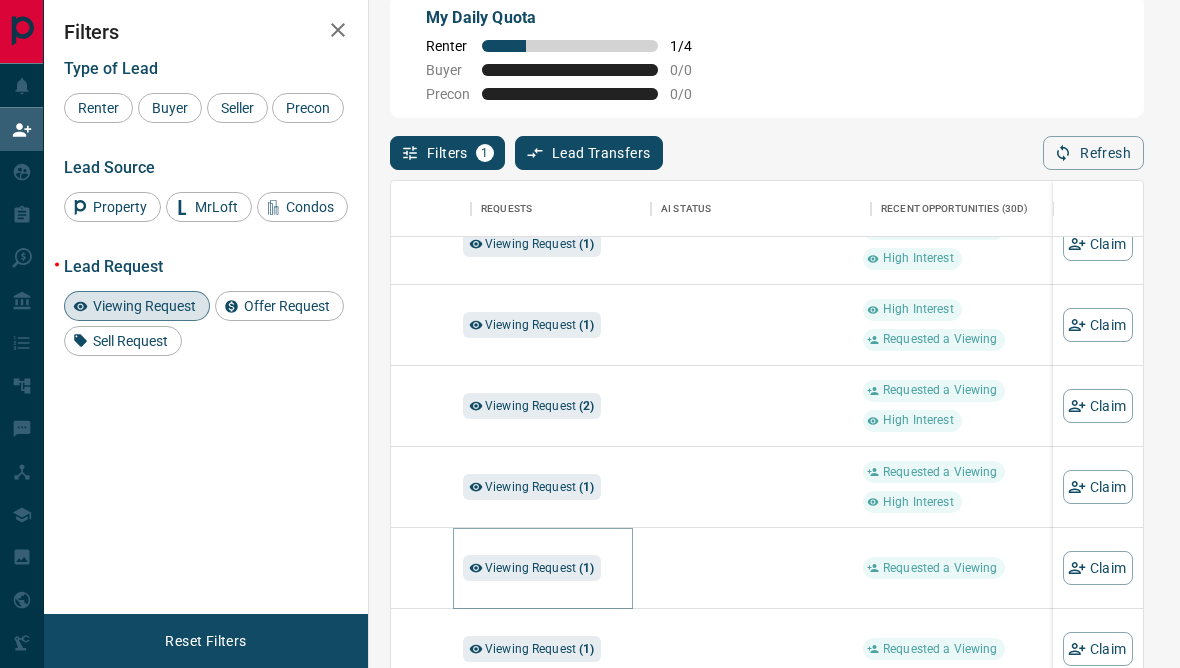 scroll, scrollTop: 1464, scrollLeft: 678, axis: both 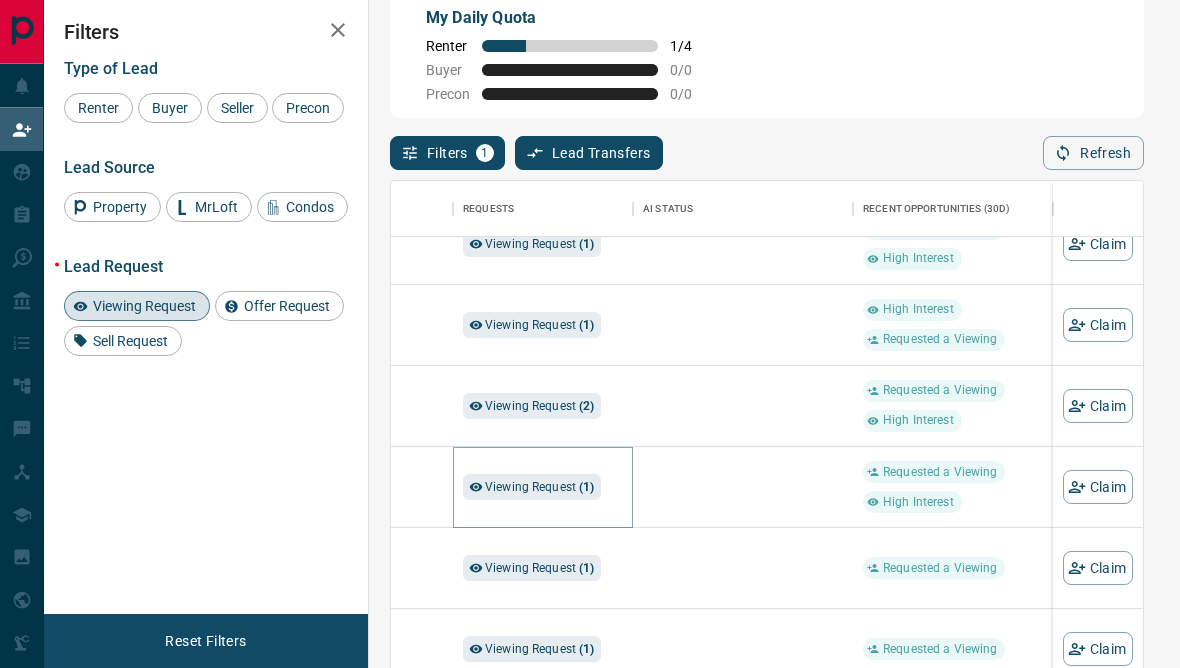 click on "Viewing Request   ( 1 )" at bounding box center [540, 487] 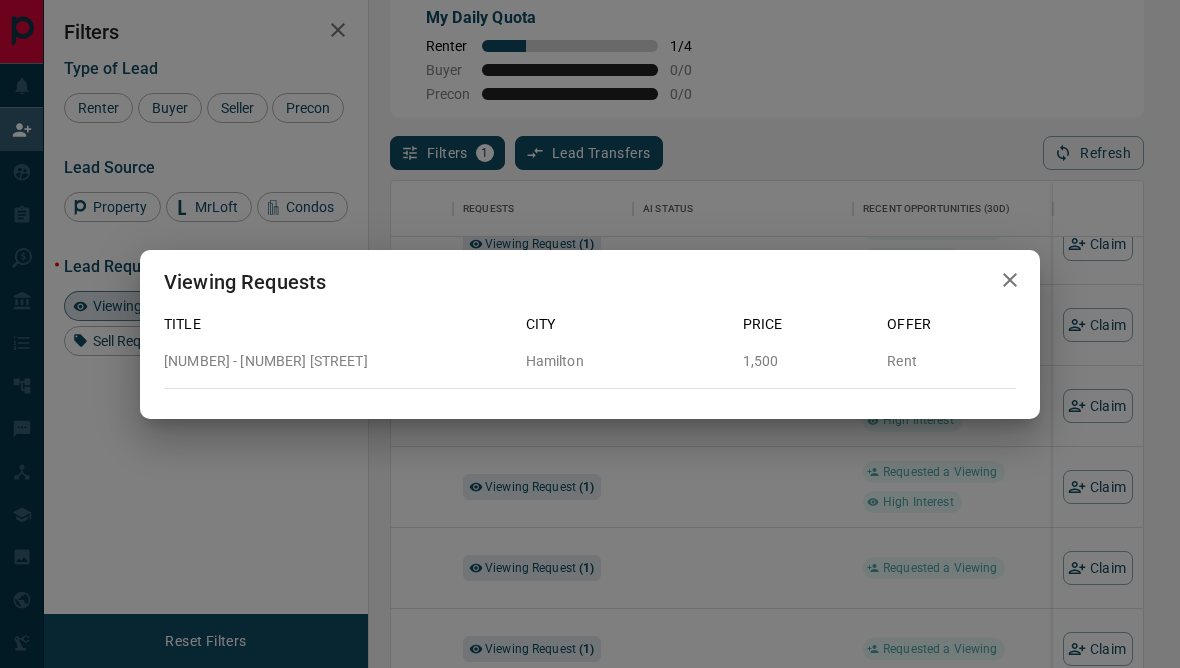 click on "Viewing Requests Title City Price Offer 1001 - [NUMBER] [STREET] [CITY] [STATE] [PRICE] Rent" at bounding box center (590, 334) 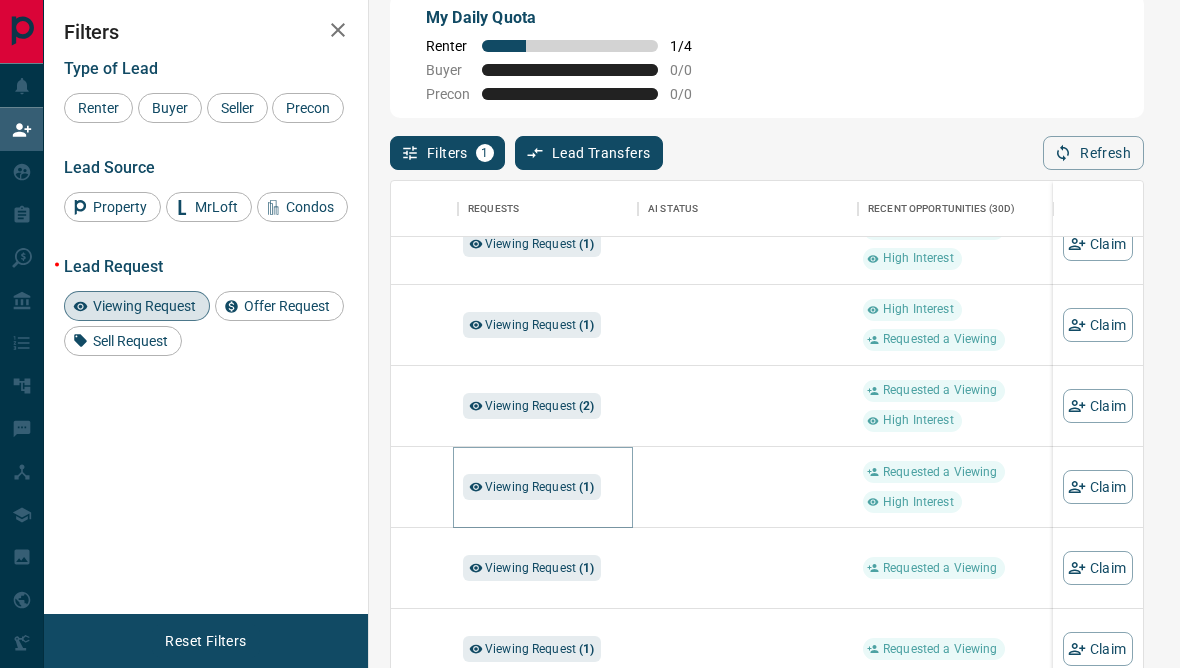 scroll, scrollTop: 1397, scrollLeft: 649, axis: both 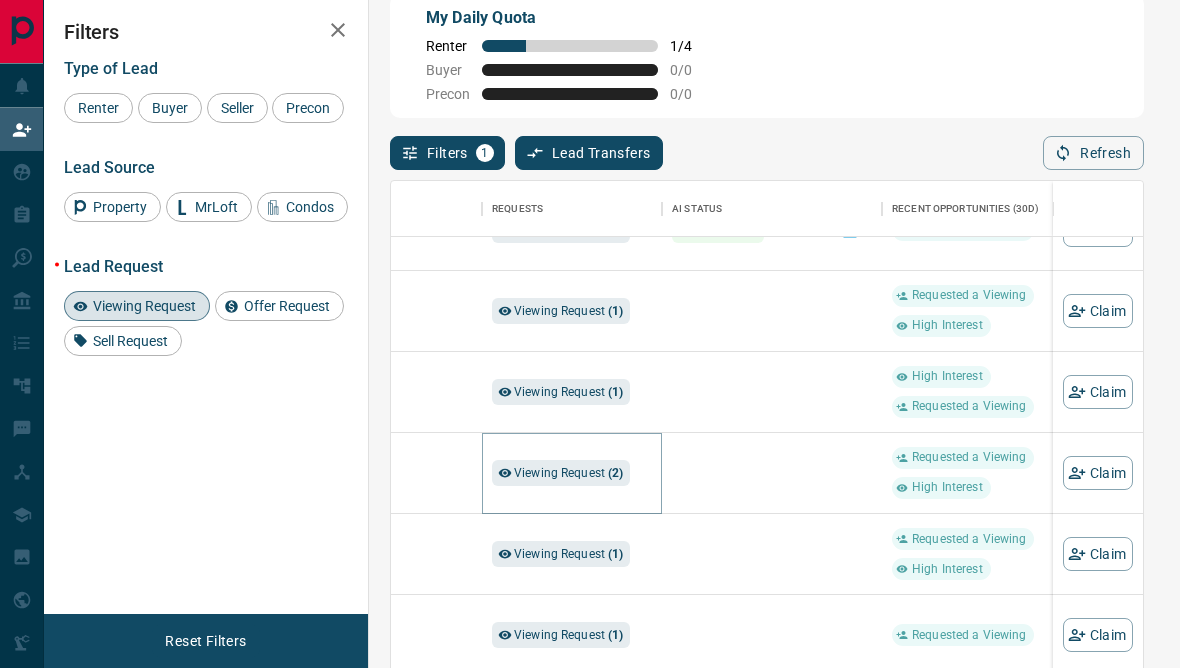 click on "Viewing Request   ( 2 )" at bounding box center [561, 473] 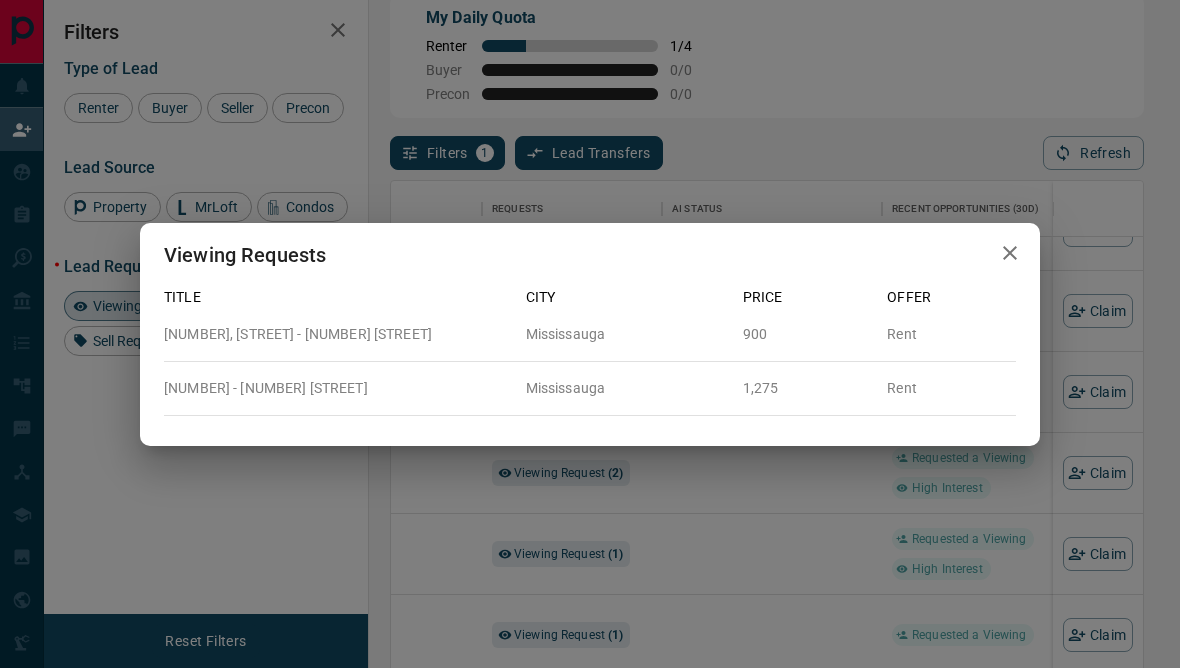 click on "Viewing Requests Title City Price Offer 53, Upper RM1 - 2955 Thomas Street Mississauga 900 Rent 1421 - 25 Kingsbridge Garden Circle Mississauga 1,275 Rent" at bounding box center [590, 334] 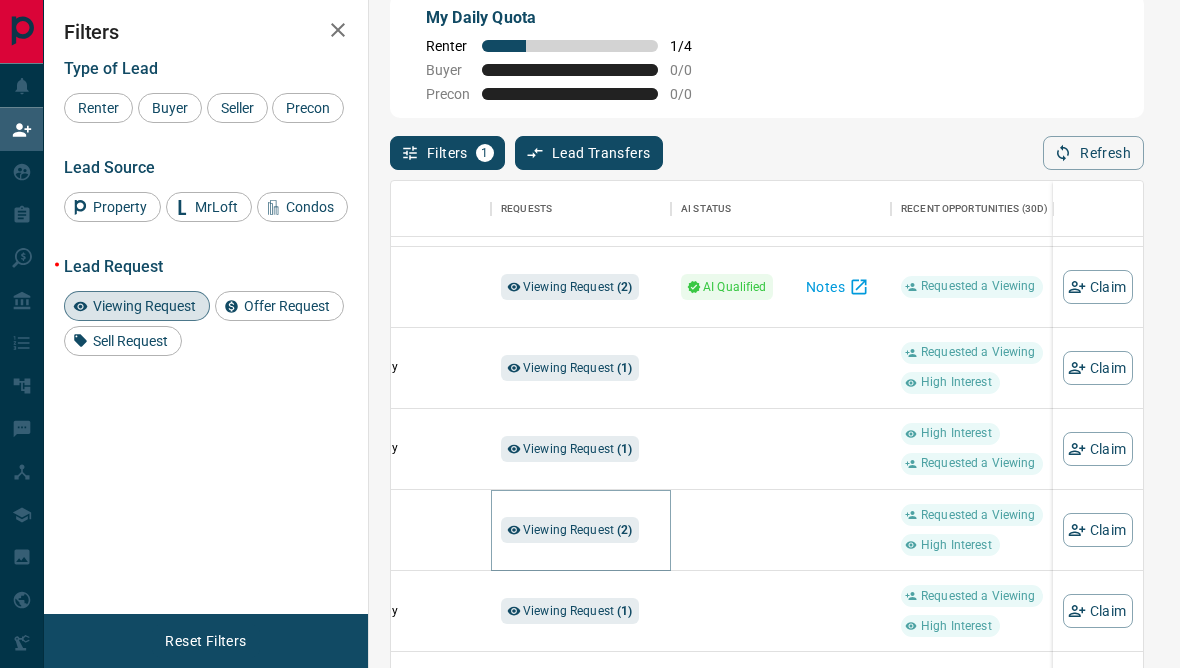 scroll, scrollTop: 1334, scrollLeft: 640, axis: both 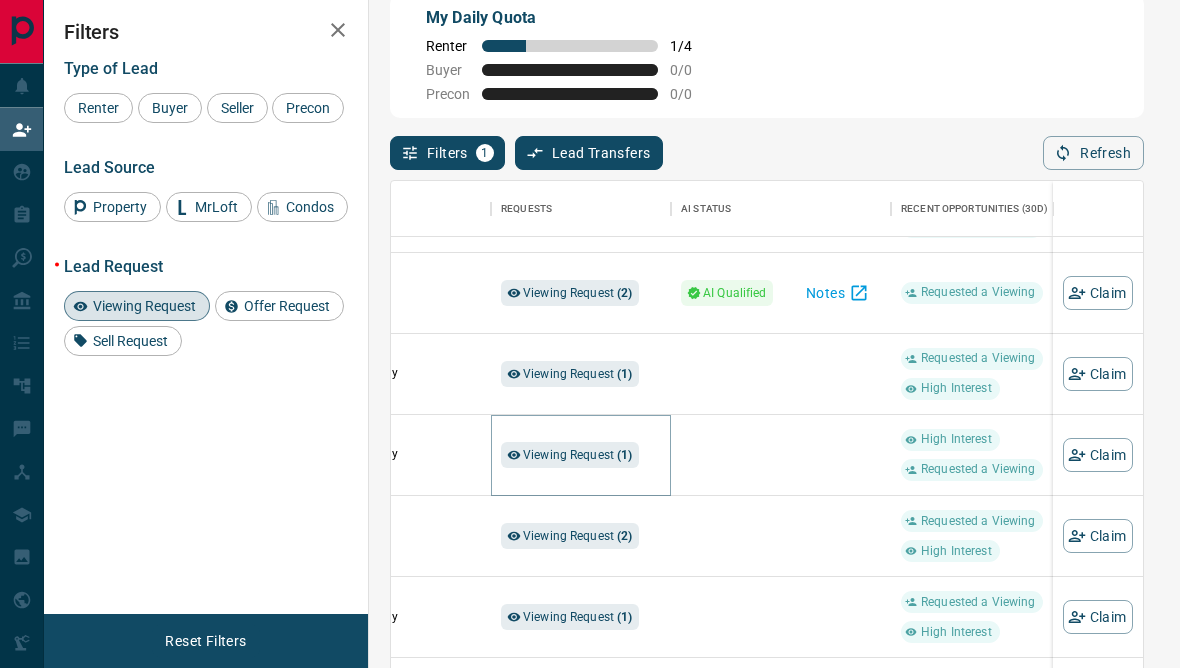 click on "Viewing Request   ( 1 )" at bounding box center [578, 455] 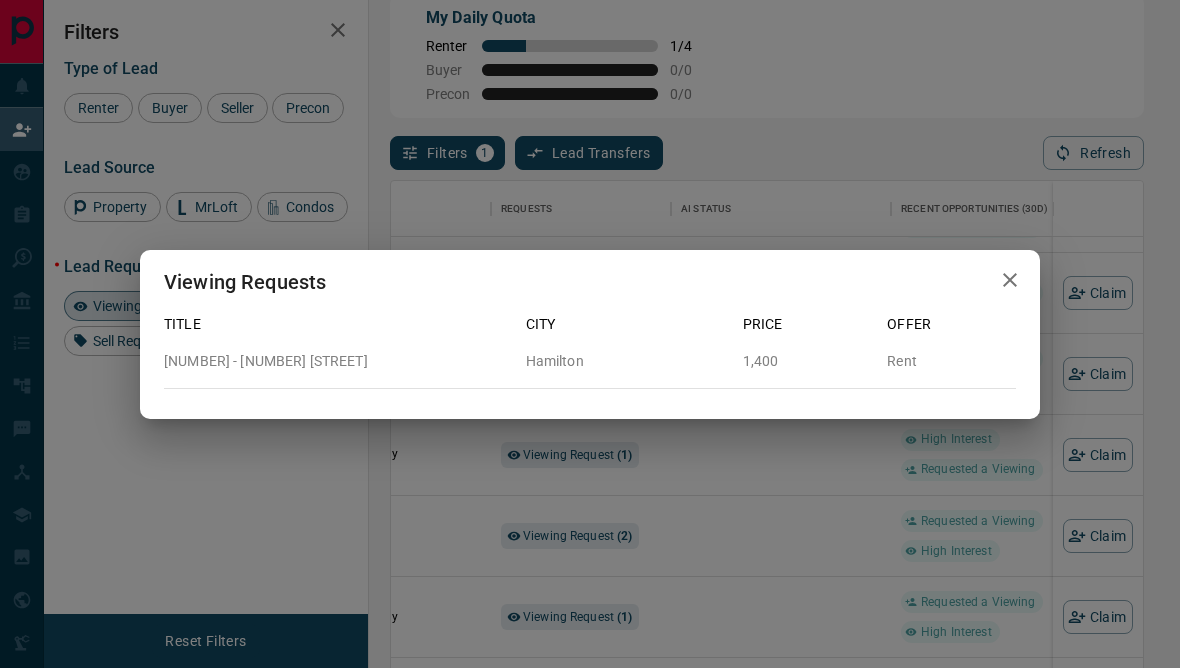 click on "Viewing Requests Title City Price Offer [NUMBER] - [NUMBER] [STREET] [CITY] [PRICE] Rent" at bounding box center [590, 334] 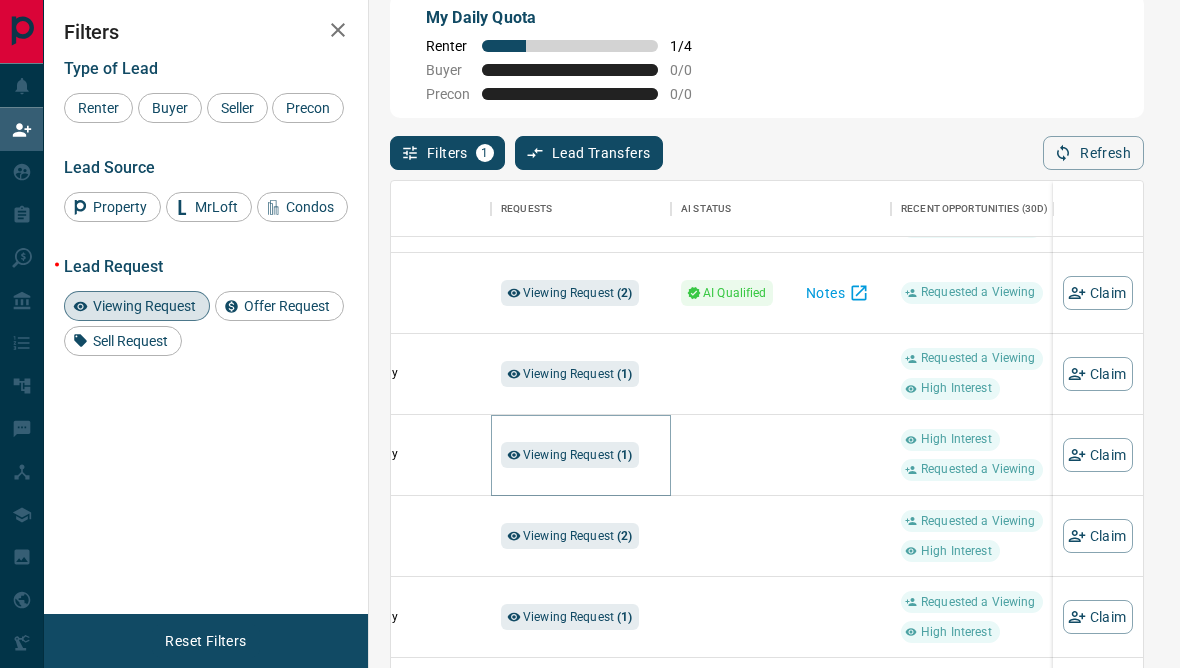 scroll, scrollTop: 6, scrollLeft: 0, axis: vertical 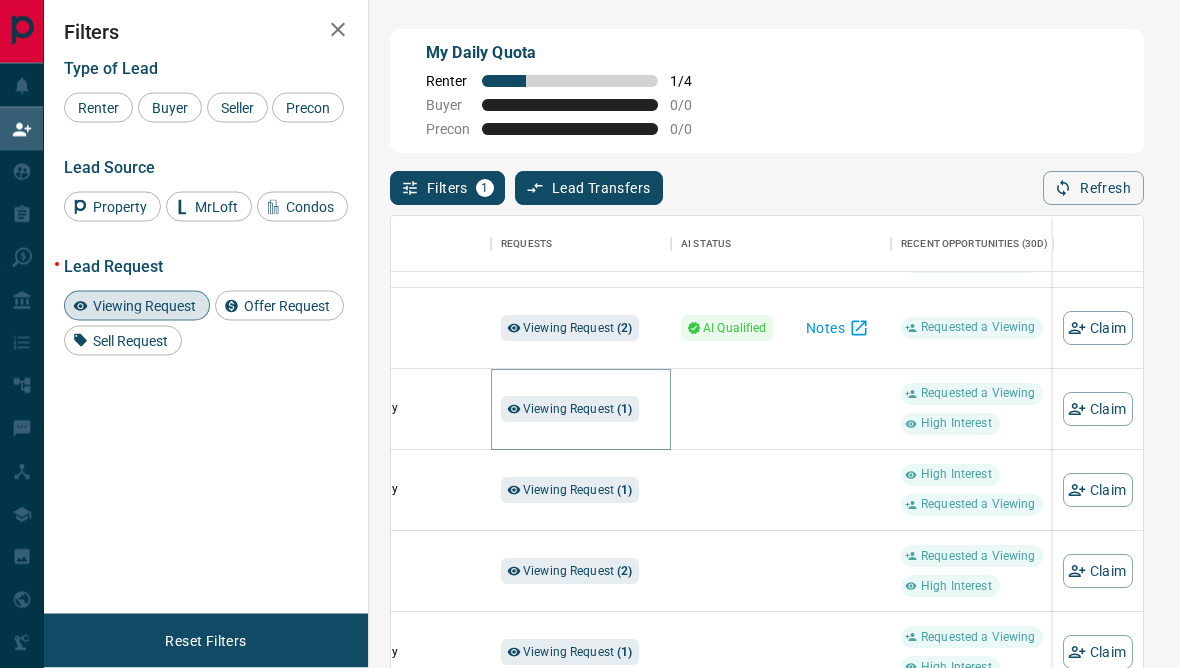 click on "Viewing Request   ( 1 )" at bounding box center (570, 410) 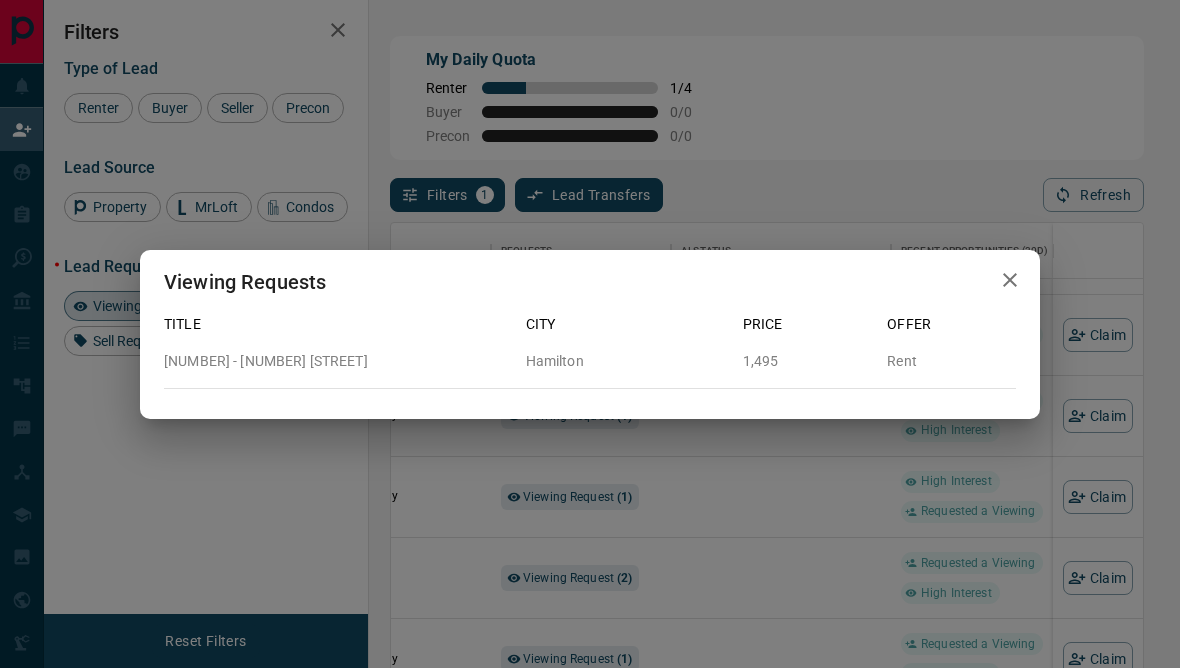 click on "Viewing Requests Title City Price Offer 1011 - [NUMBER] [STREET] [CITY] [STATE] [PRICE] Rent" at bounding box center [590, 334] 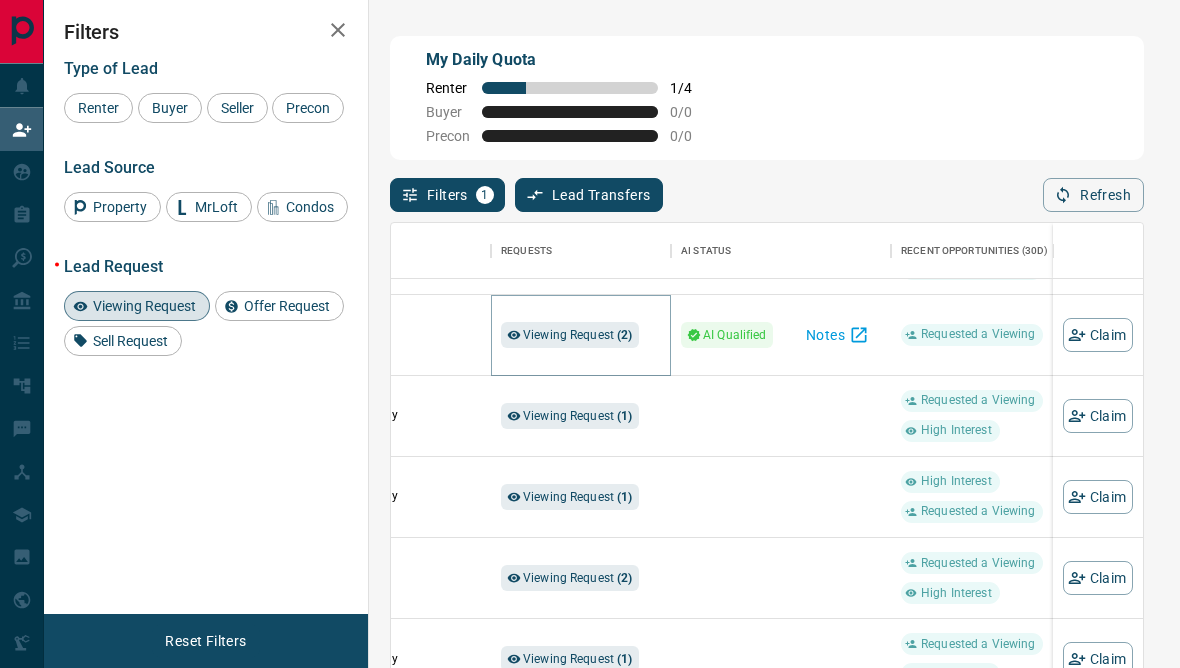 click on "Viewing Request   ( 2 )" at bounding box center (578, 335) 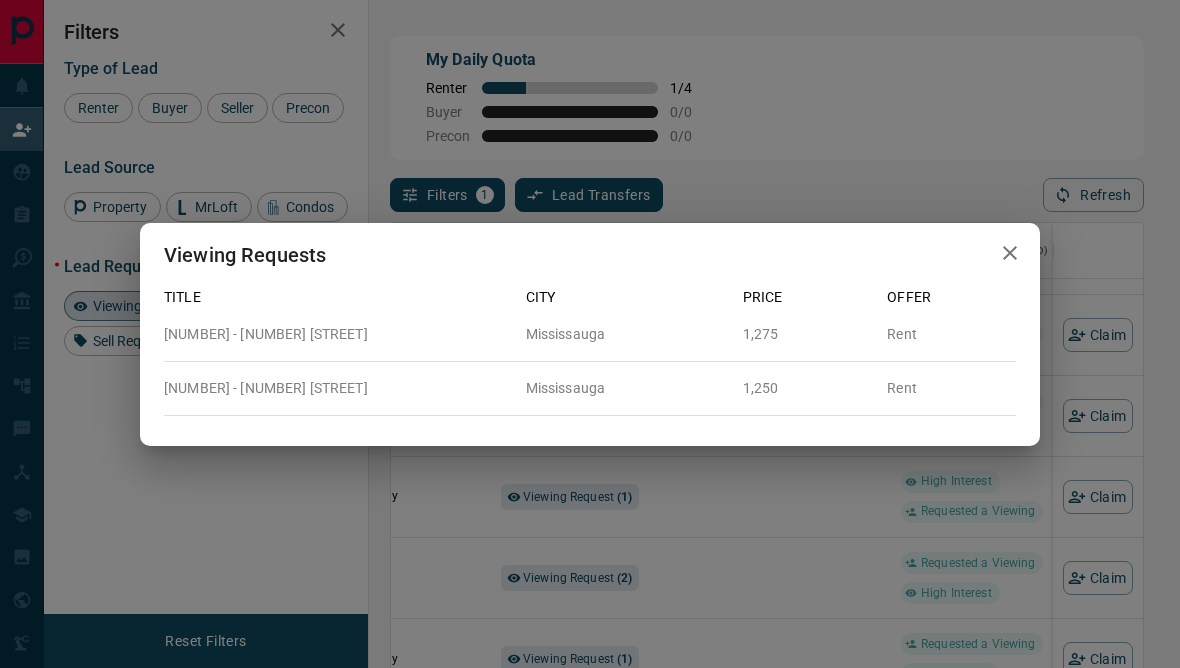 click on "Viewing Requests Title City Price Offer [NUMBER] - [NUMBER] [STREET] [CITY] [PRICE] Rent [NUMBER] - [NUMBER] [STREET] [CITY] [PRICE] Rent" at bounding box center [590, 334] 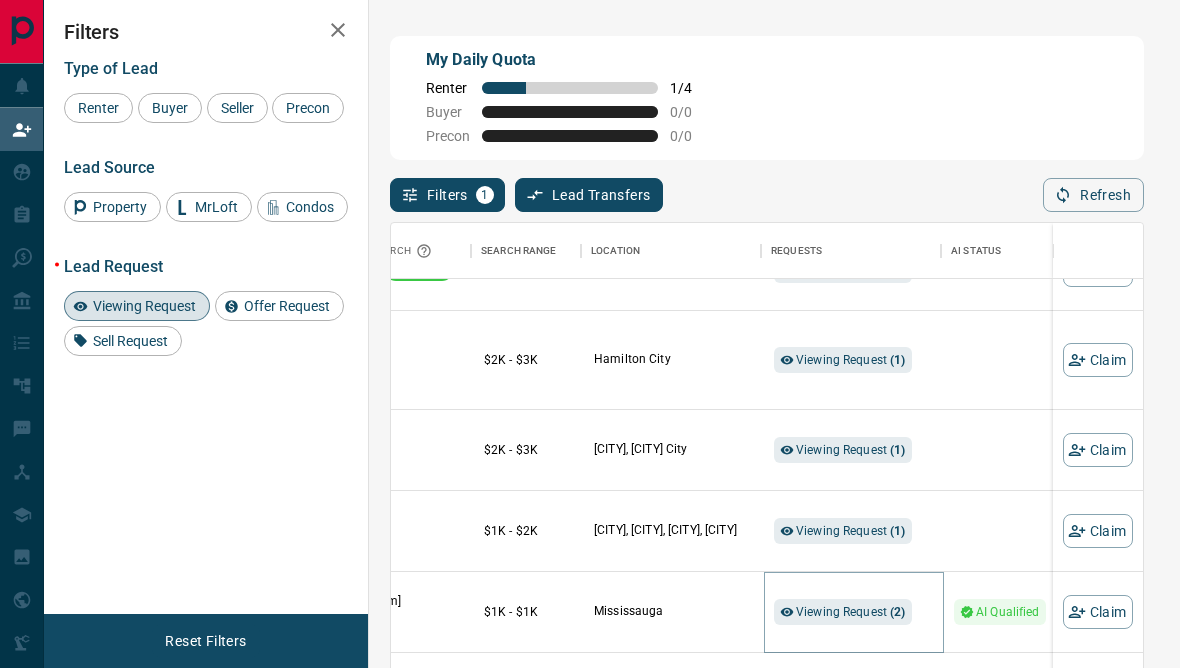scroll, scrollTop: 1048, scrollLeft: 365, axis: both 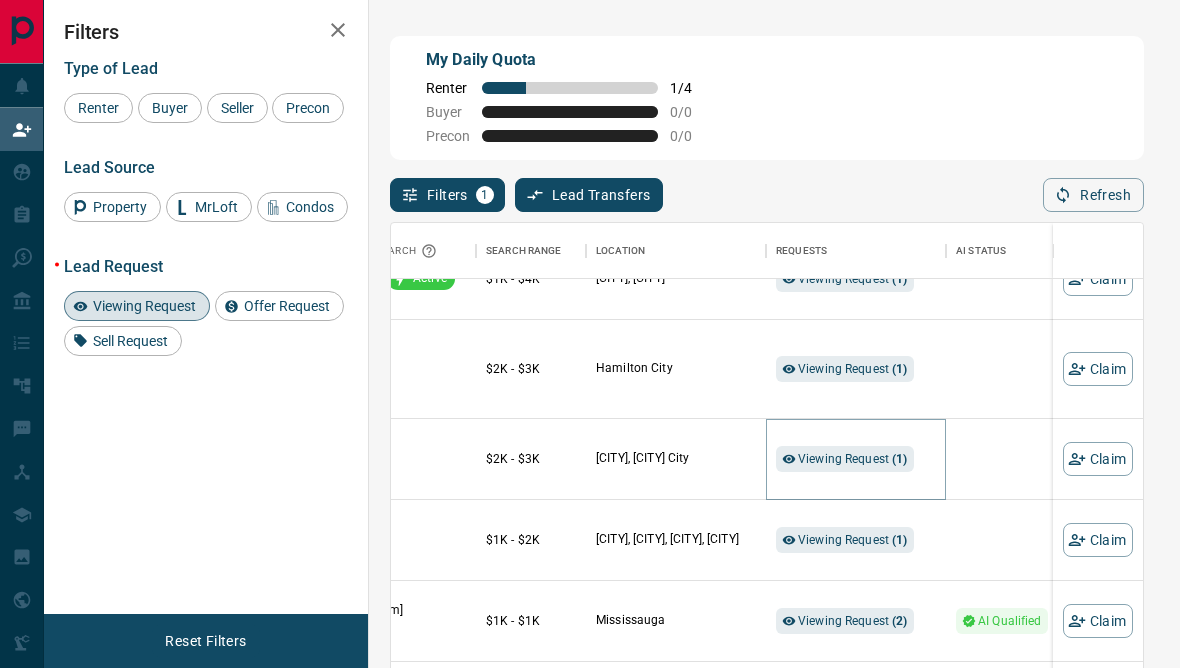 click on "Viewing Request   ( 1 )" at bounding box center [853, 459] 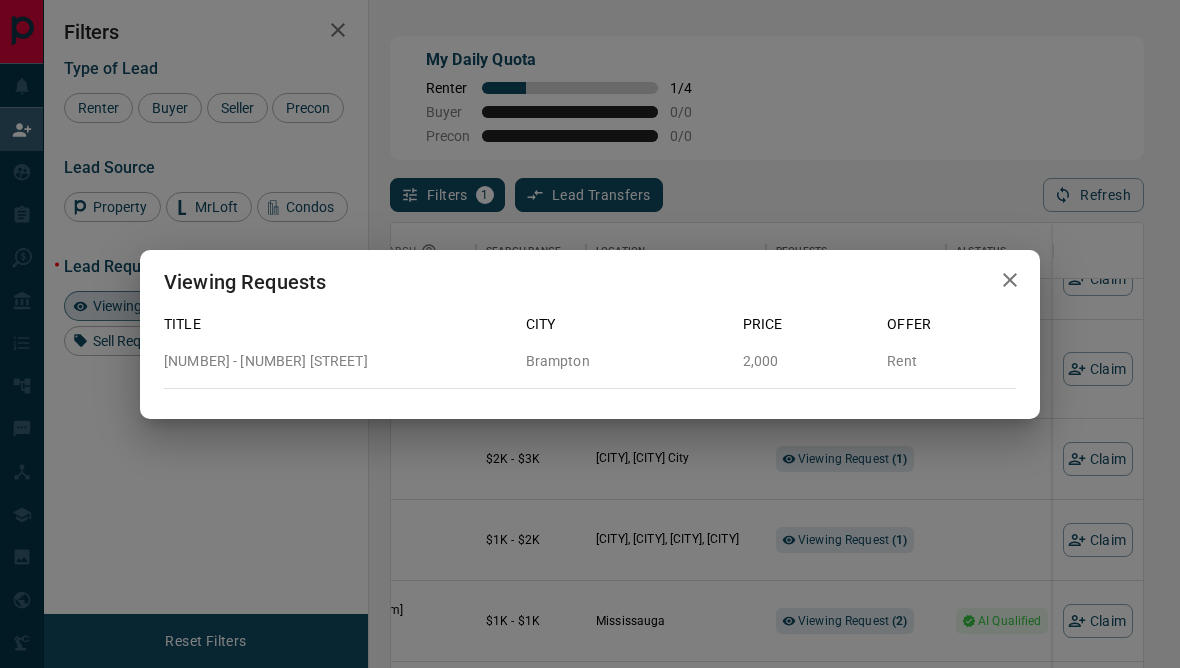 click on "Viewing Requests Title City Price Offer 1209 - 8 Dayspring Circle [CITY] 2,000 Rent" at bounding box center [590, 334] 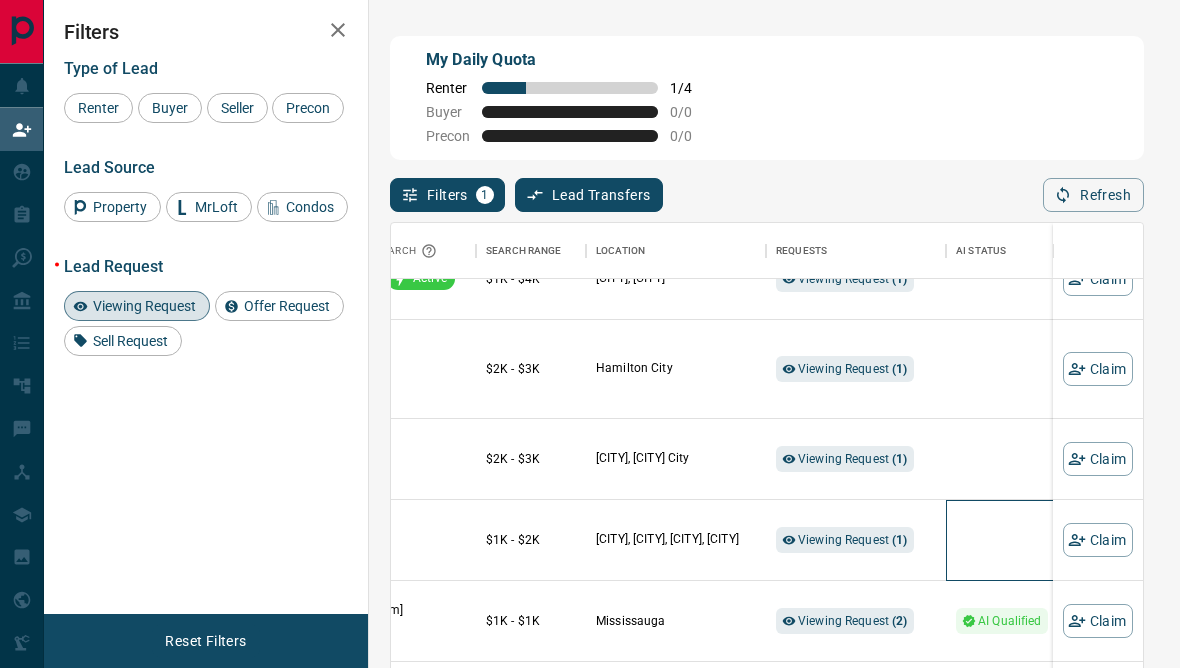 click at bounding box center (1056, 540) 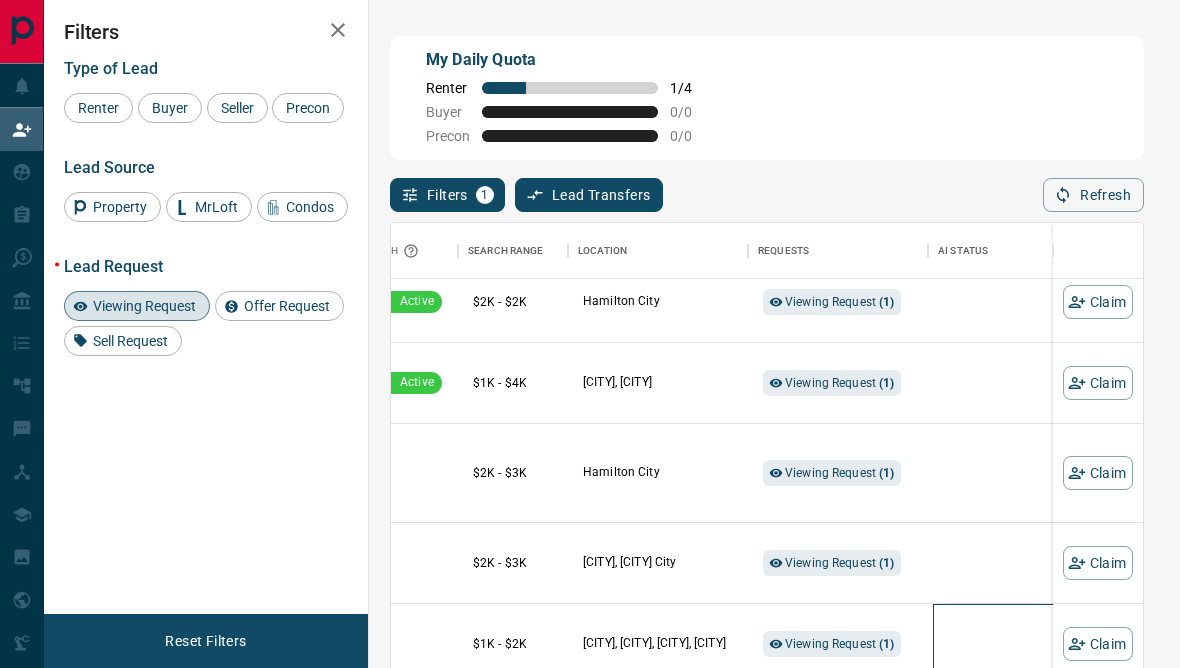 scroll, scrollTop: 903, scrollLeft: 383, axis: both 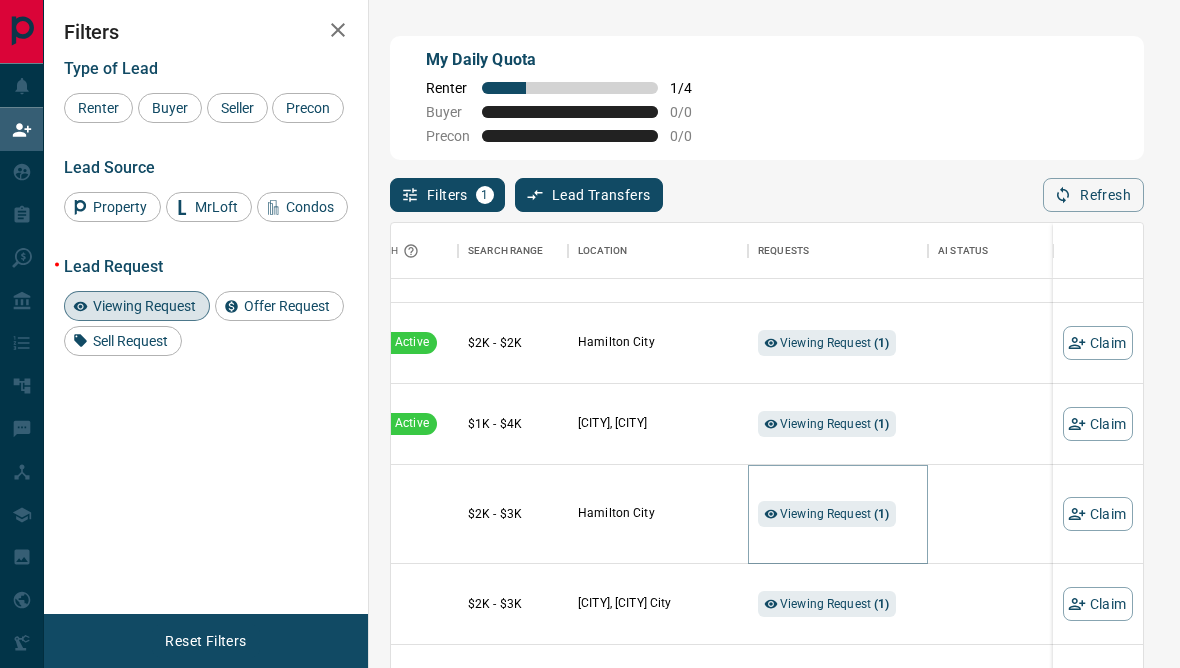 click on "( 1 )" at bounding box center (881, 514) 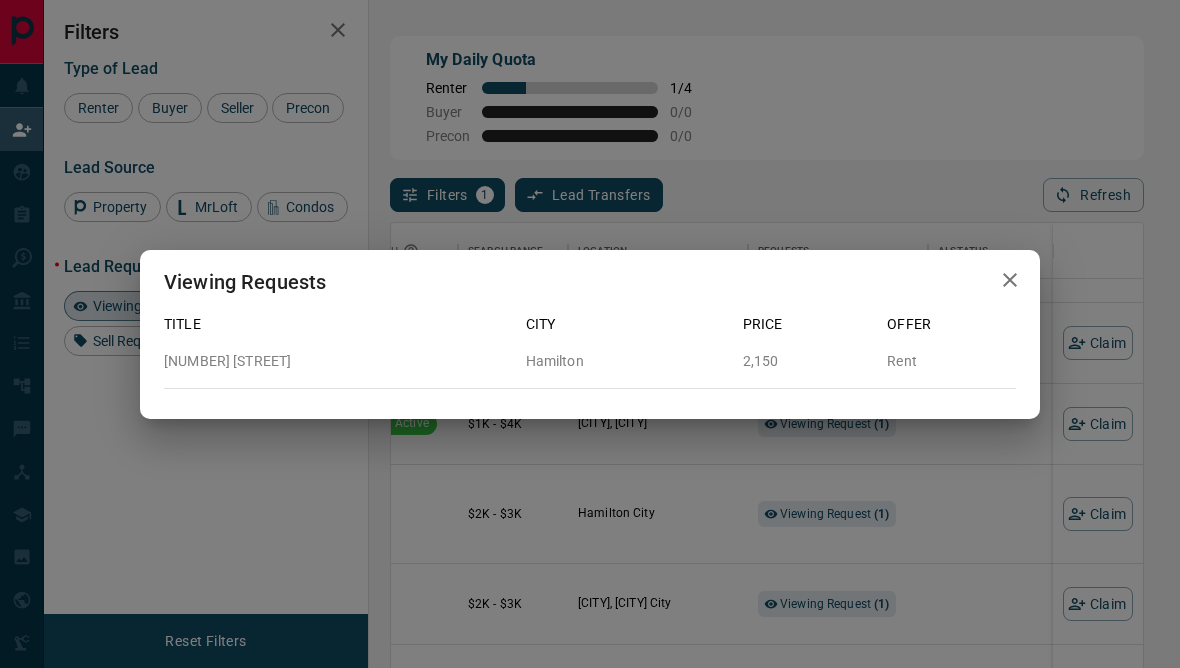 click on "Viewing Requests Title City Price Offer 0C LOWER - [NUMBER] [STREET] [CITY] [PRICE] Rent" at bounding box center [590, 334] 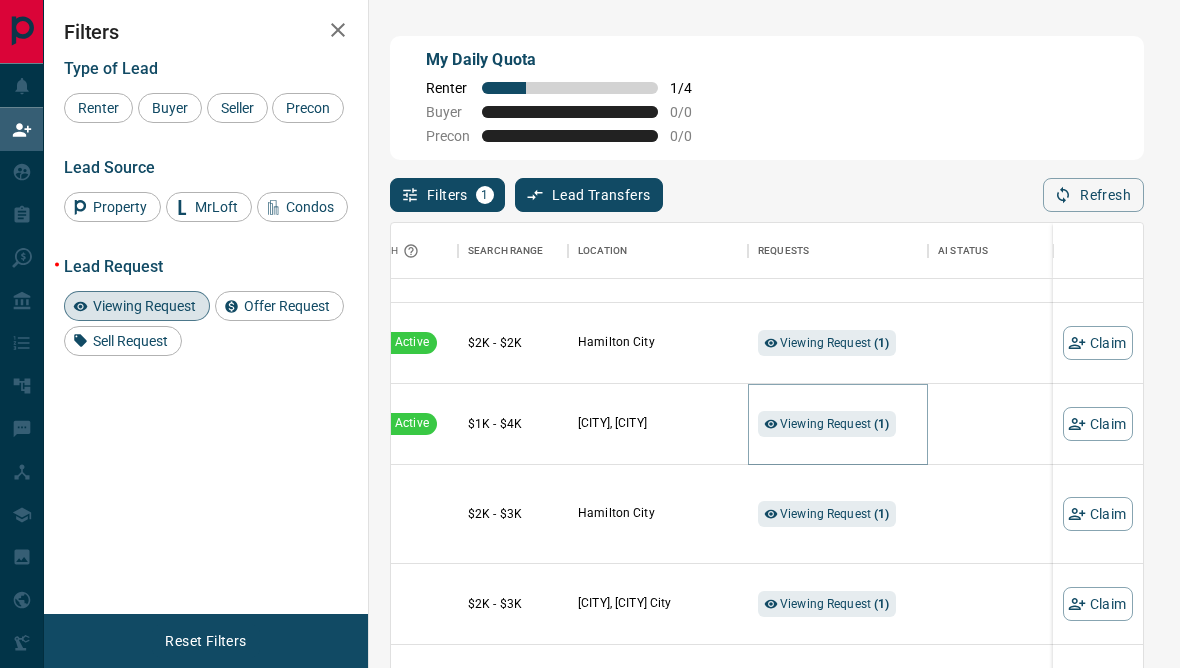 click on "( 1 )" at bounding box center (881, 424) 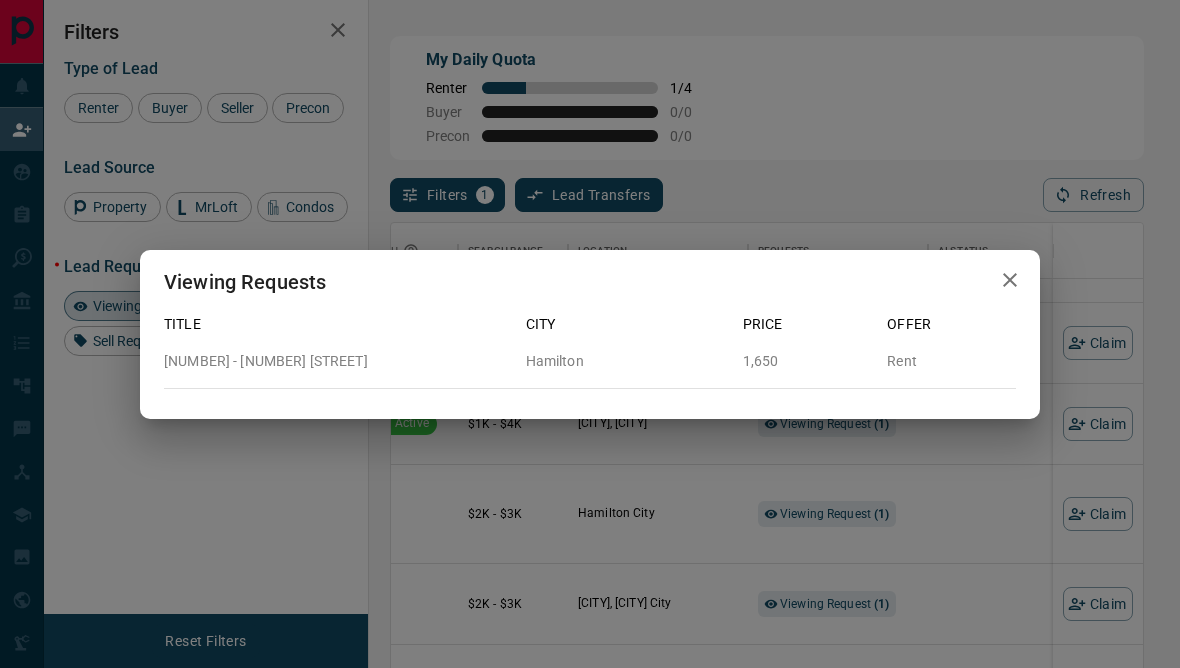 click 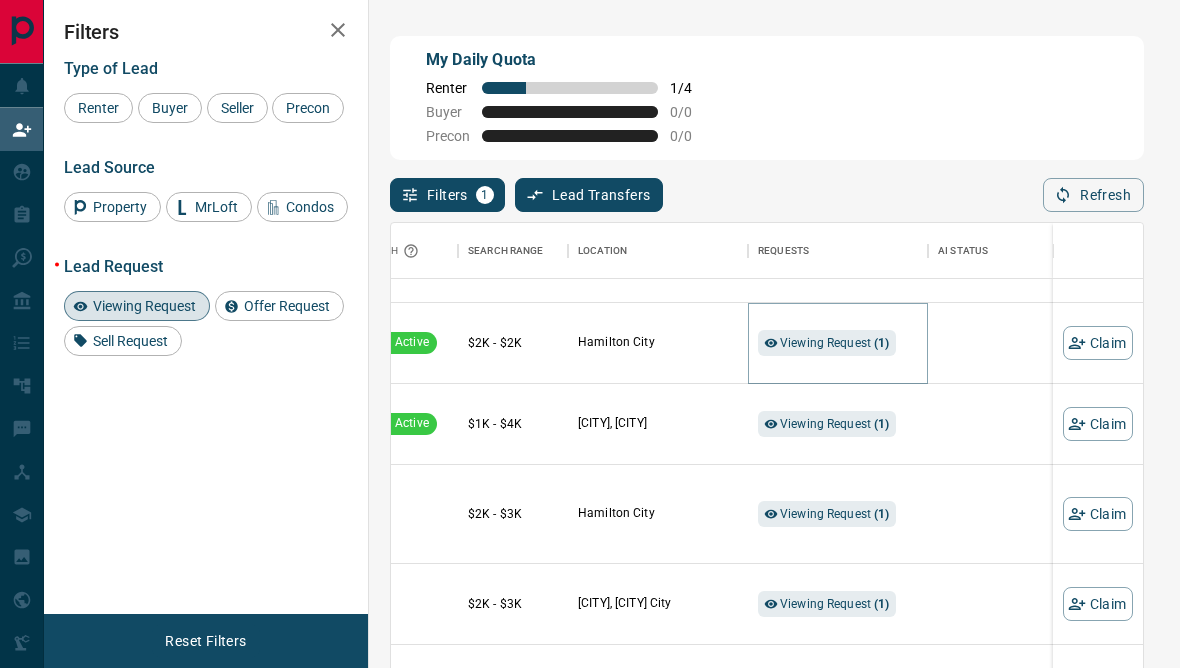 click on "Viewing Request   ( 1 )" at bounding box center [835, 343] 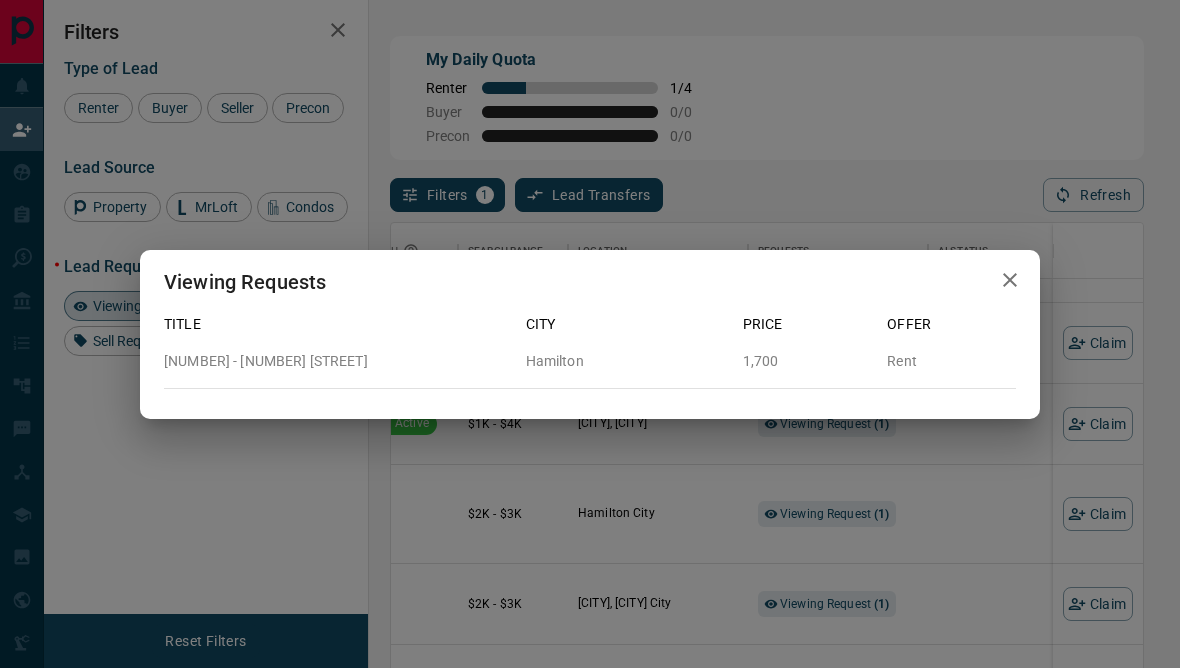 click 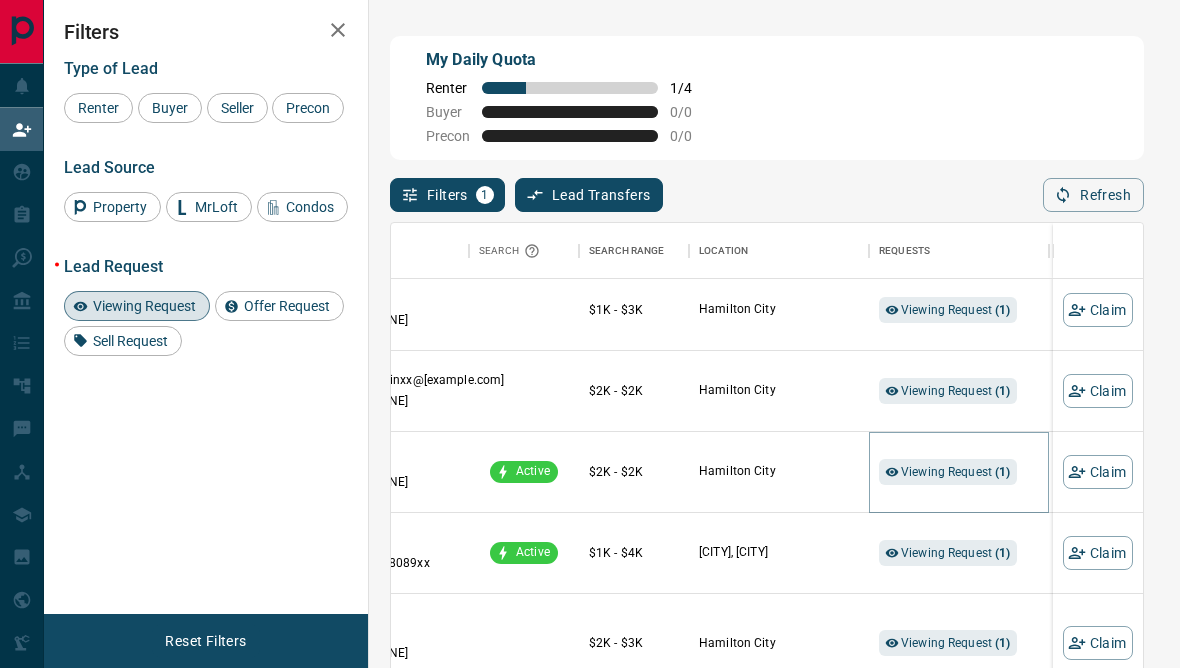 scroll, scrollTop: 741, scrollLeft: 257, axis: both 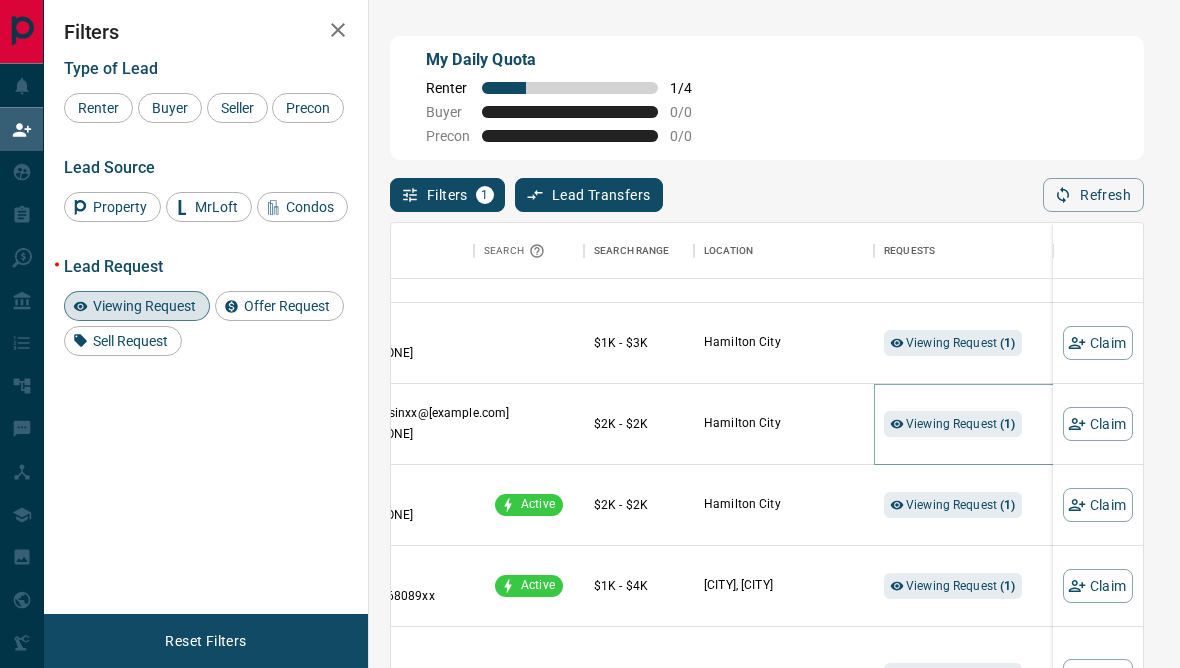 click on "Viewing Request   ( 1 )" at bounding box center [961, 424] 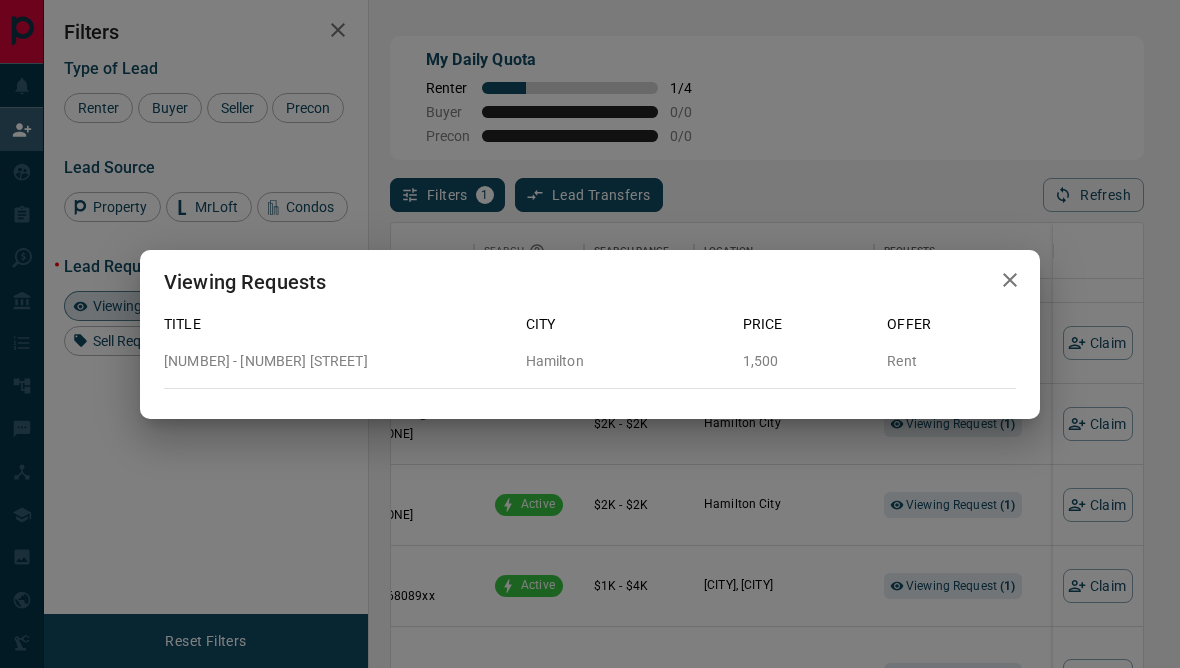 click 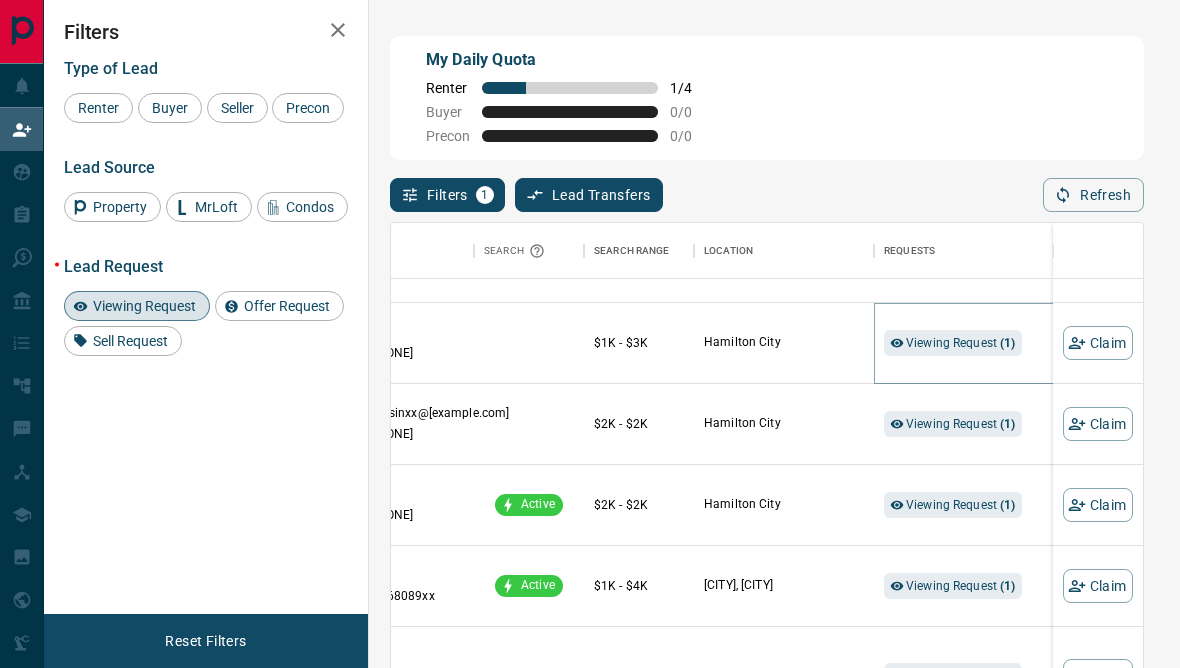 click on "Viewing Request   ( 1 )" at bounding box center (961, 343) 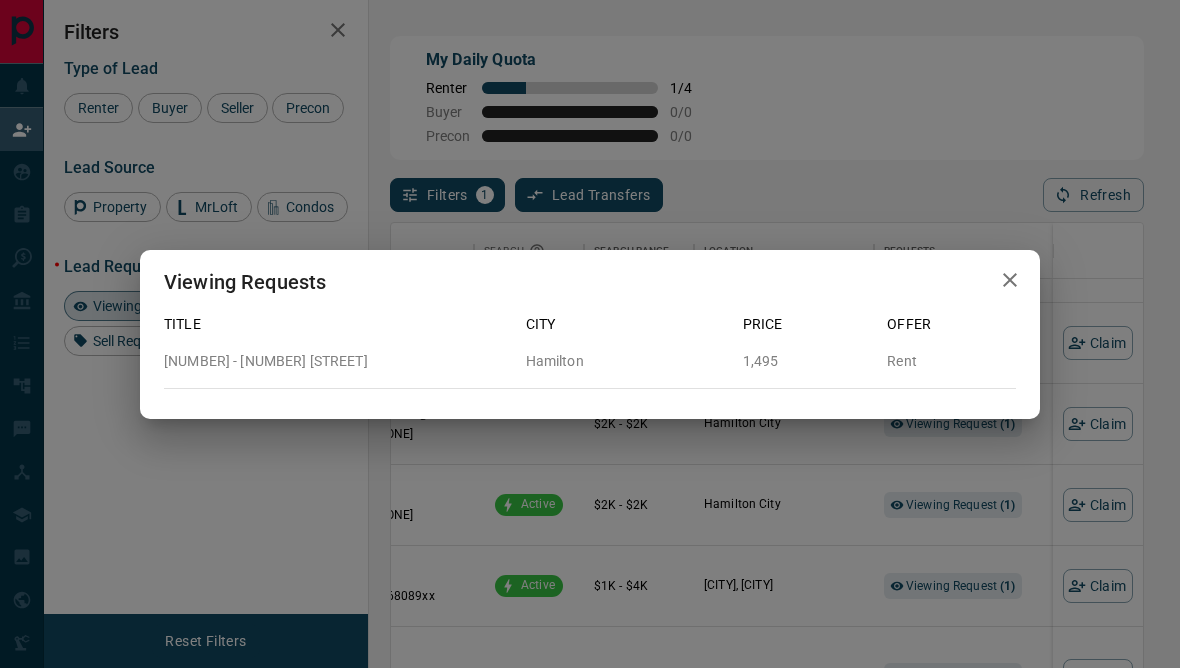 click 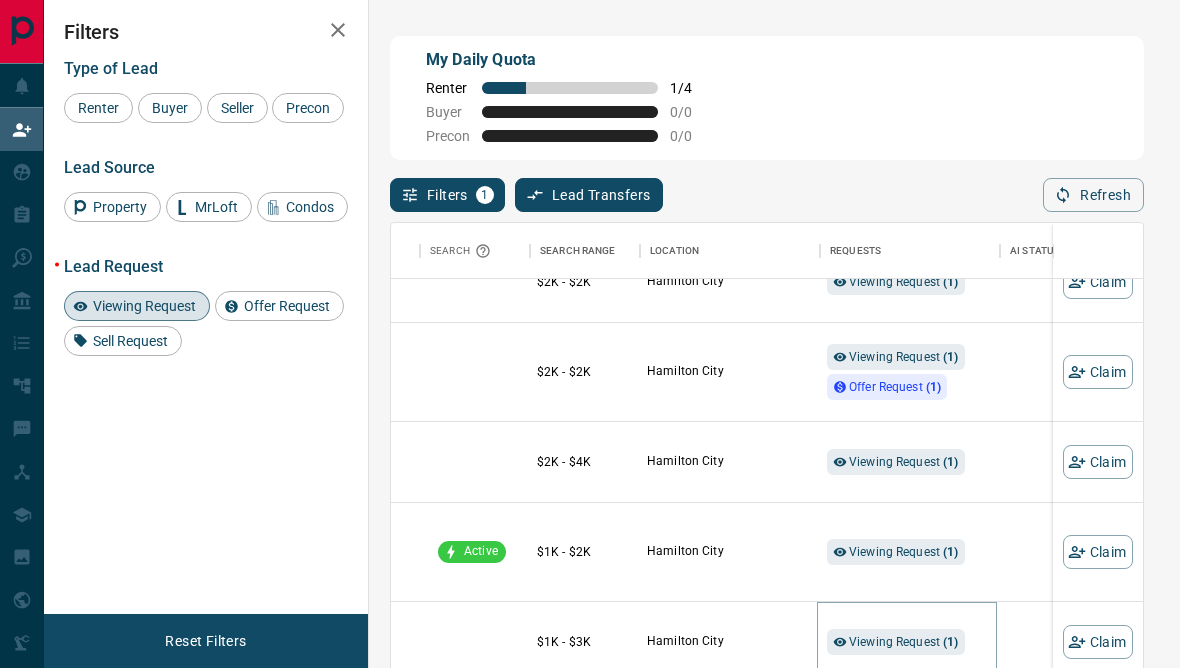 scroll, scrollTop: 435, scrollLeft: 308, axis: both 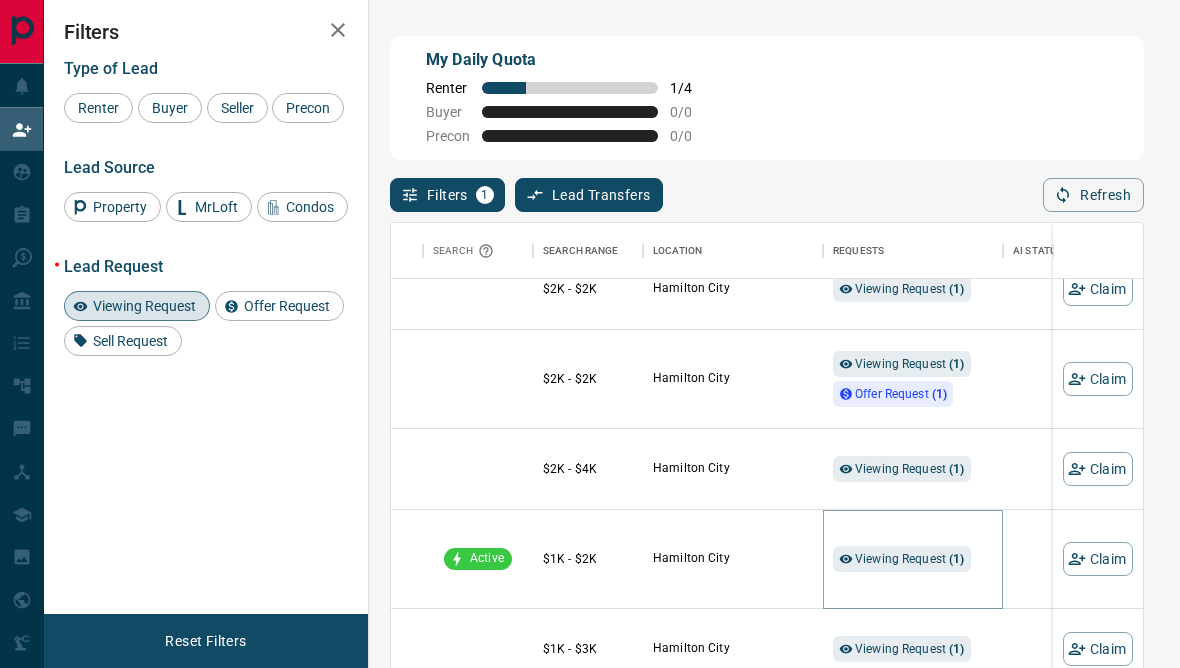 click on "Viewing Request   ( 1 )" at bounding box center (910, 559) 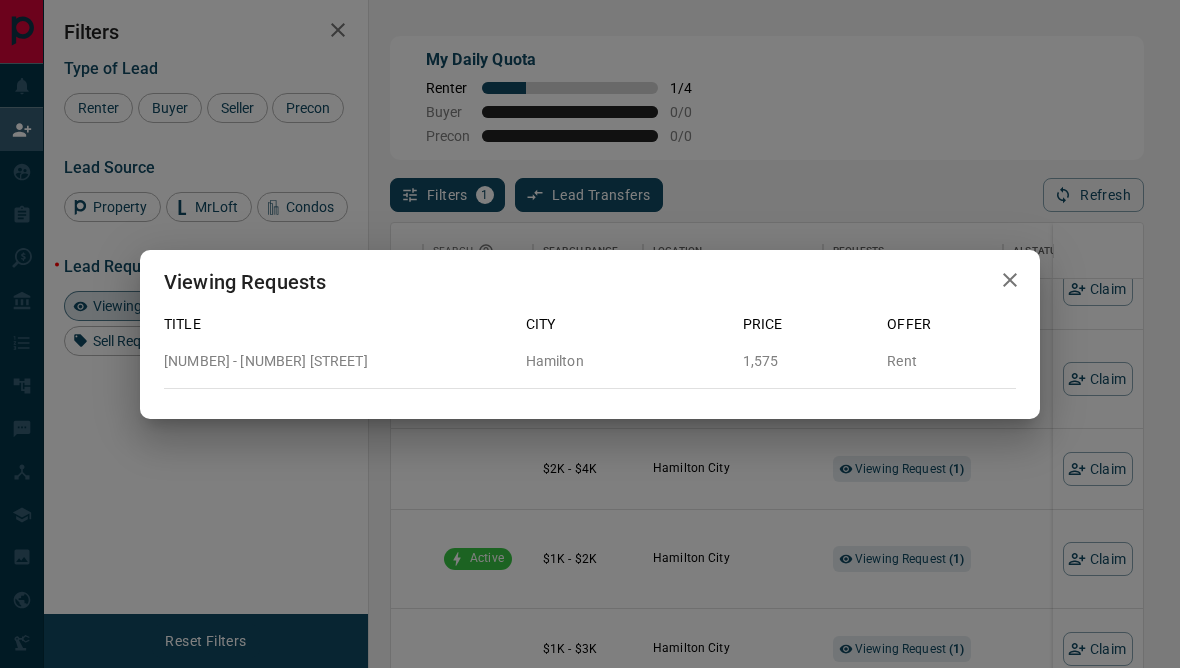 click 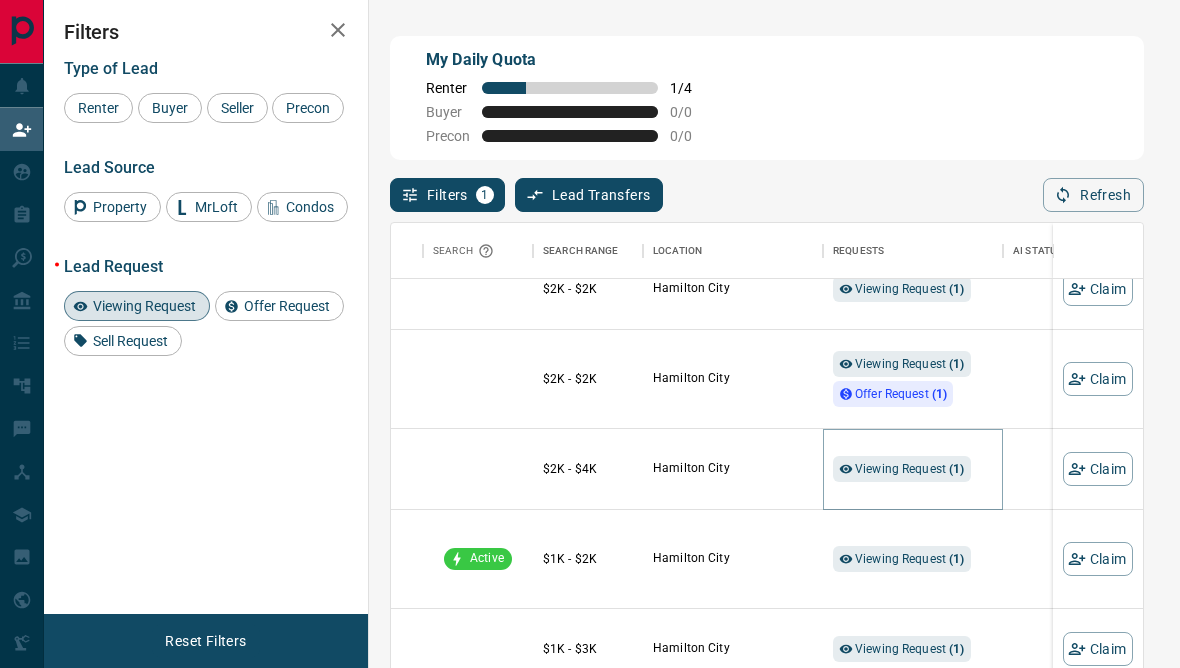 click on "( 1 )" at bounding box center (956, 469) 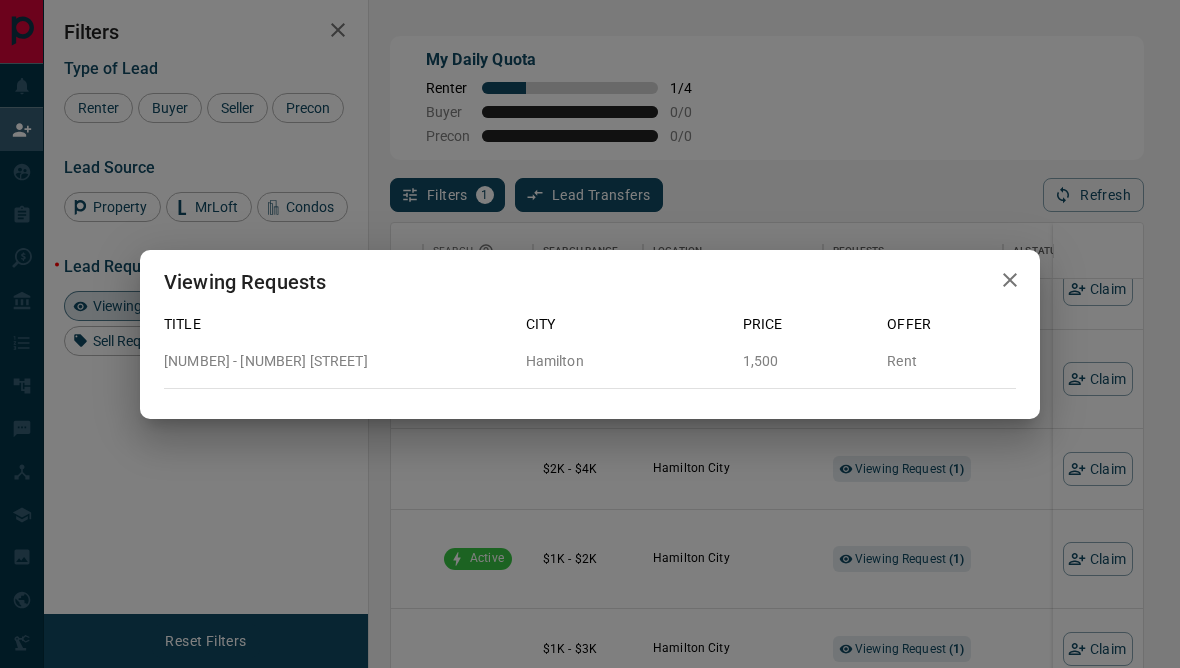 click 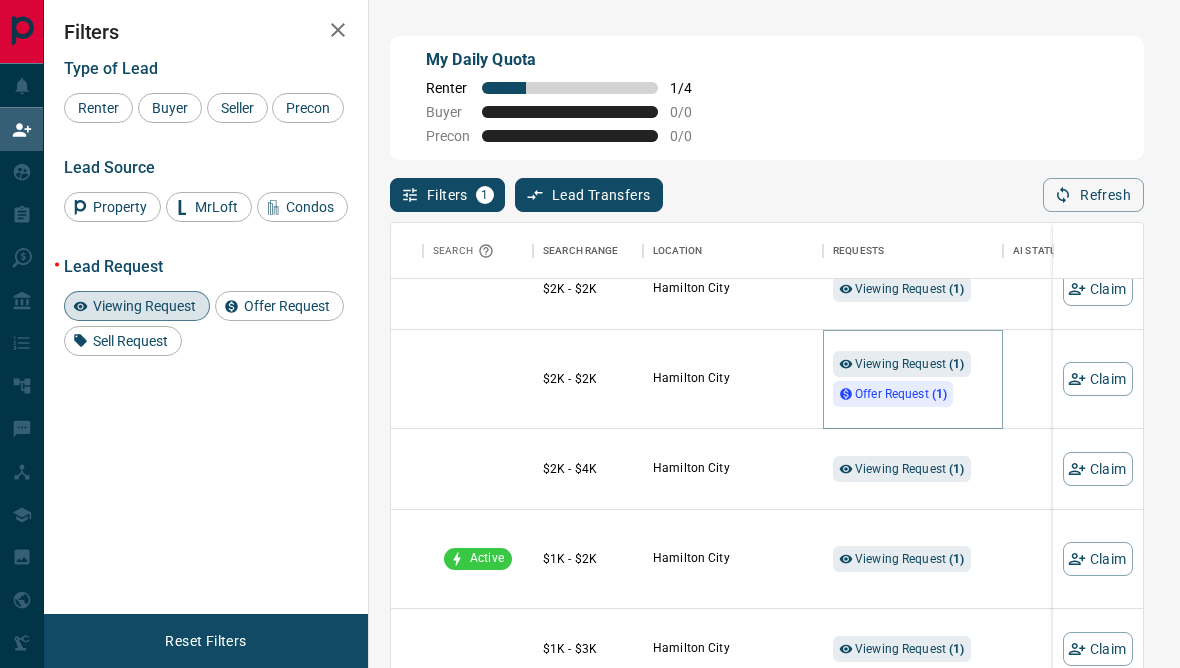 click on "Viewing Request   ( 1 )" at bounding box center [910, 364] 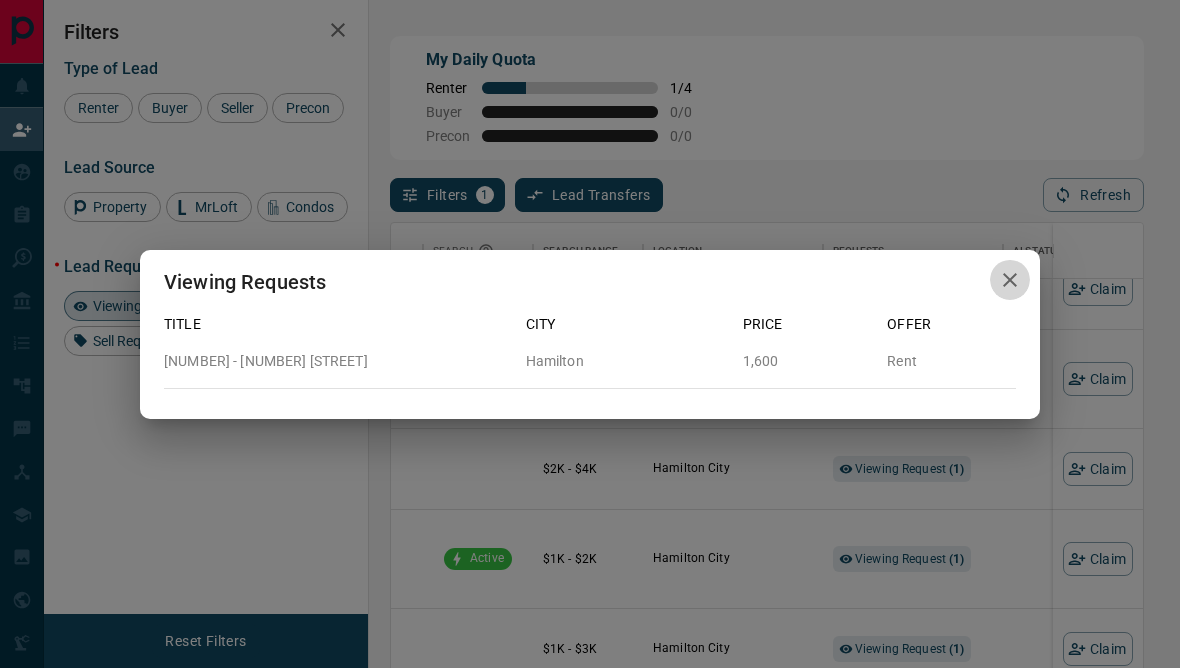 click 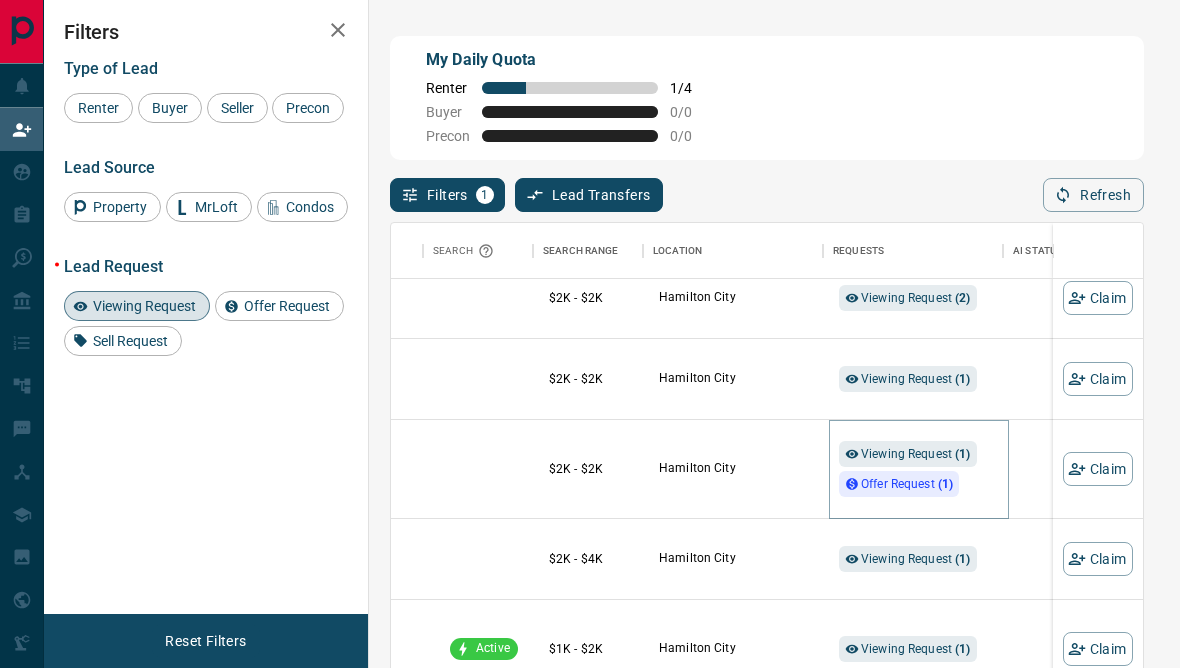 scroll, scrollTop: 329, scrollLeft: 292, axis: both 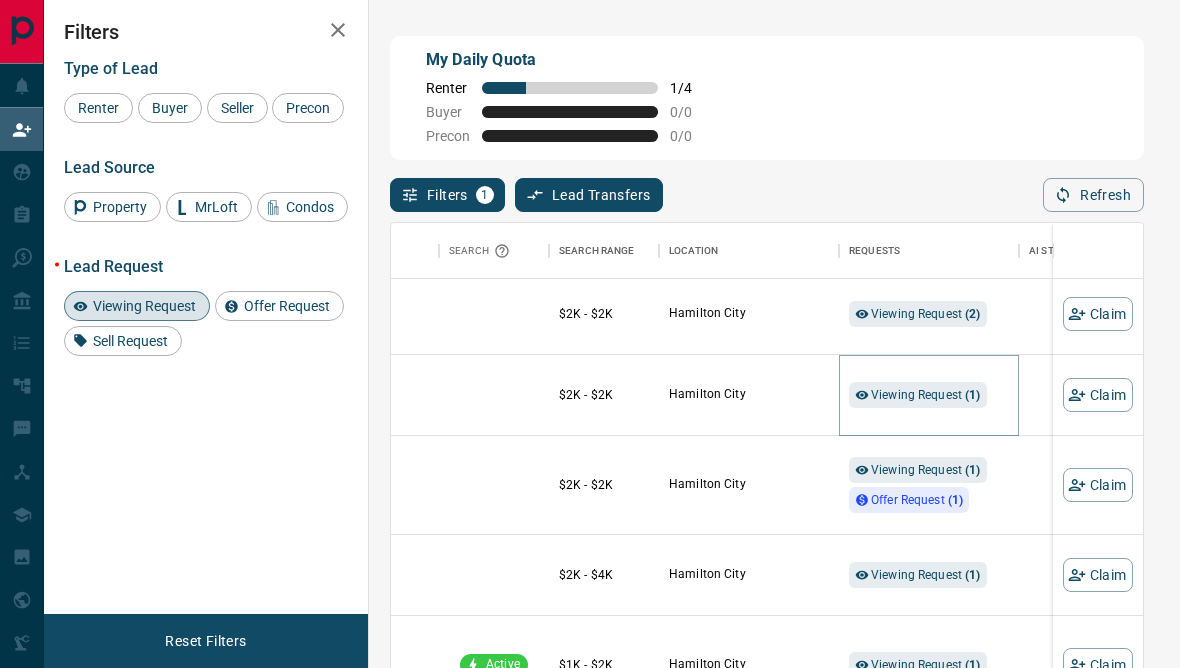 click on "Viewing Request   ( 1 )" at bounding box center [926, 395] 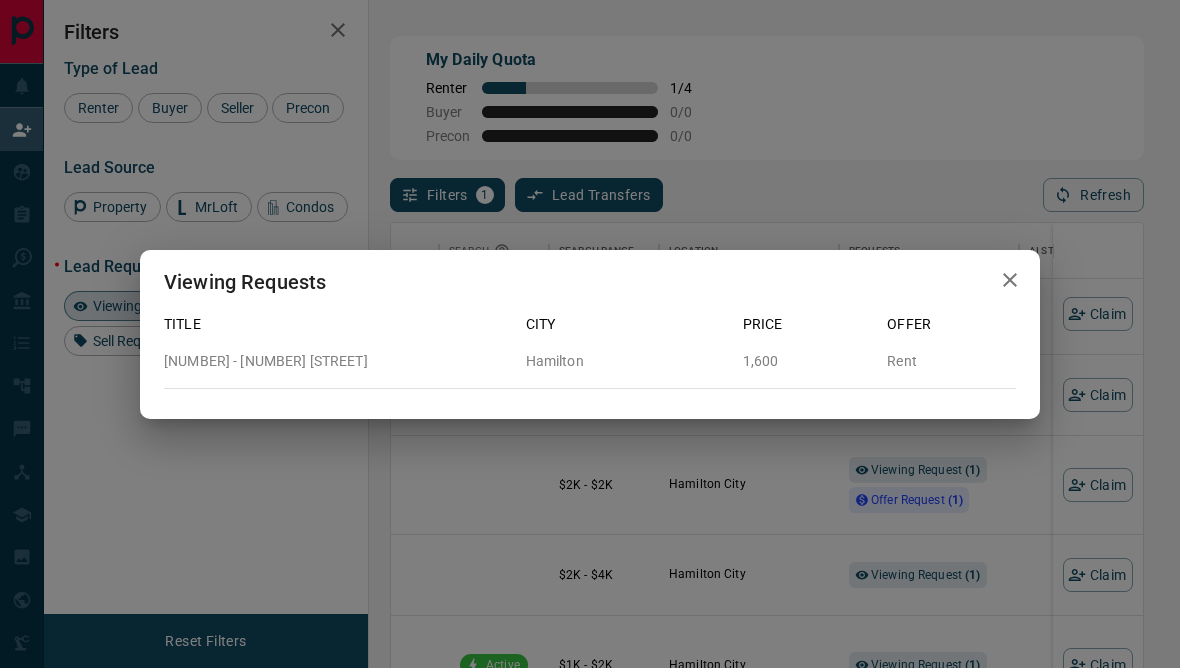 click 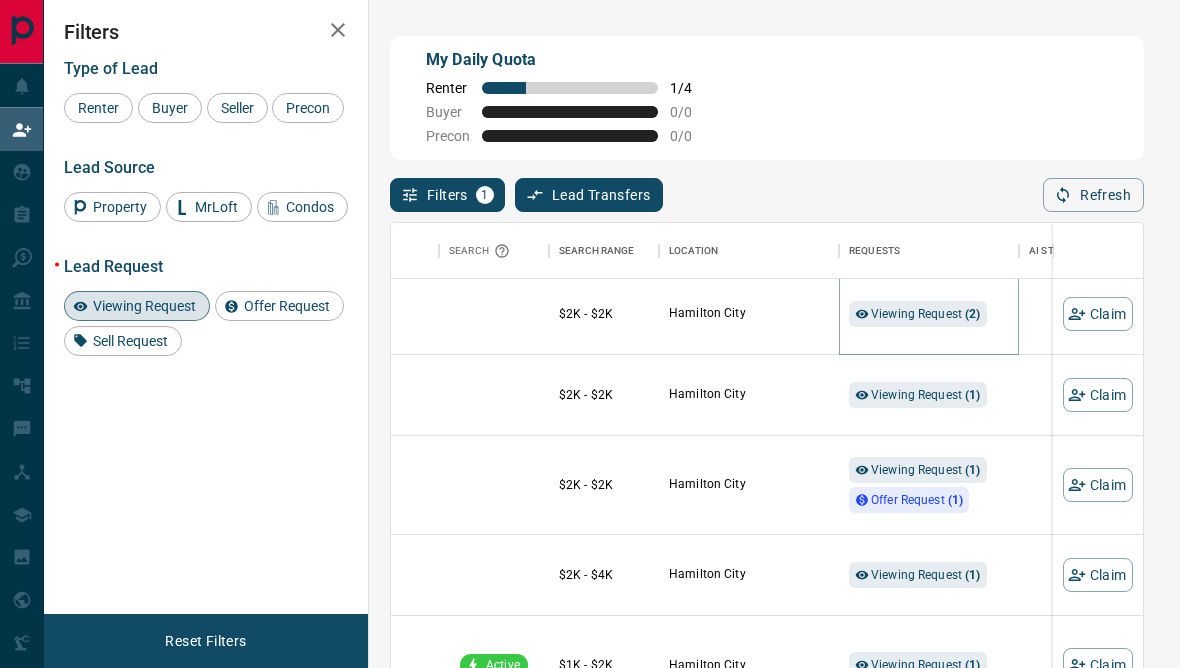 click on "( 2 )" at bounding box center [972, 314] 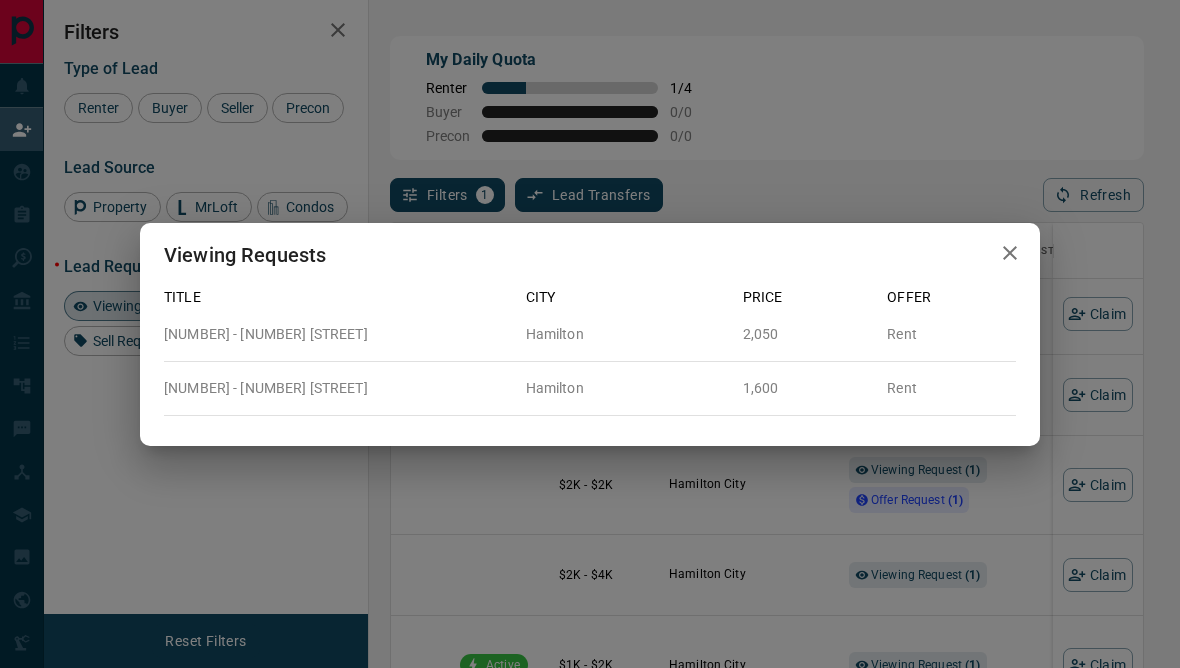 click 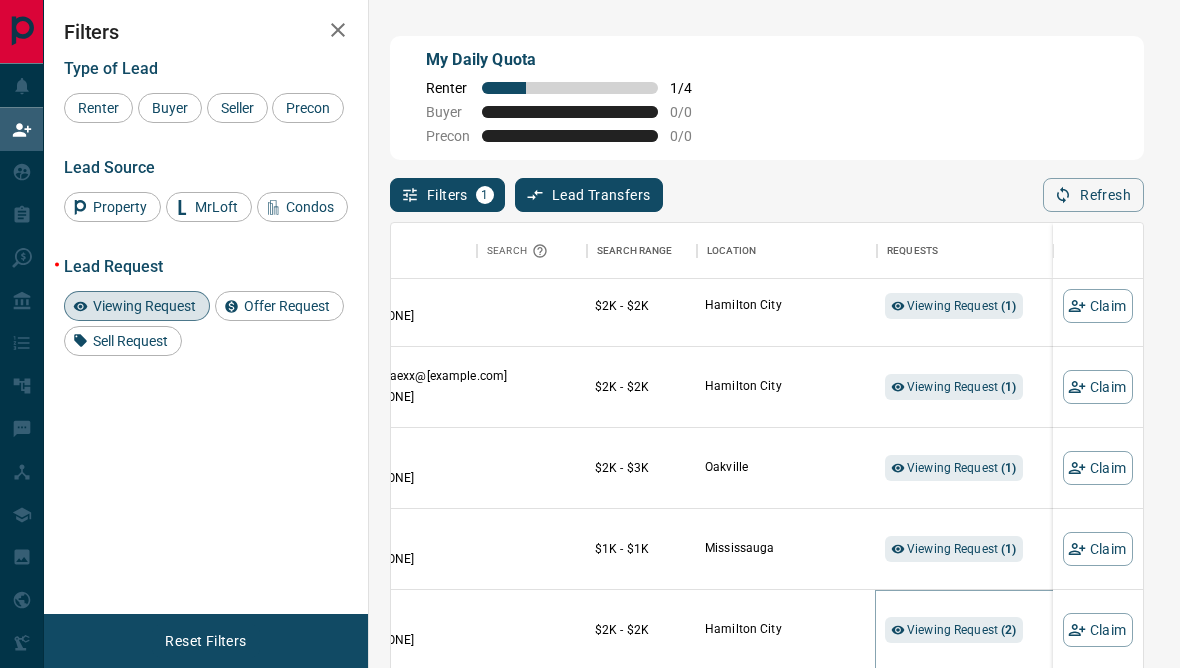 scroll, scrollTop: 10, scrollLeft: 254, axis: both 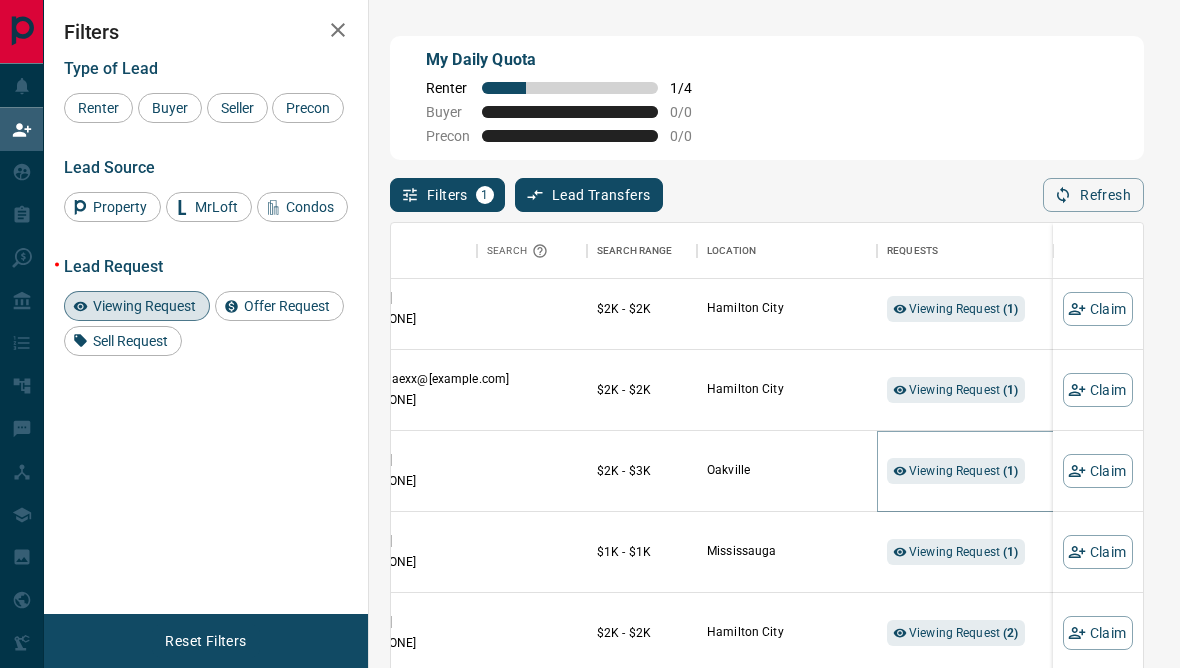 click on "Viewing Request   ( 1 )" at bounding box center (956, 471) 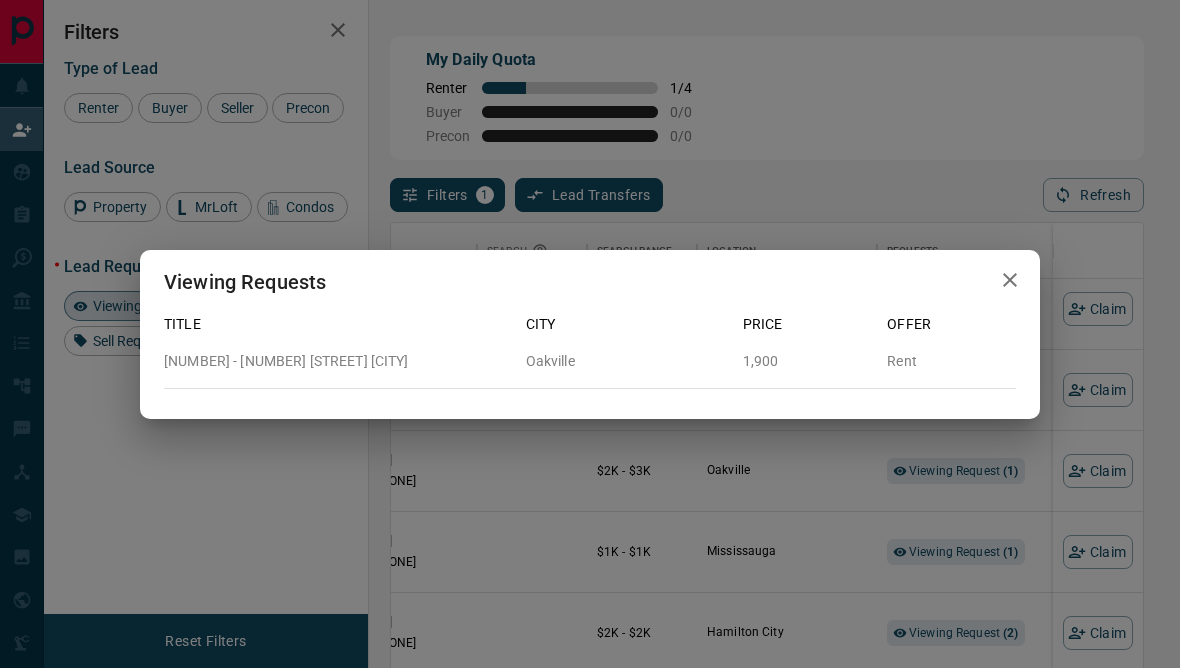 click on "Viewing Requests Title City Price Offer [NUMBER] - [NUMBER] [STREET] [CITY] [PRICE] Rent" at bounding box center (590, 334) 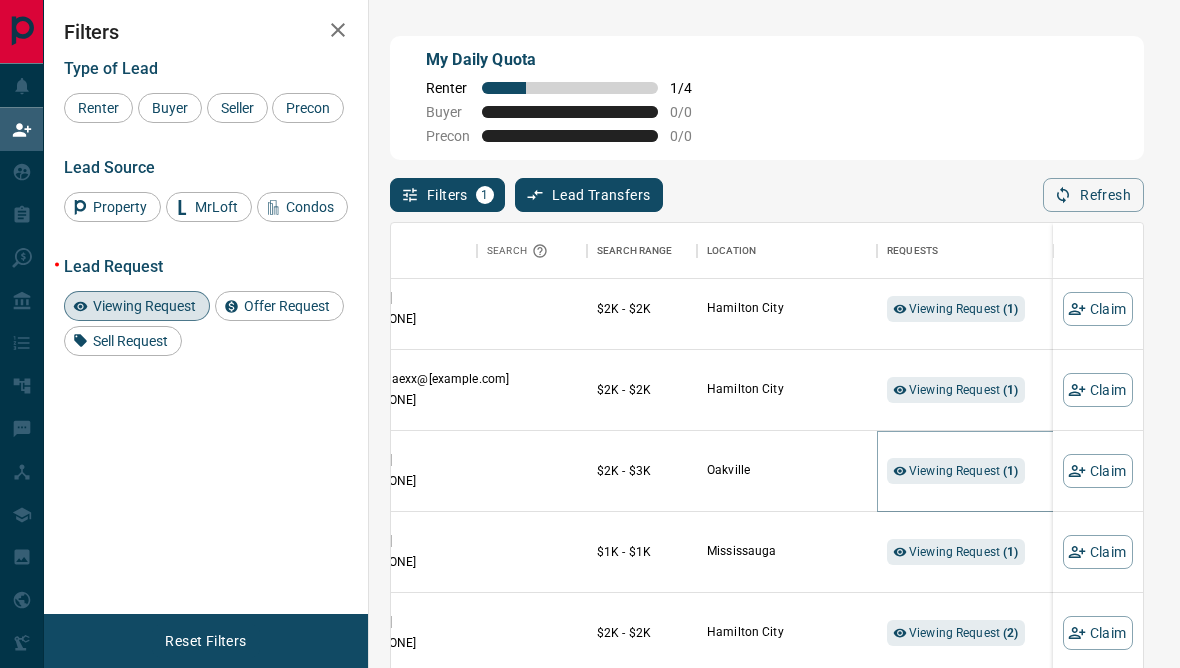 click on "Viewing Request   ( 1 )" at bounding box center [964, 471] 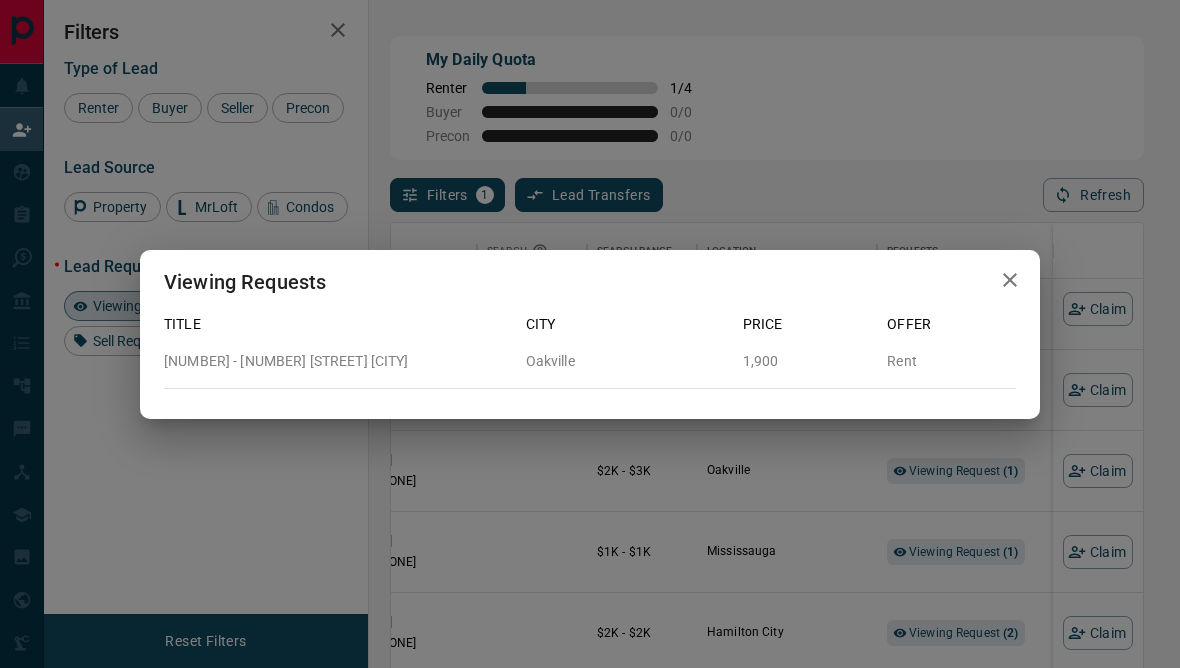 click on "Viewing Requests Title City Price Offer [NUMBER] - [NUMBER] [STREET] [CITY] [PRICE] Rent" at bounding box center [590, 334] 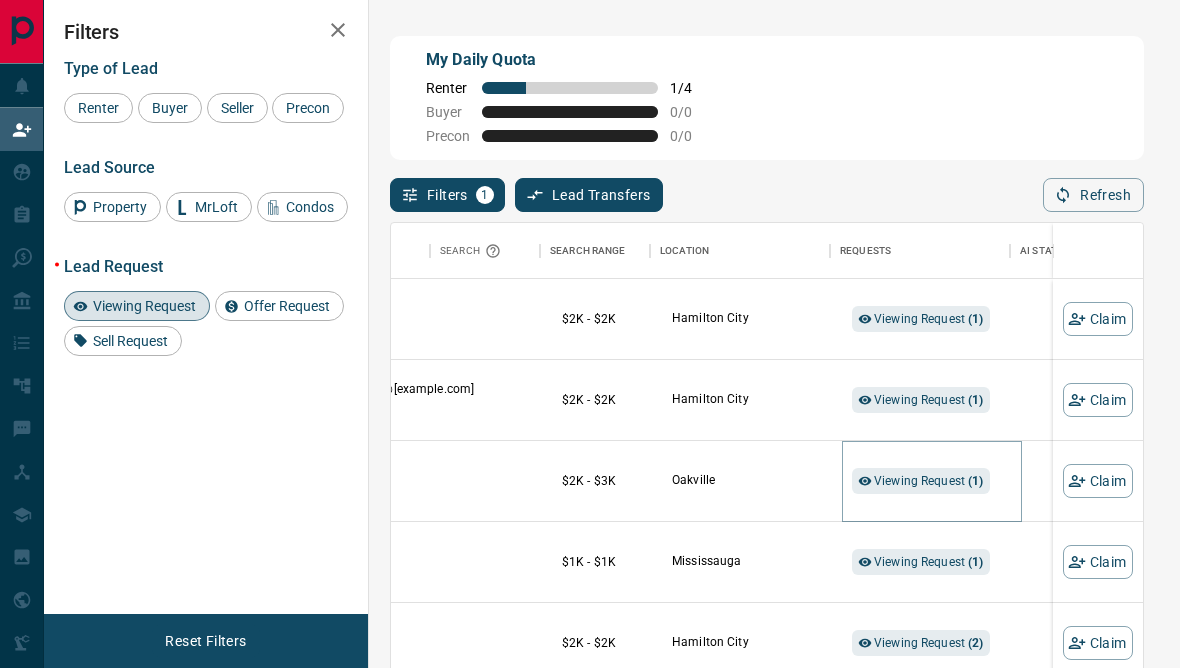 scroll, scrollTop: 0, scrollLeft: 289, axis: horizontal 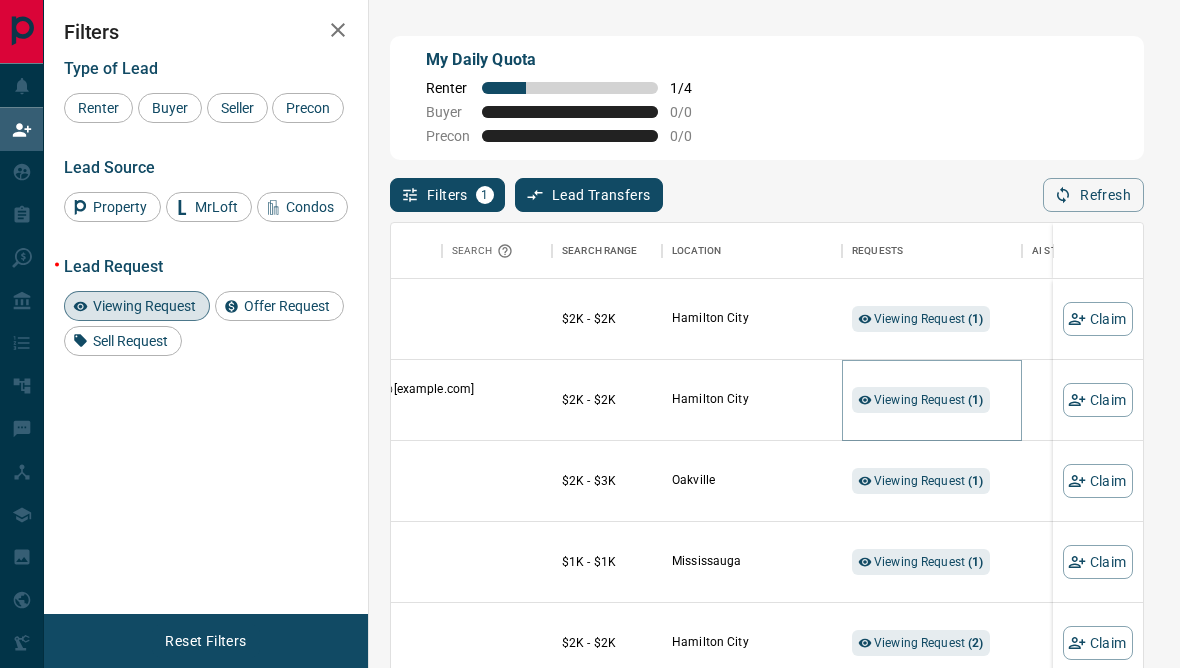 click on "Viewing Request   ( 1 )" at bounding box center [929, 400] 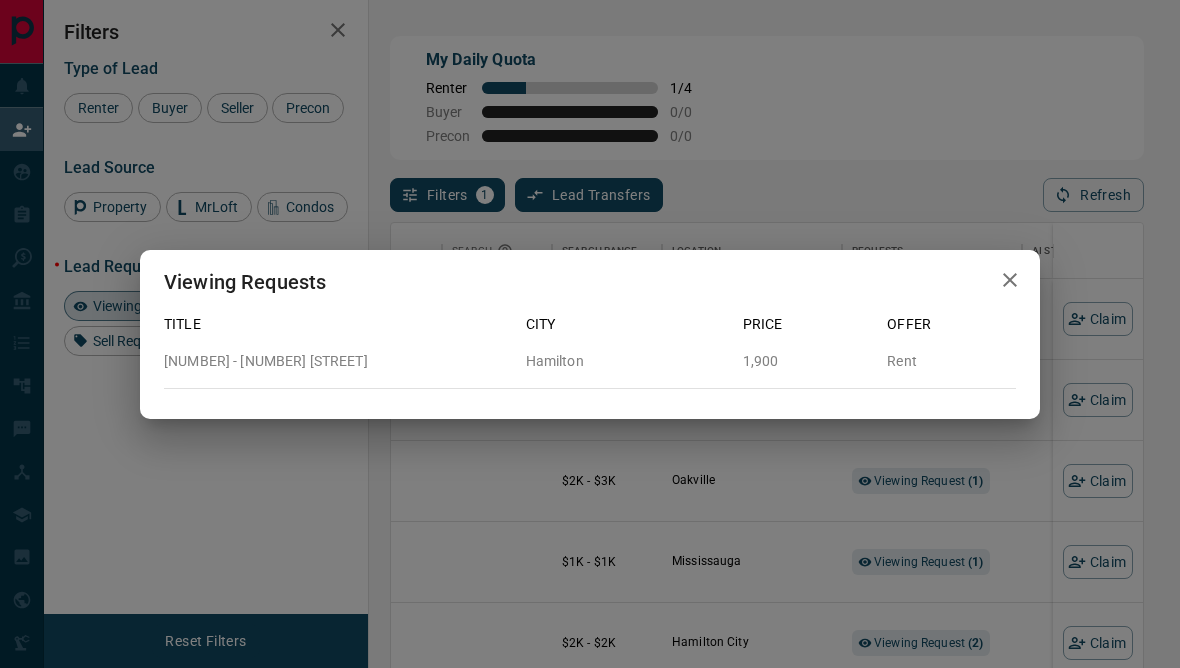 click on "Viewing Requests Title City Price Offer [NUMBER] - [NUMBER] [STREET] [CITY] [PRICE] Rent" at bounding box center [590, 334] 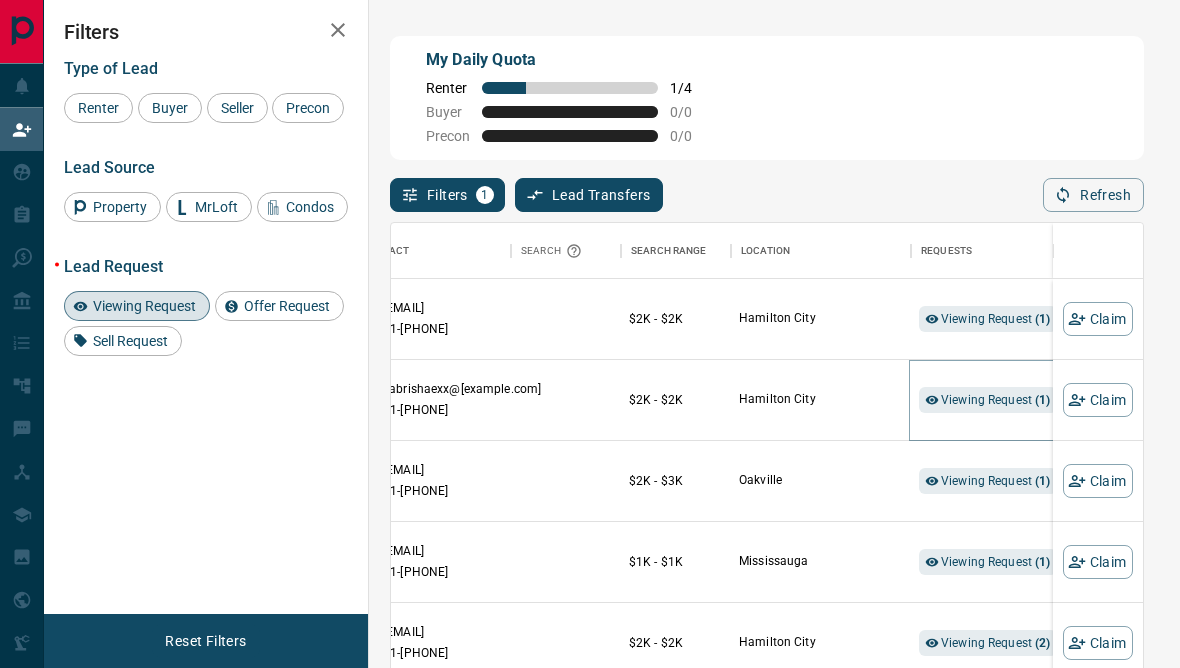 scroll, scrollTop: 0, scrollLeft: 222, axis: horizontal 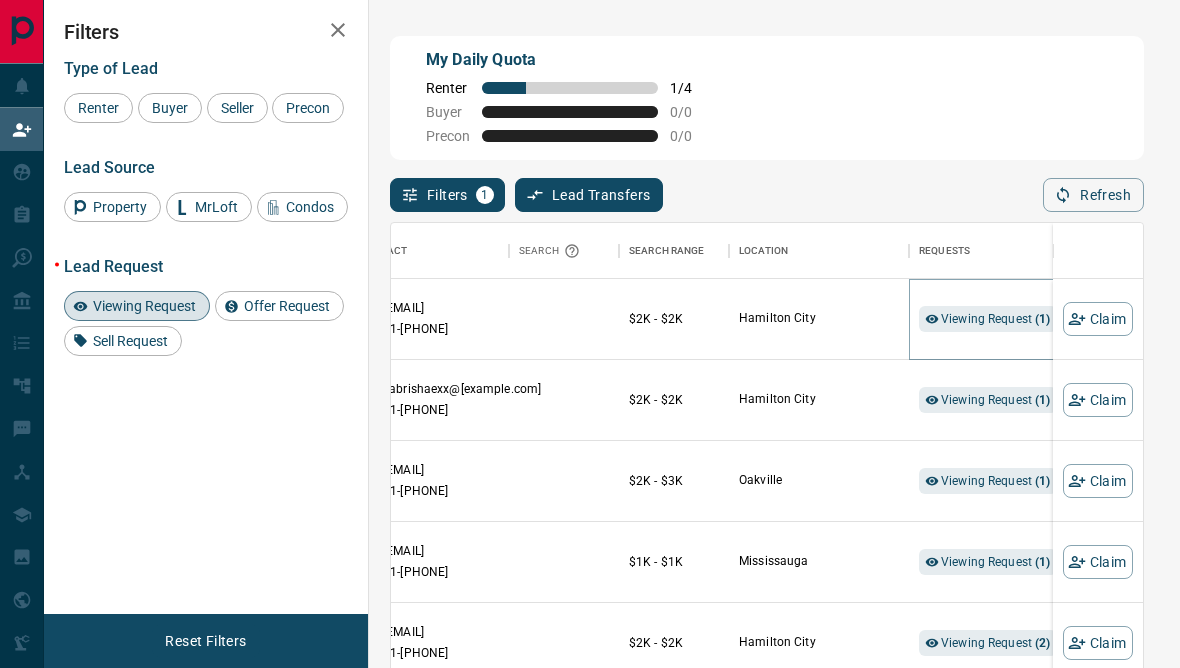 click on "Viewing Request   ( 1 )" at bounding box center (996, 319) 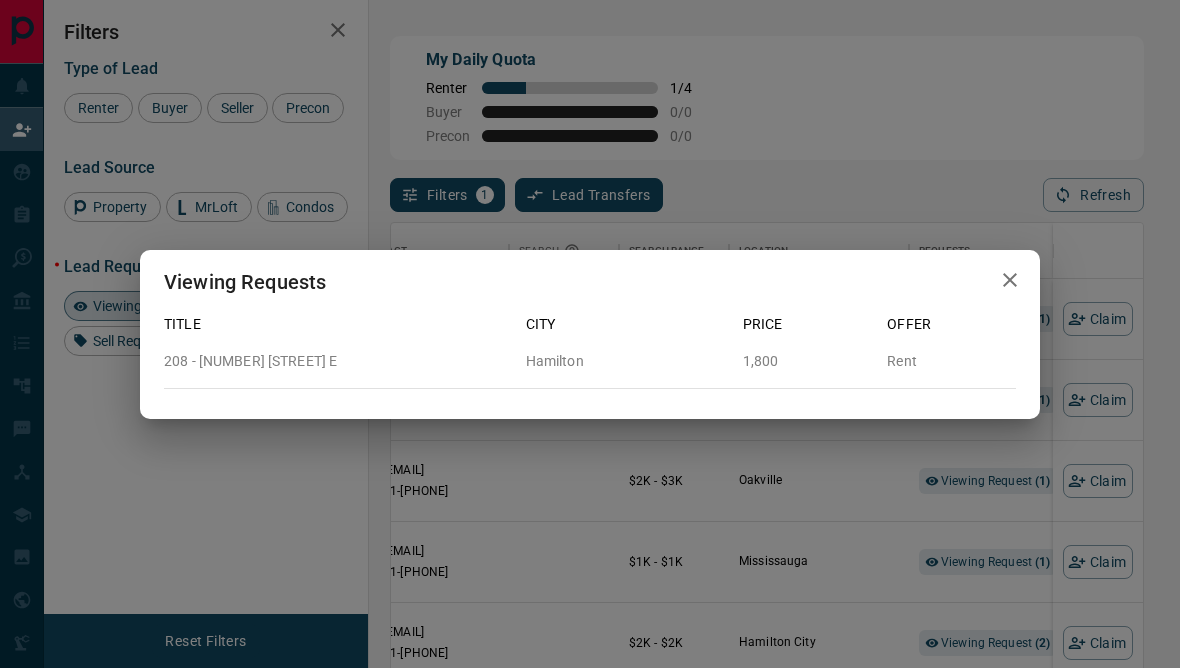 click on "Viewing Requests Title City Price Offer 208 - 2782 Barton Street E [CITY] 1,800 Rent" at bounding box center (590, 334) 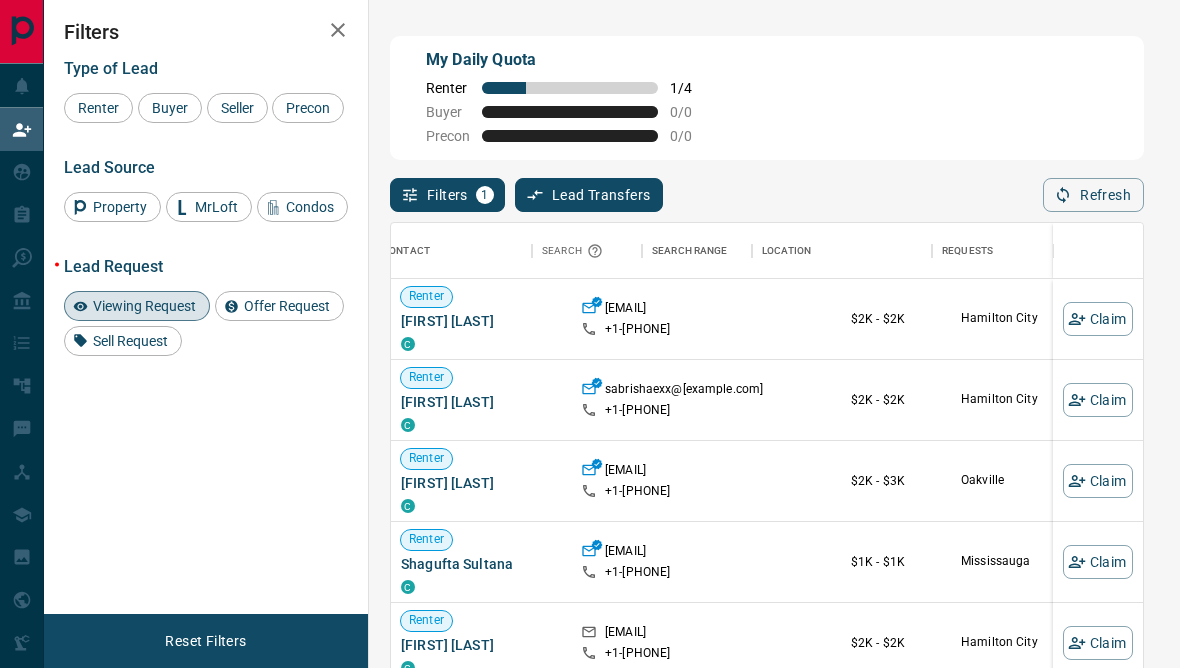scroll, scrollTop: 0, scrollLeft: 0, axis: both 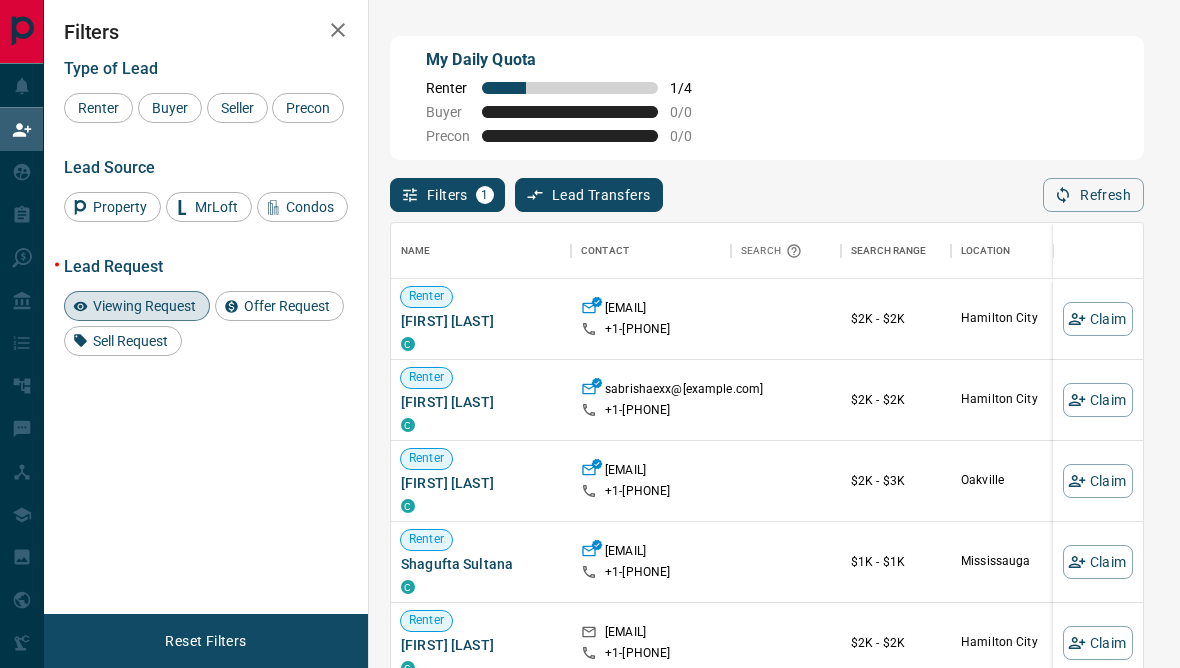 click on "Viewing Request" at bounding box center [144, 306] 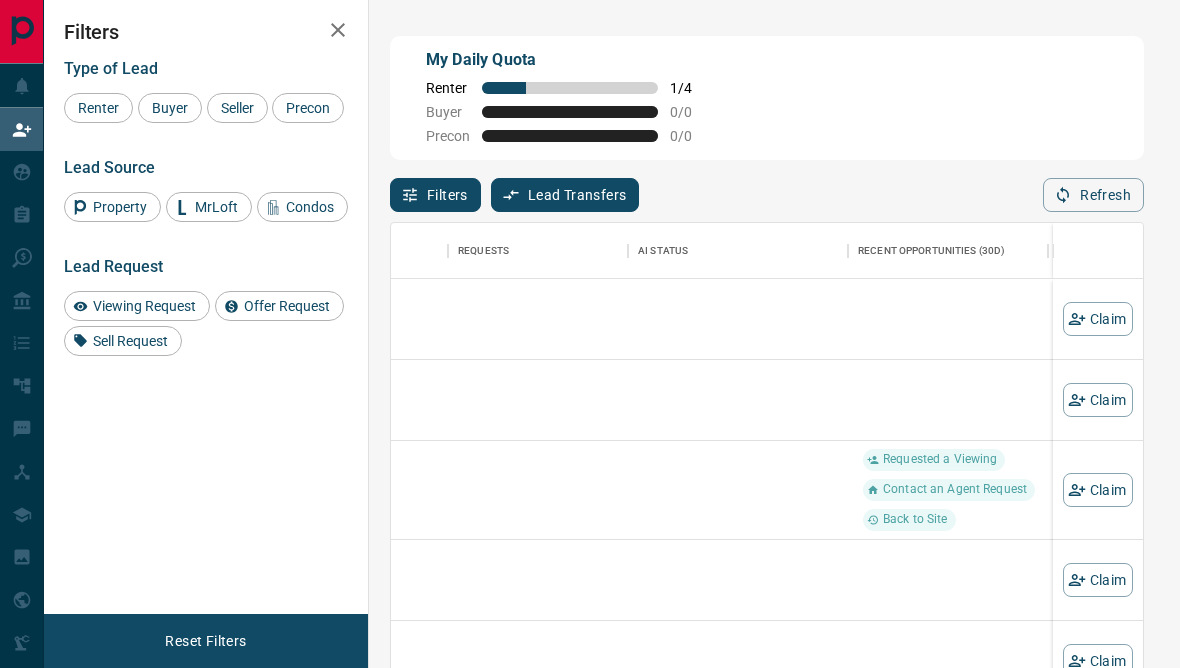 scroll, scrollTop: 0, scrollLeft: 678, axis: horizontal 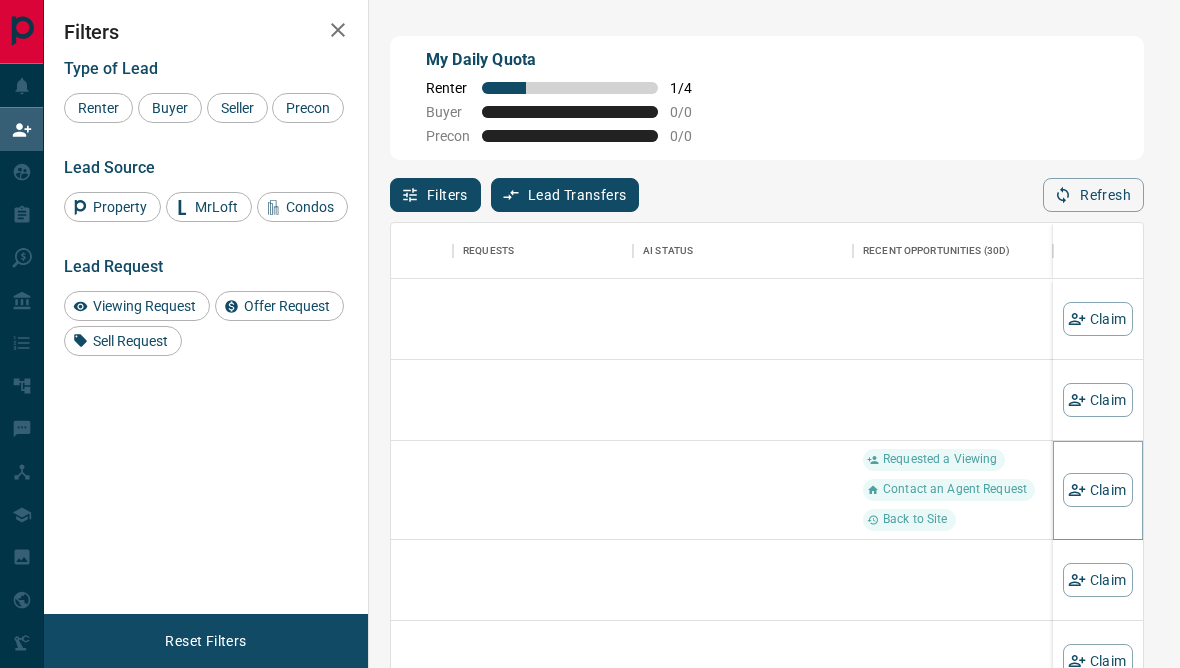 click on "Claim" at bounding box center [1098, 490] 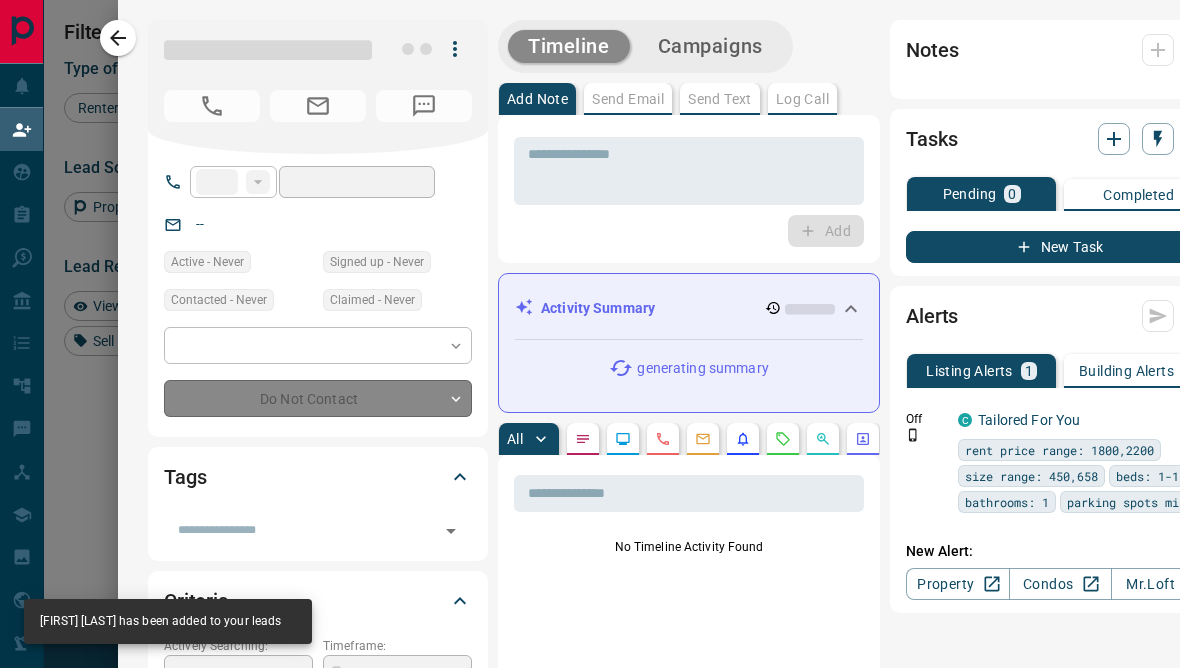type on "**" 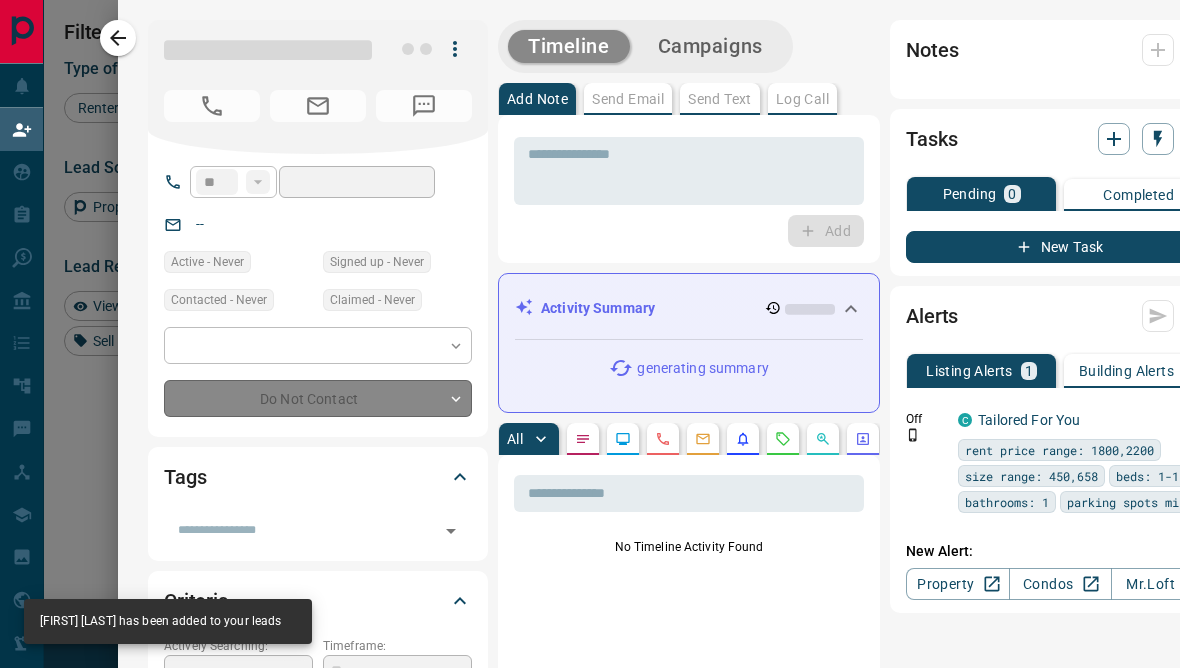 type on "**********" 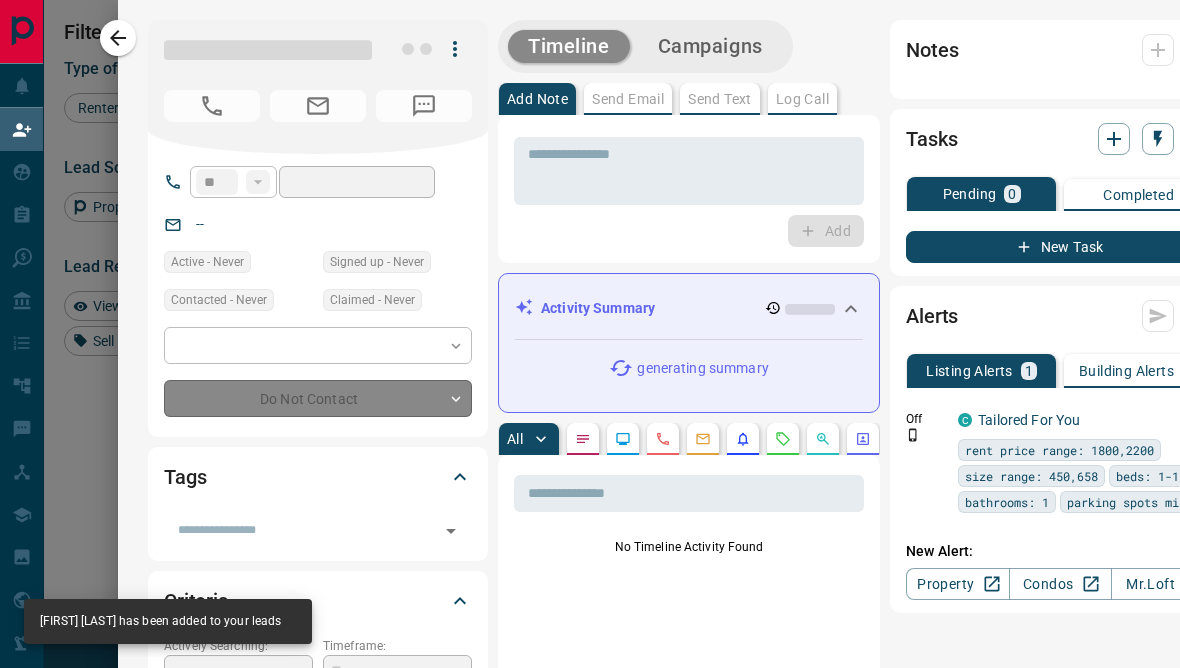 type on "**********" 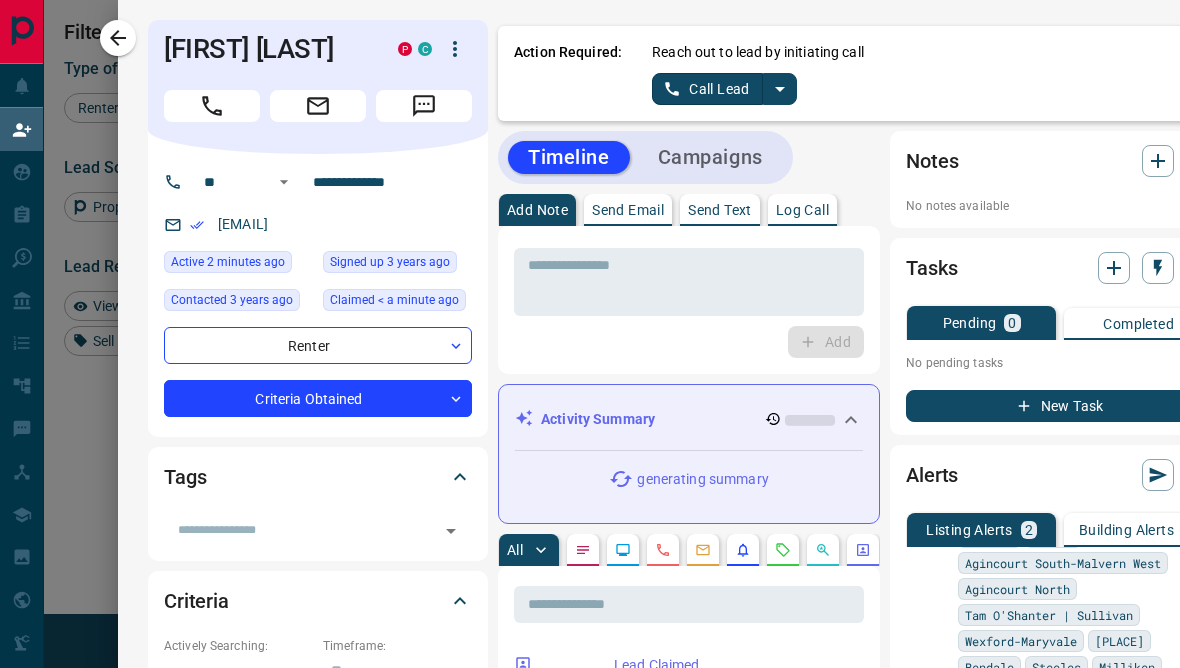 scroll, scrollTop: 93, scrollLeft: 0, axis: vertical 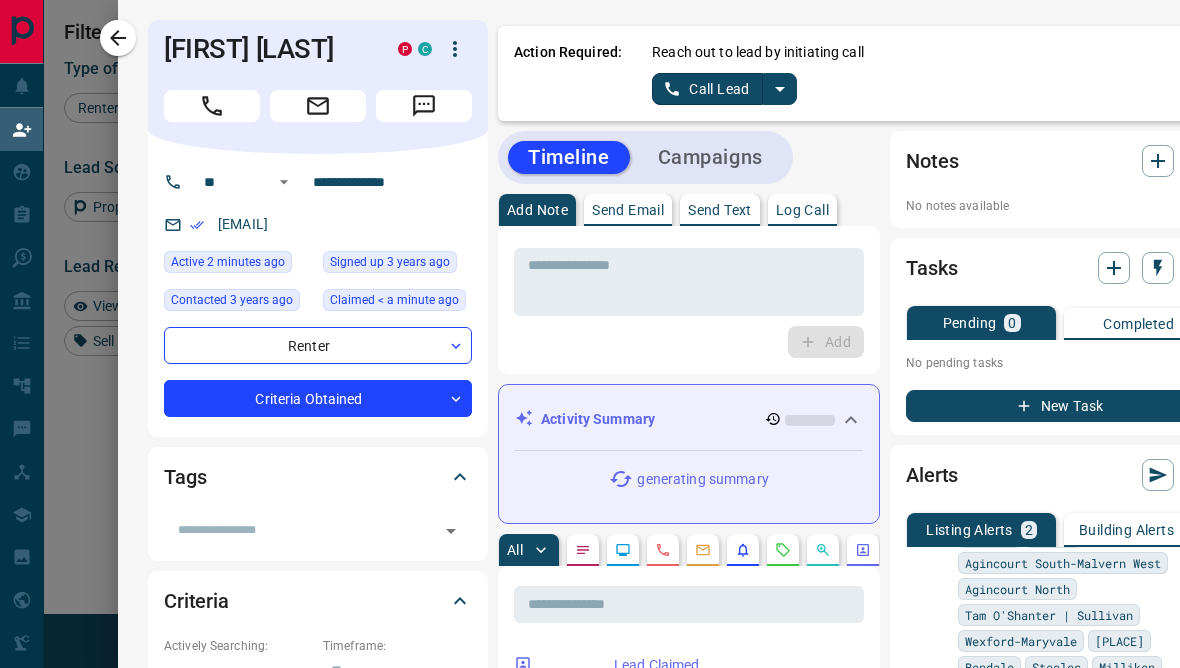 click on "Building Alerts" at bounding box center (1126, 530) 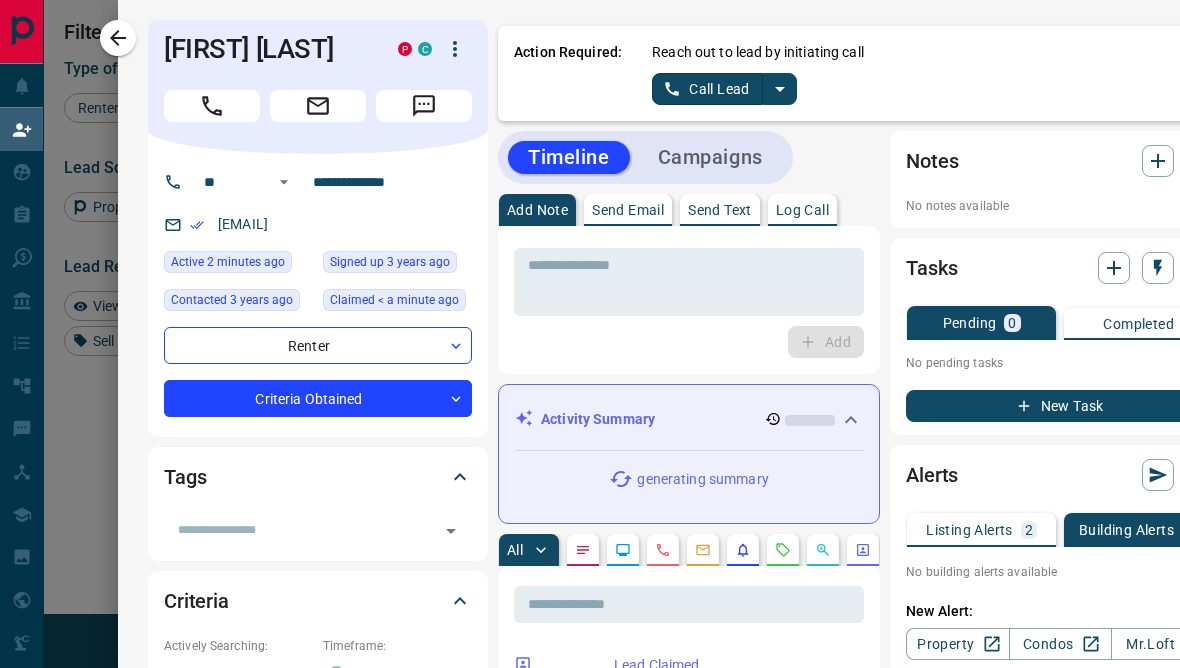 scroll, scrollTop: 0, scrollLeft: 0, axis: both 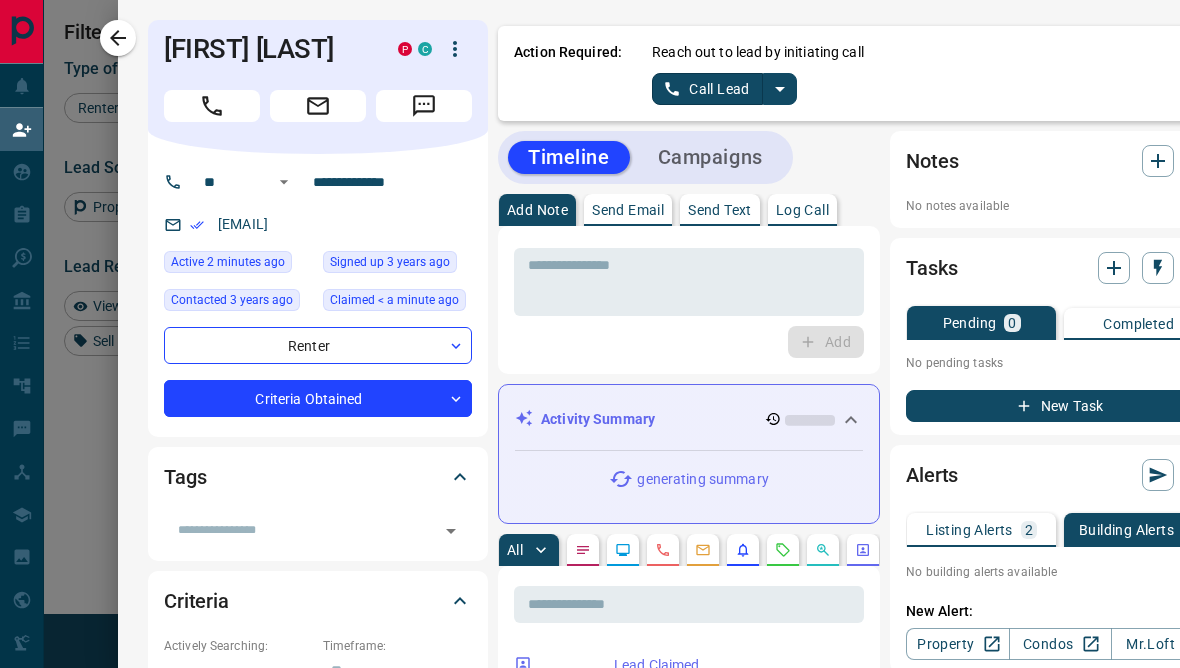 click on "2" at bounding box center [1029, 530] 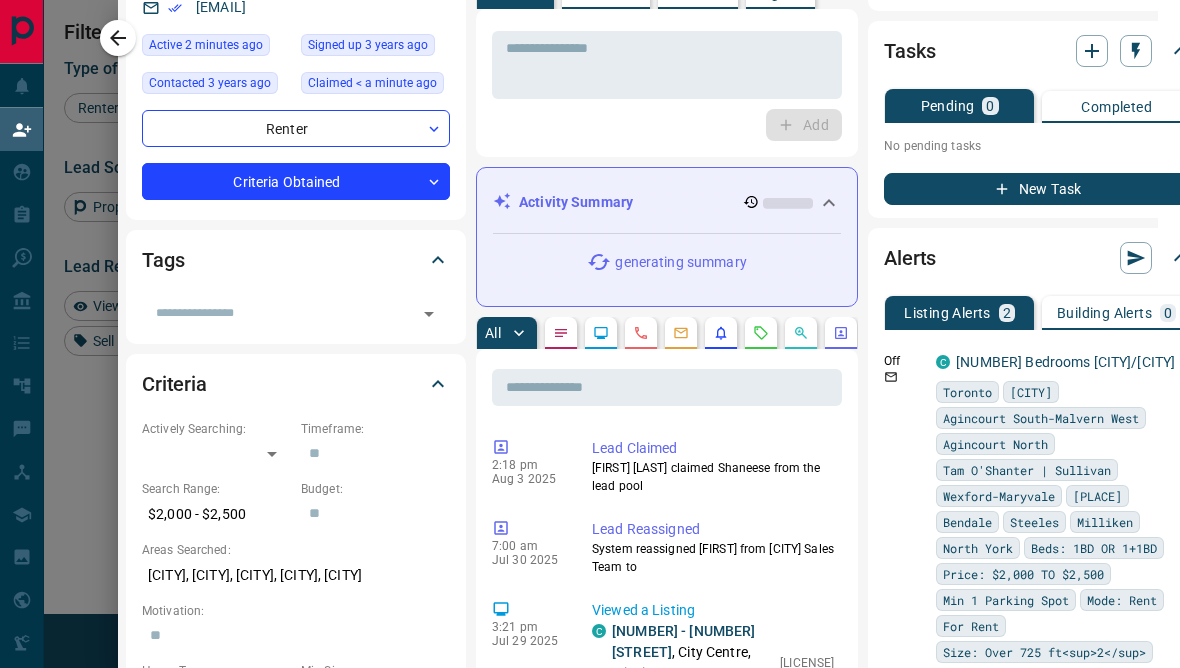 scroll, scrollTop: 220, scrollLeft: 25, axis: both 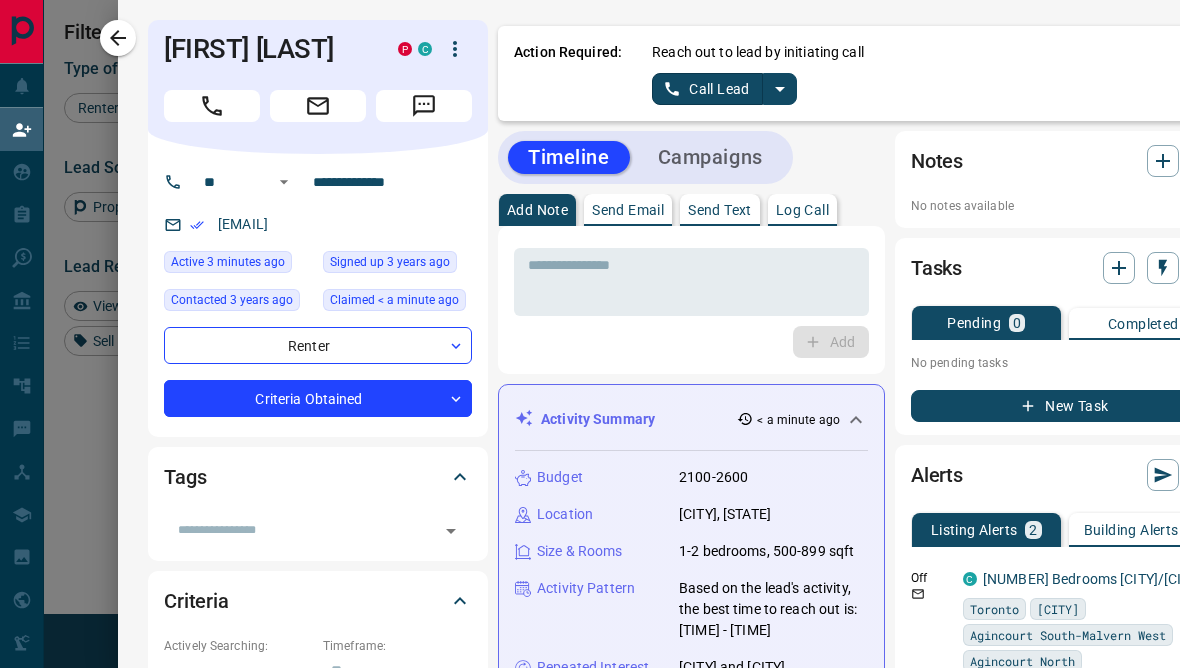 click on "Send Text" at bounding box center (720, 210) 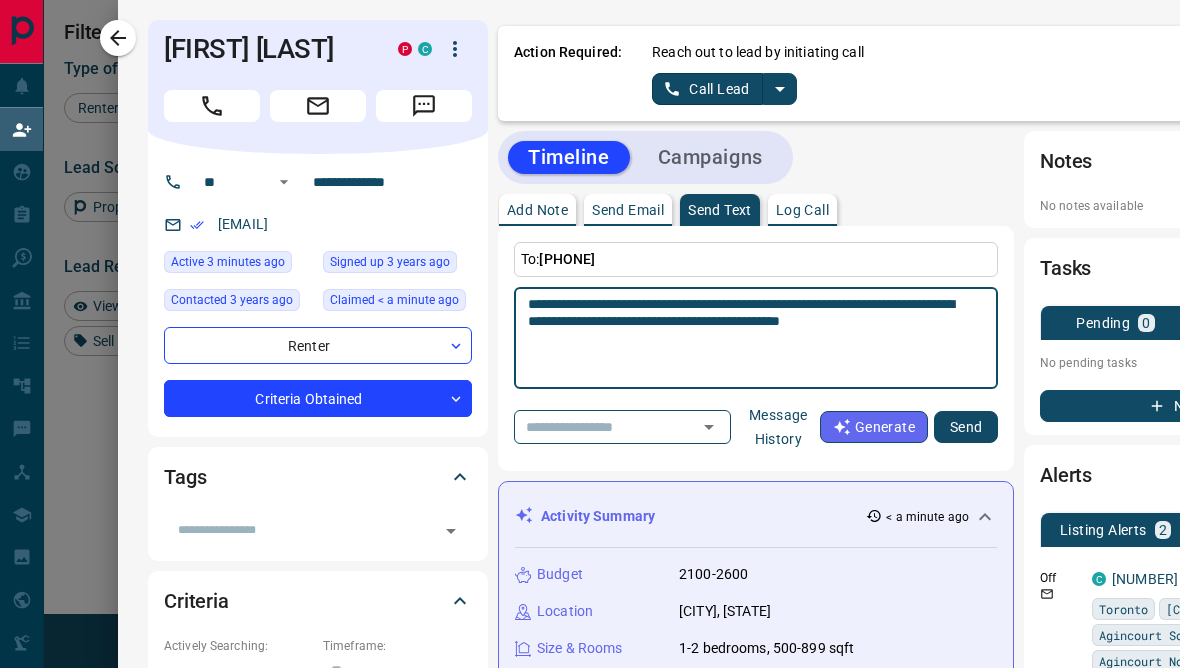 type on "**********" 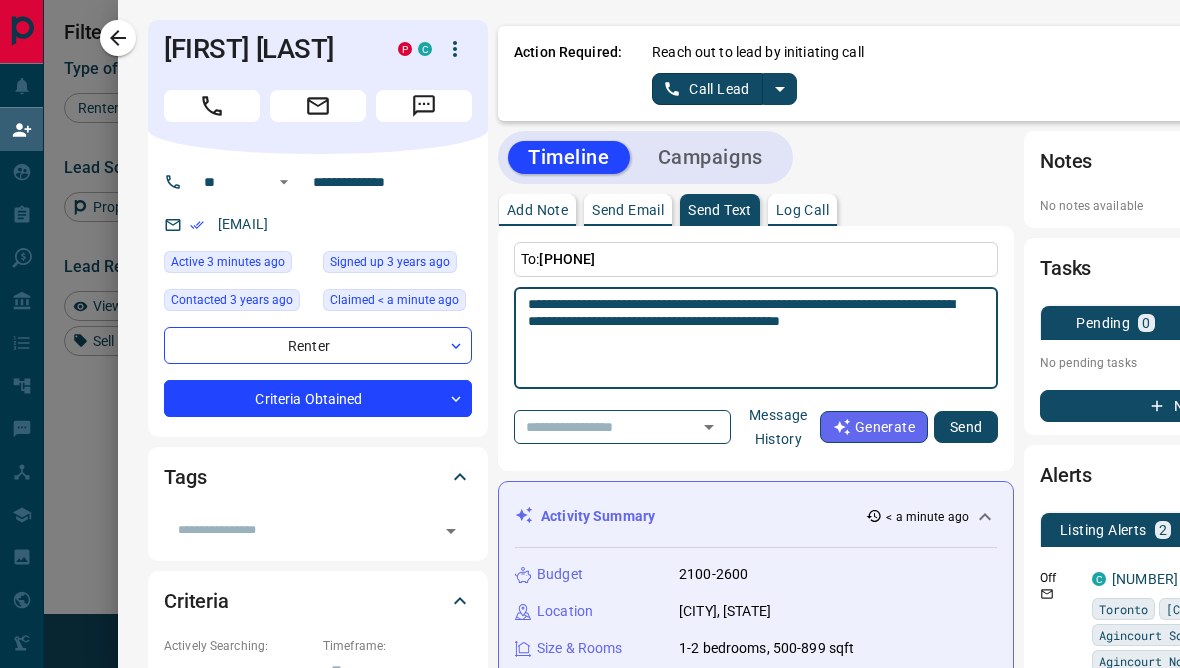 click on "Send" at bounding box center (966, 427) 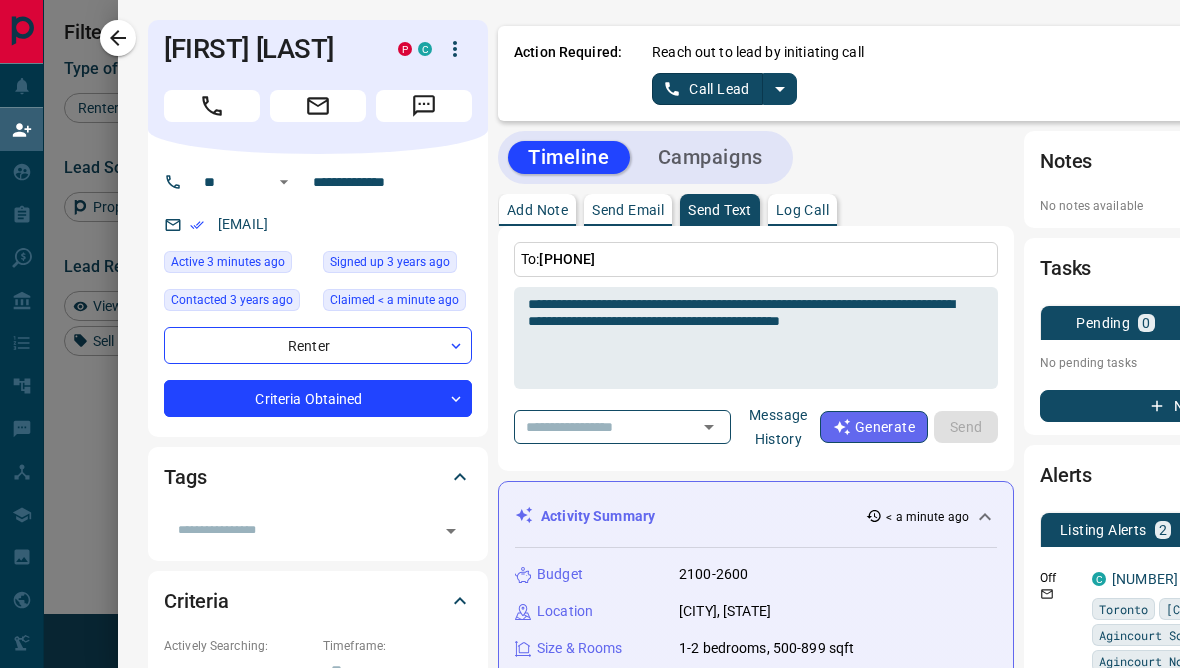 type 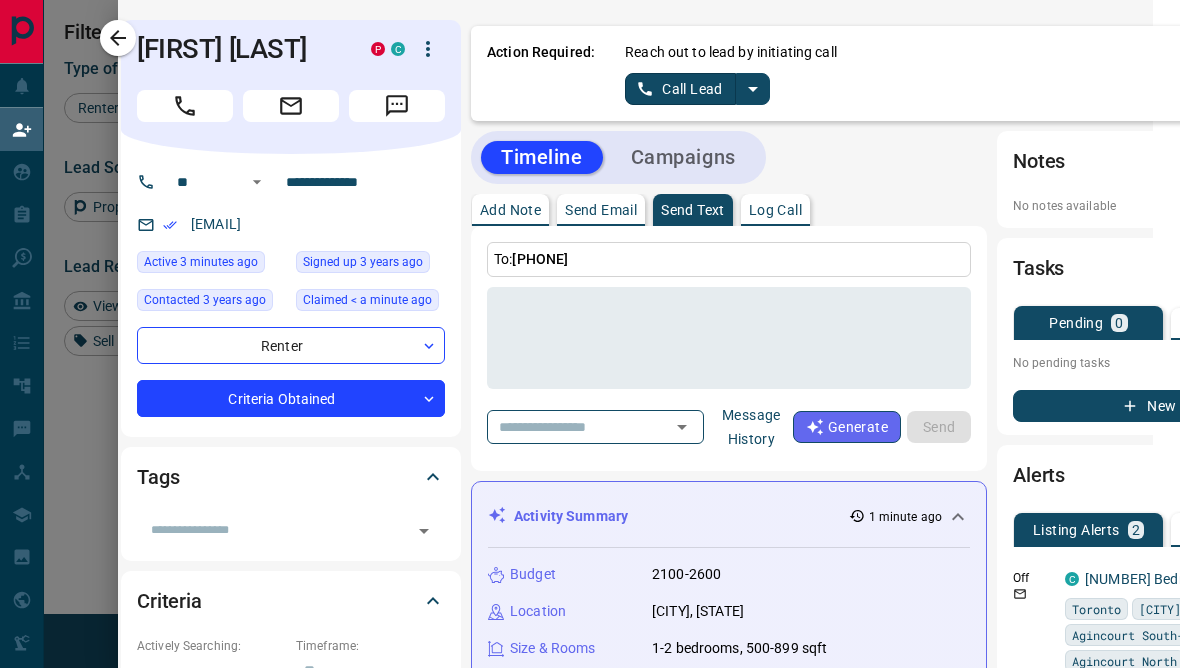 scroll, scrollTop: 0, scrollLeft: 27, axis: horizontal 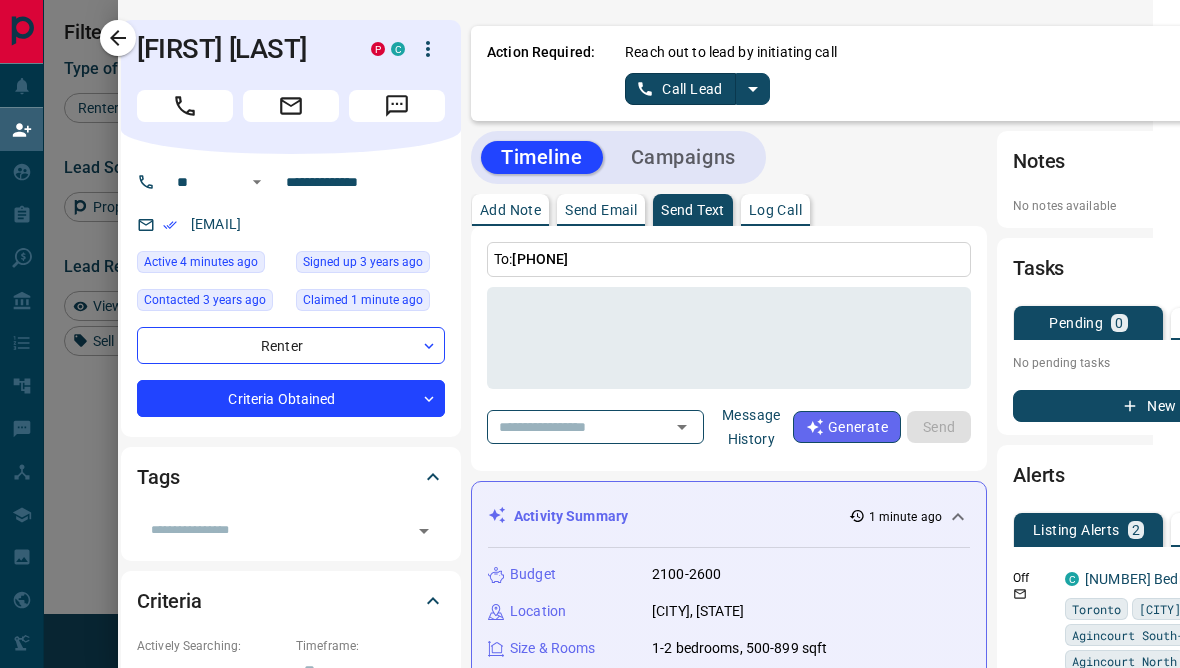 click on "Call Lead" at bounding box center [680, 89] 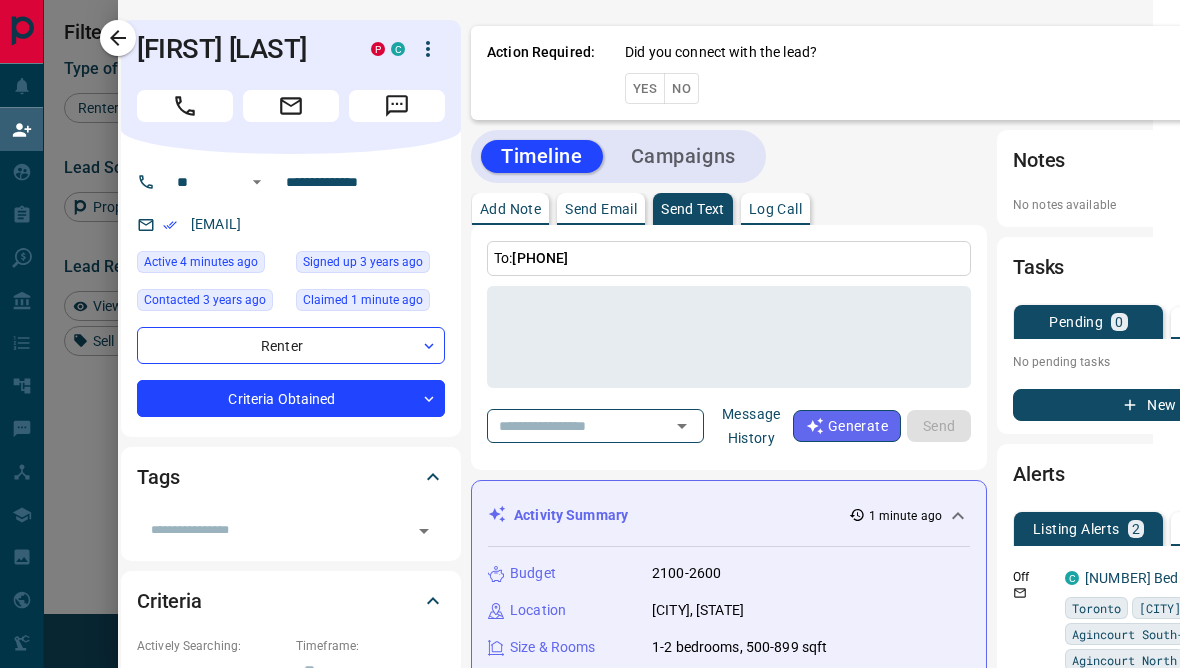 click on "Yes" at bounding box center [645, 88] 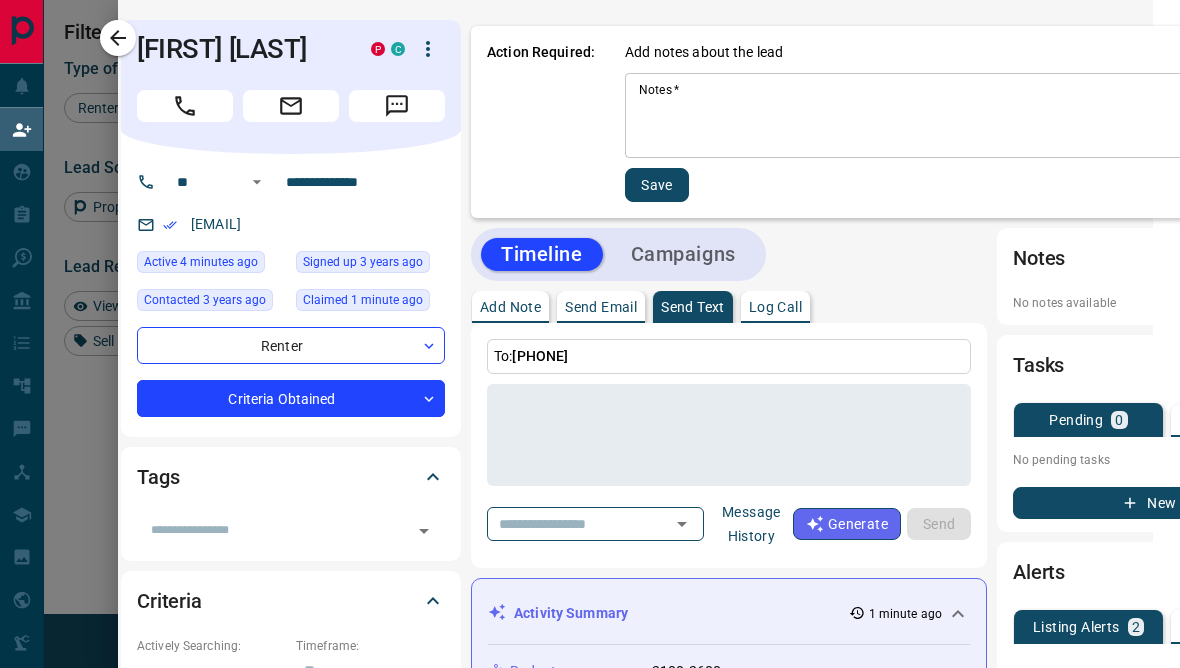 click on "Notes   *" at bounding box center (973, 116) 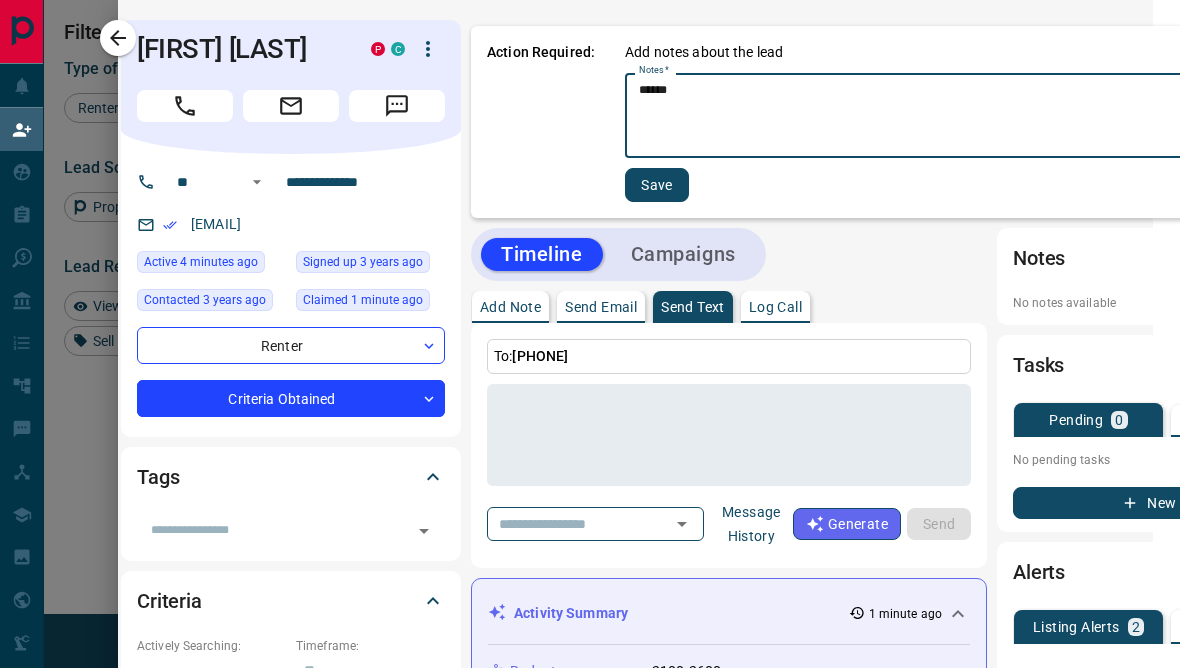 type on "******" 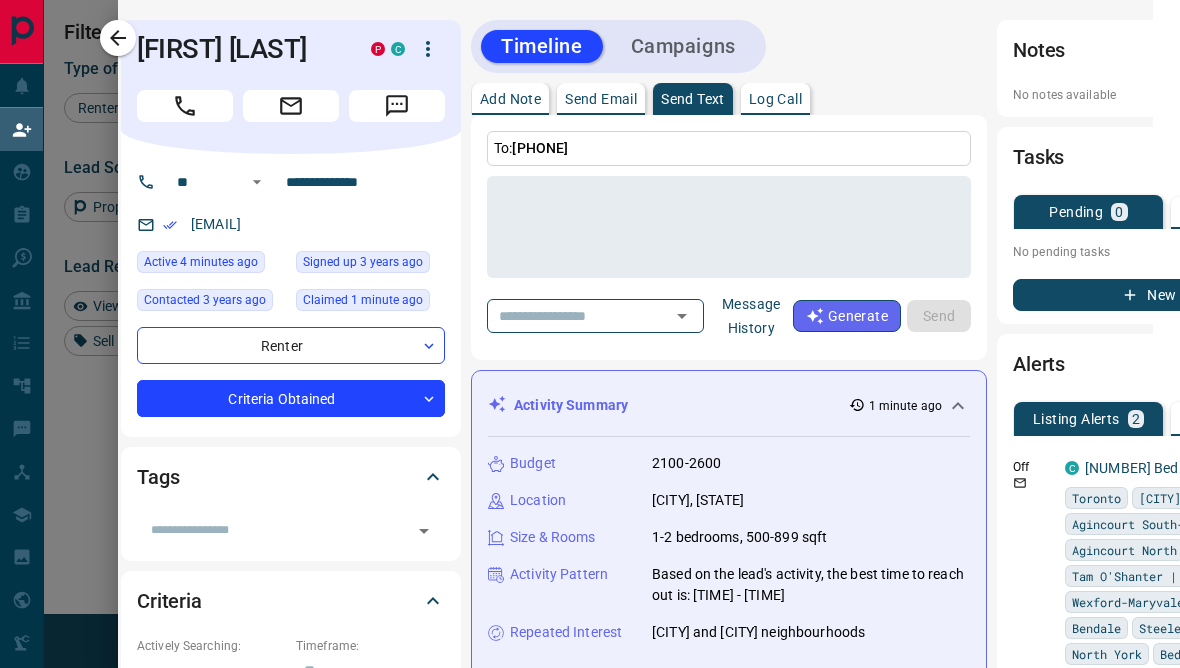 click at bounding box center (590, 334) 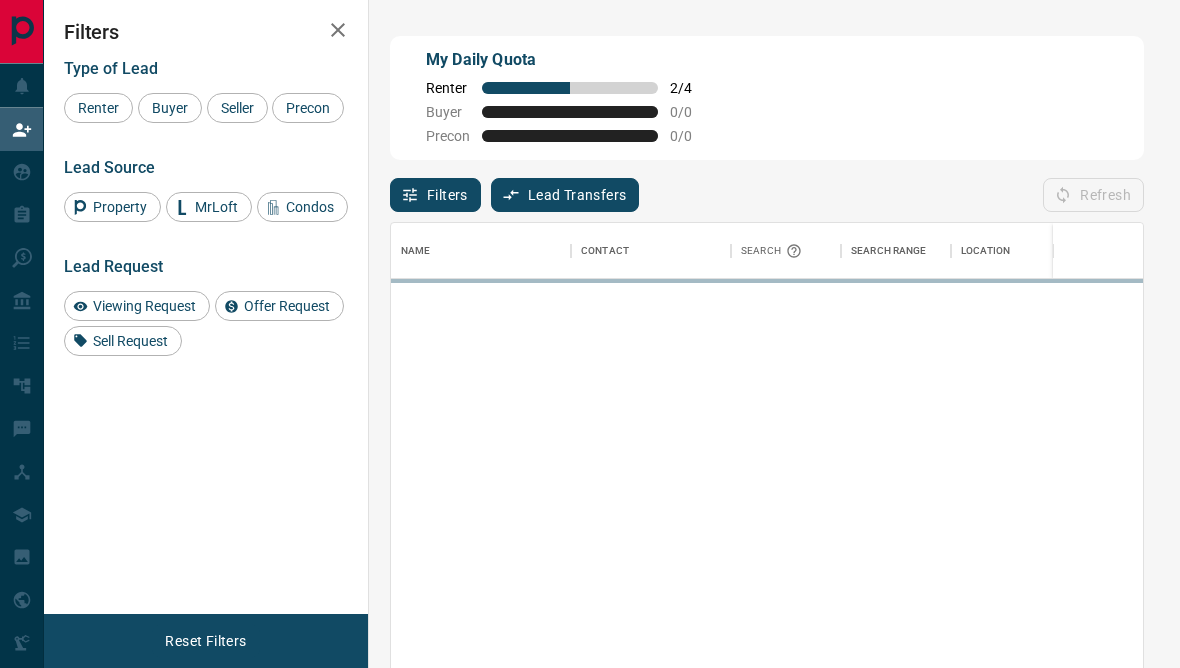 click on "Type of Lead Renter Buyer Seller Precon Lead Source Property MrLoft Condos Lead Request Viewing Request Offer Request Sell Request" at bounding box center (206, 200) 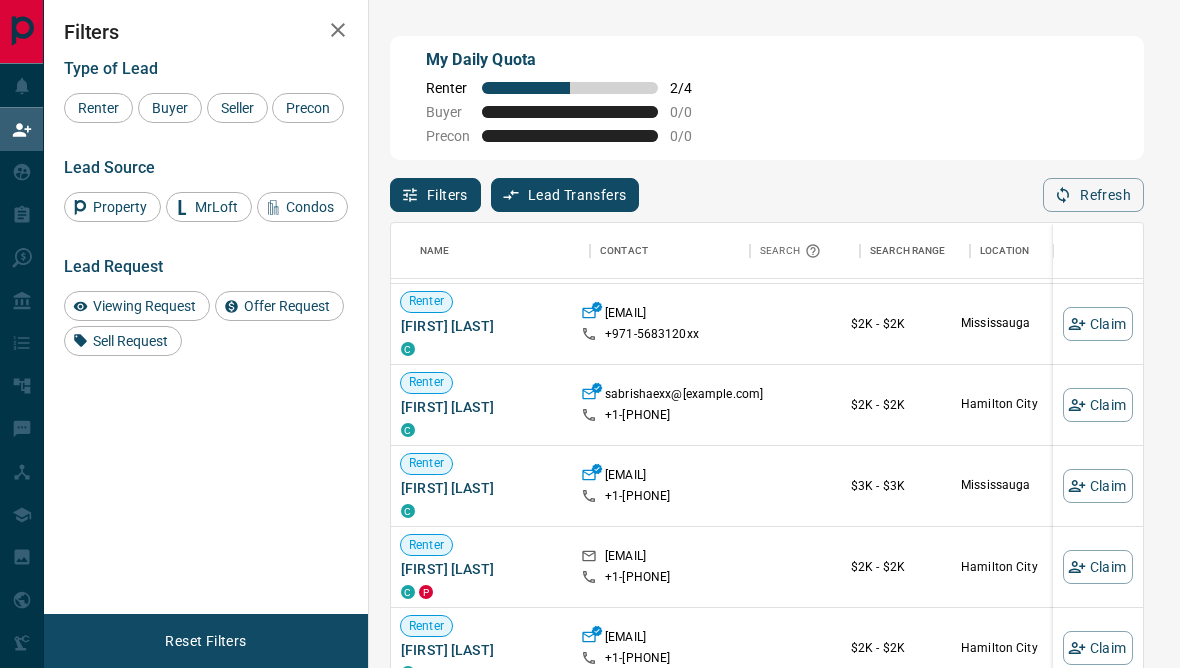 scroll, scrollTop: 3526, scrollLeft: 0, axis: vertical 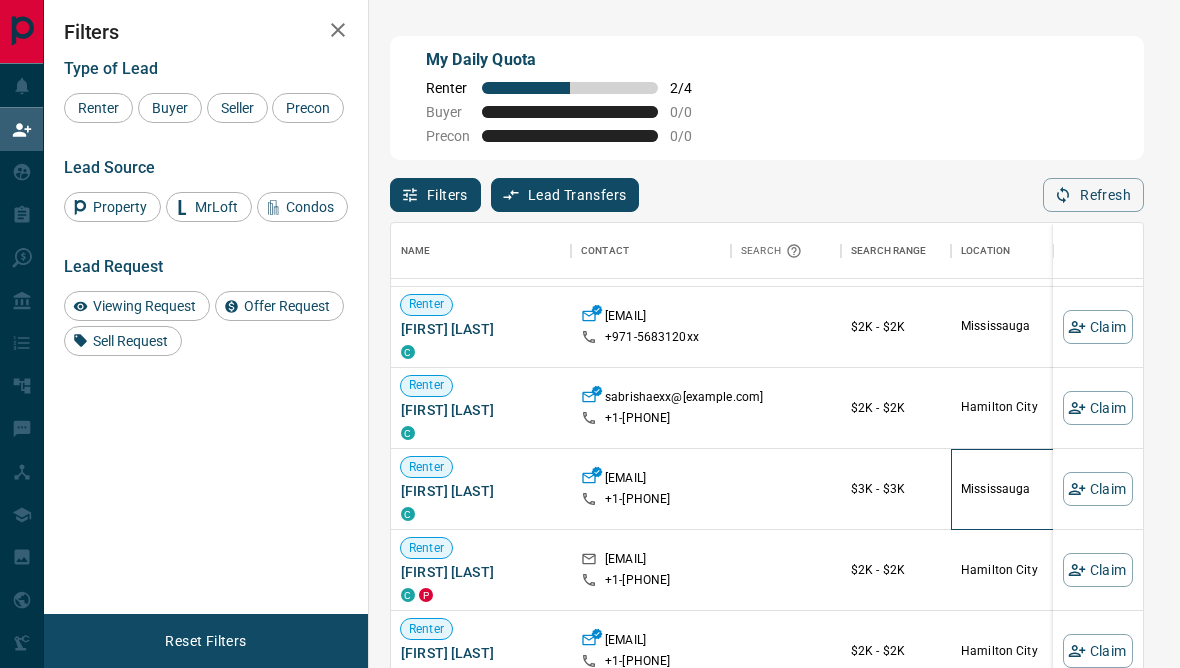 click on "Mississauga" at bounding box center (1041, 489) 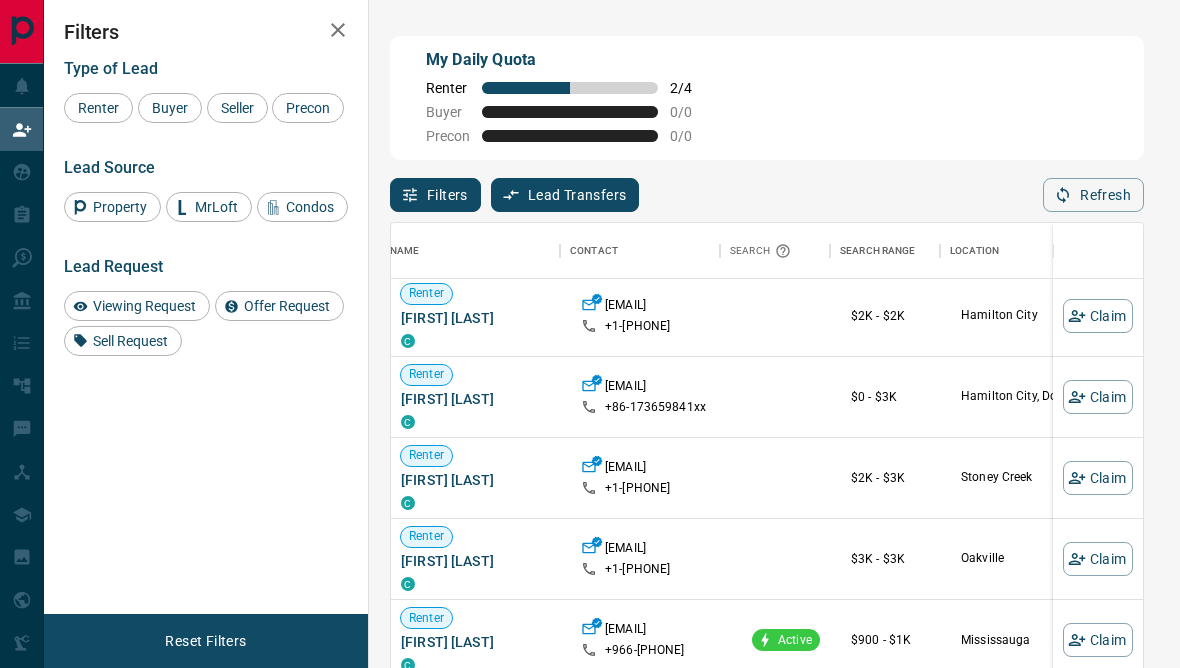 scroll, scrollTop: 11655, scrollLeft: 0, axis: vertical 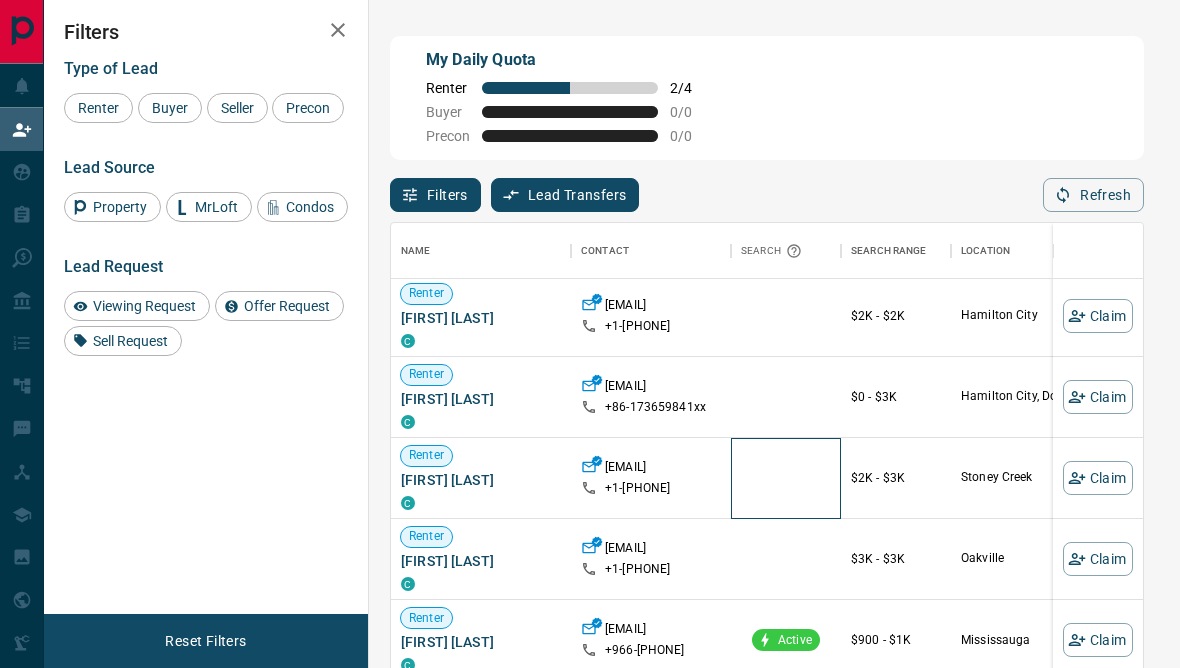 click at bounding box center [786, 478] 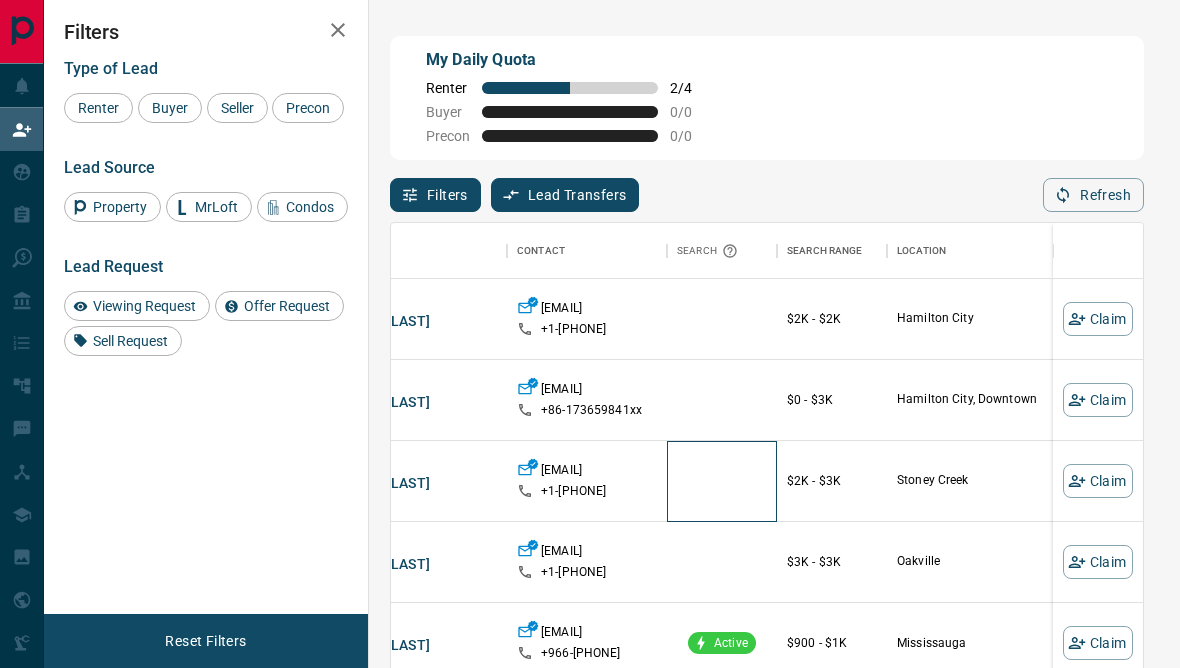 click at bounding box center (722, 481) 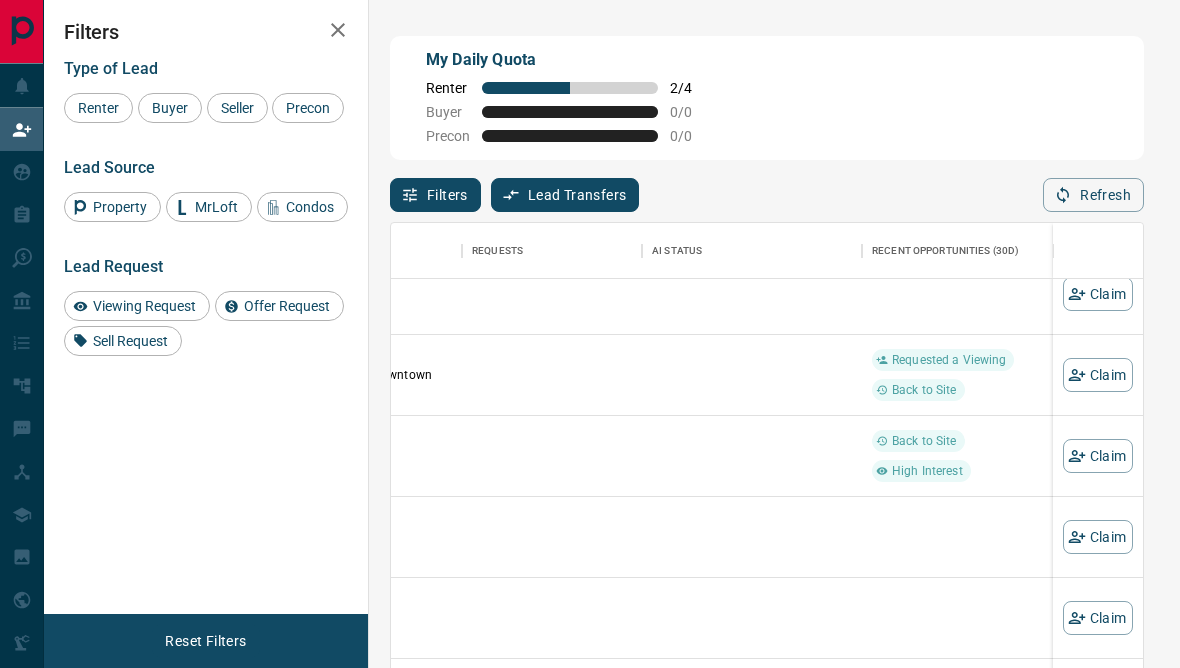 scroll, scrollTop: 11676, scrollLeft: 669, axis: both 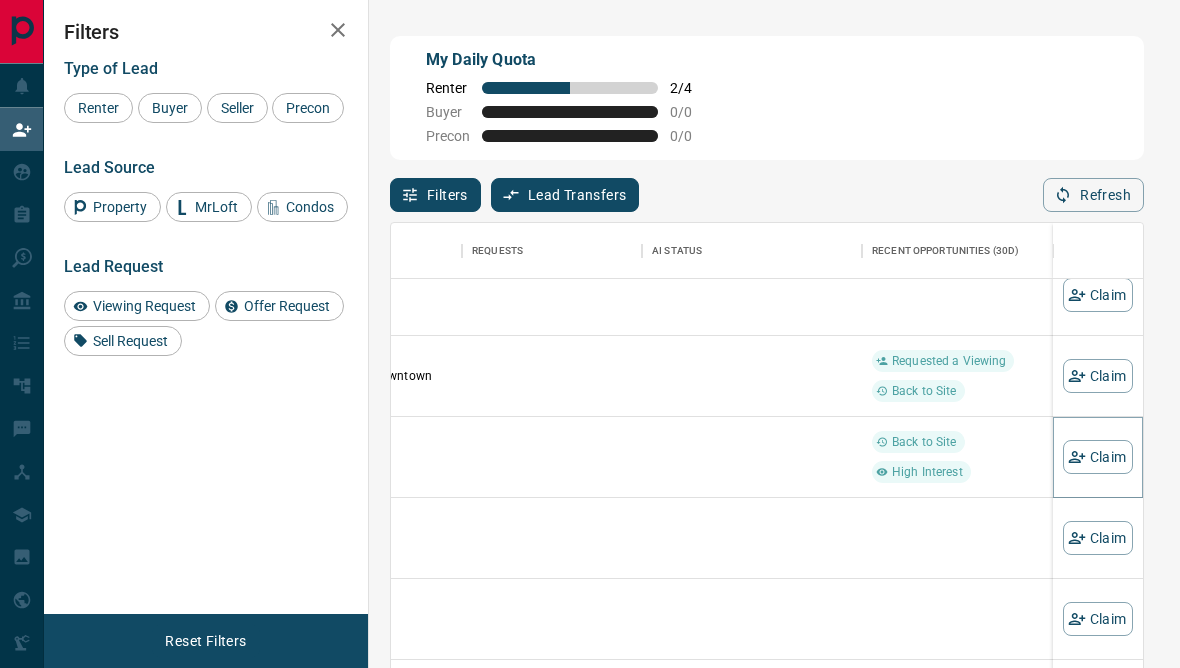 click on "Claim" at bounding box center (1098, 457) 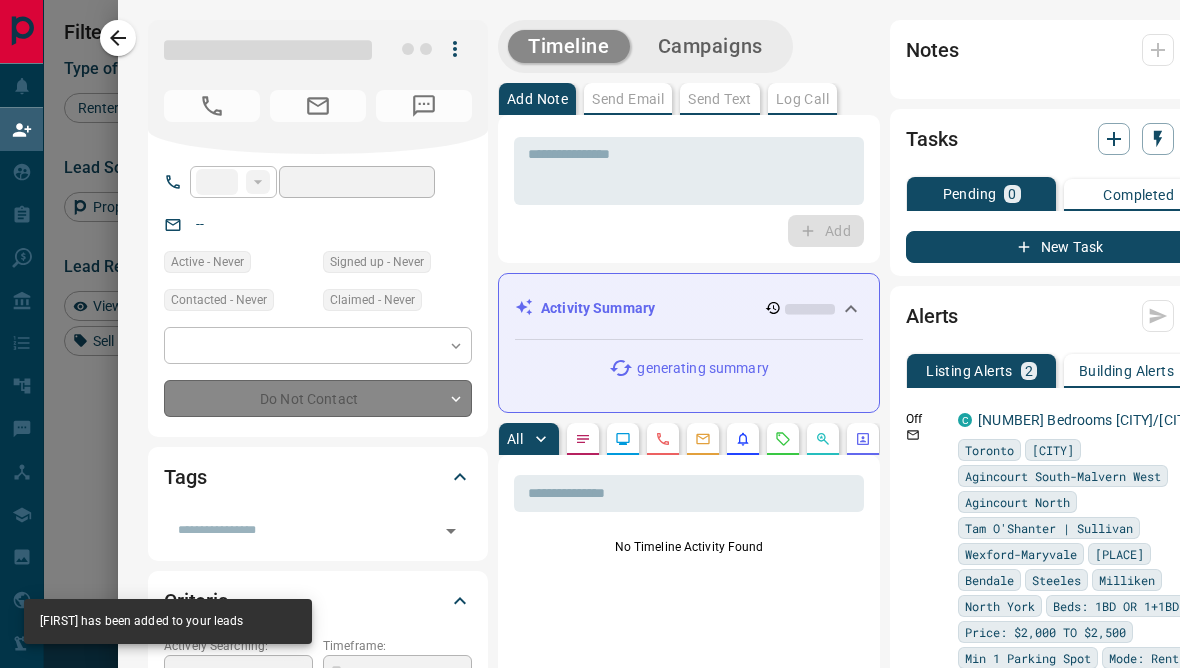 type on "**" 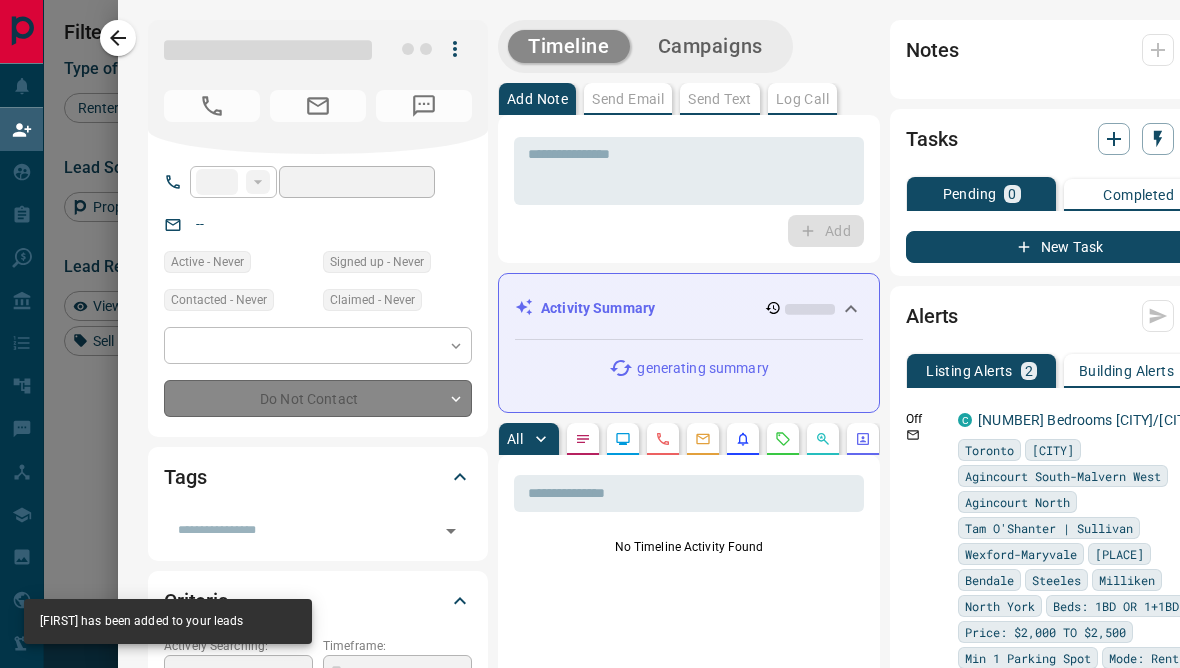 type on "**********" 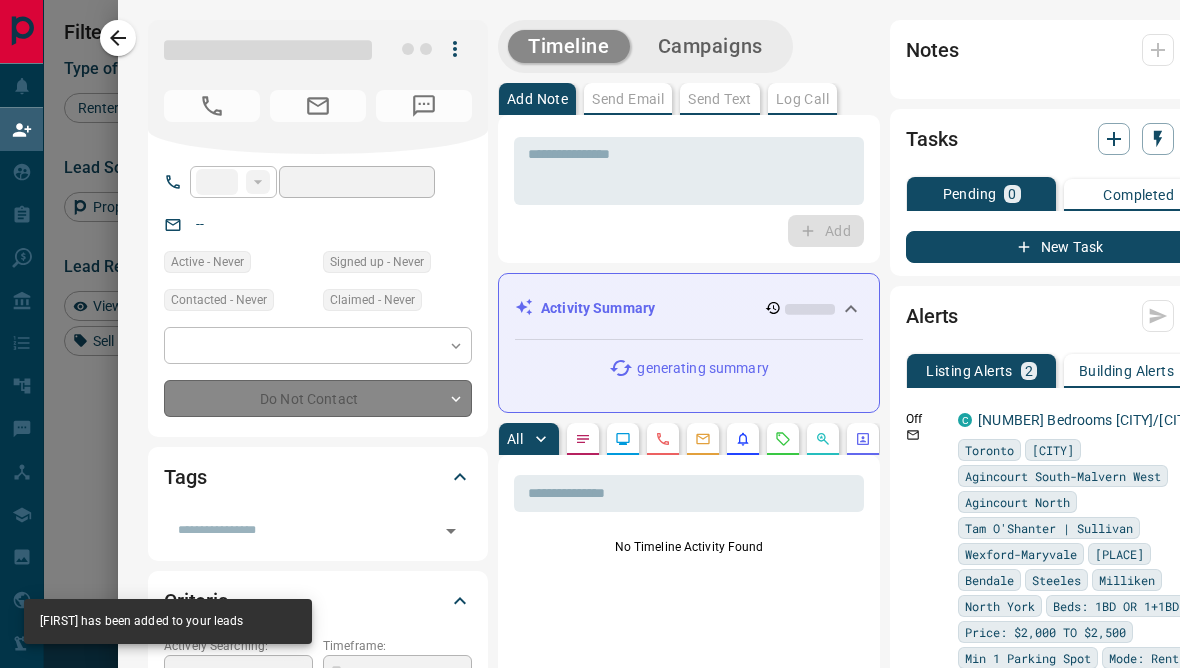 type on "**********" 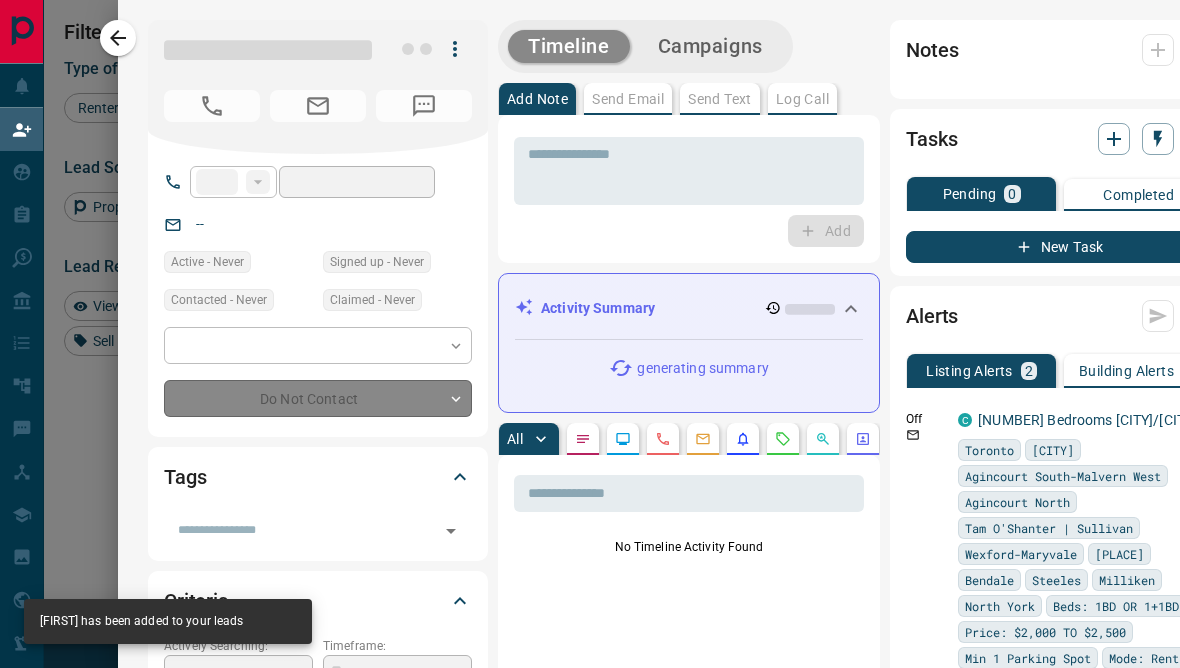 type on "**" 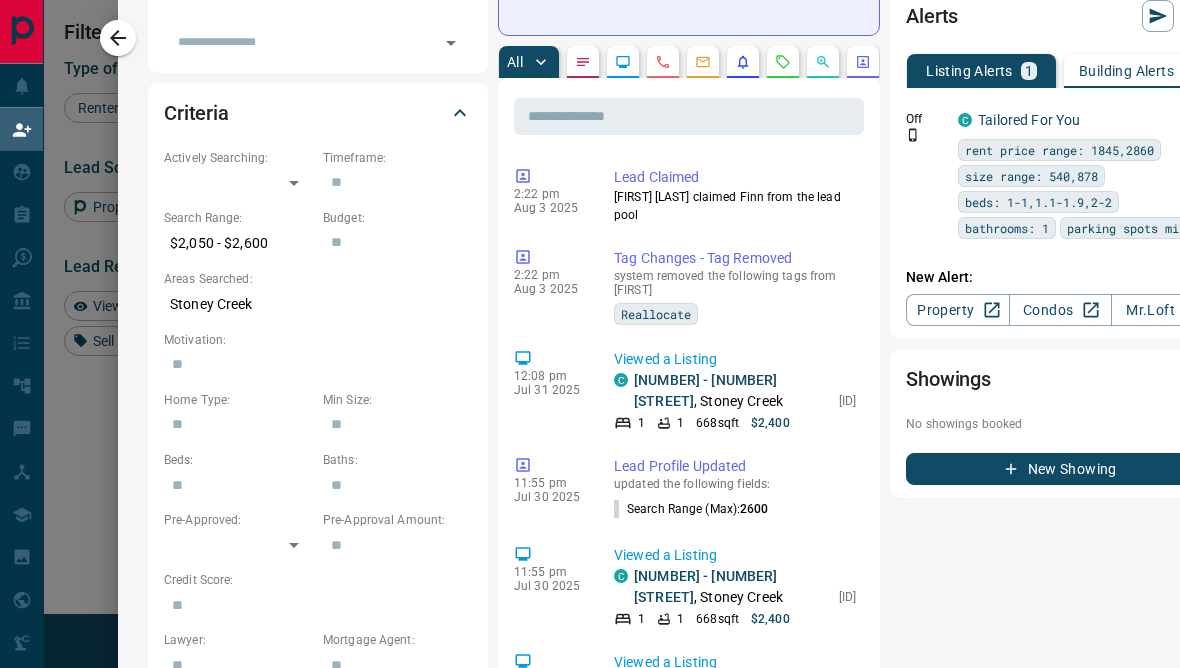 scroll, scrollTop: 488, scrollLeft: 0, axis: vertical 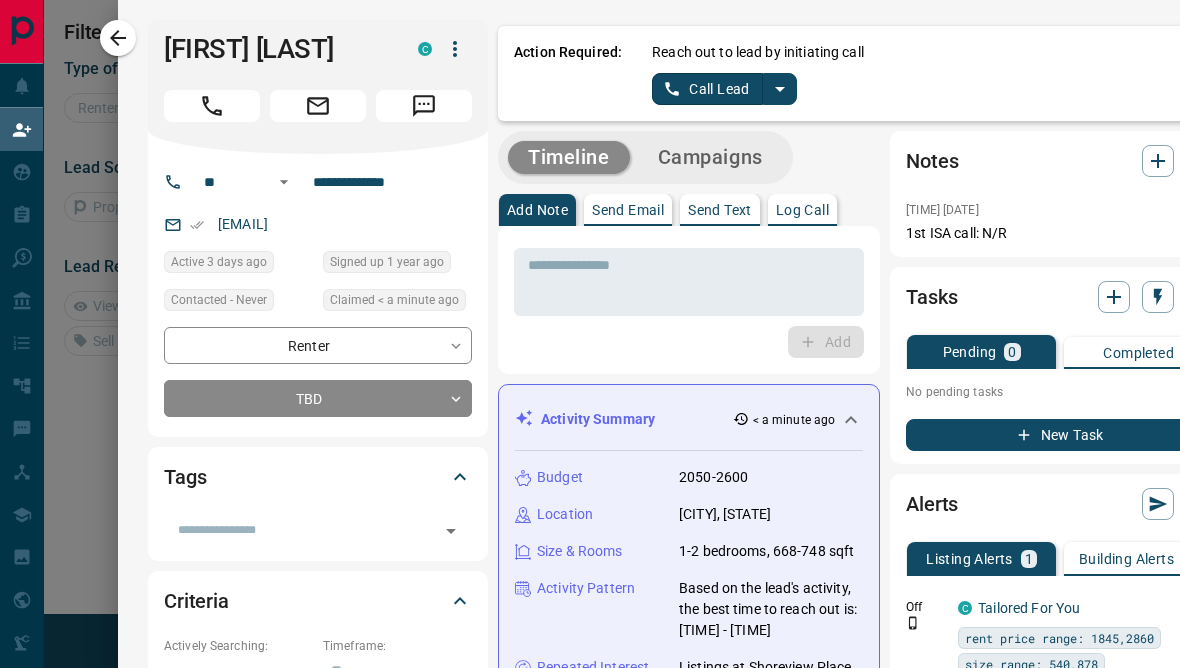 click at bounding box center (689, 282) 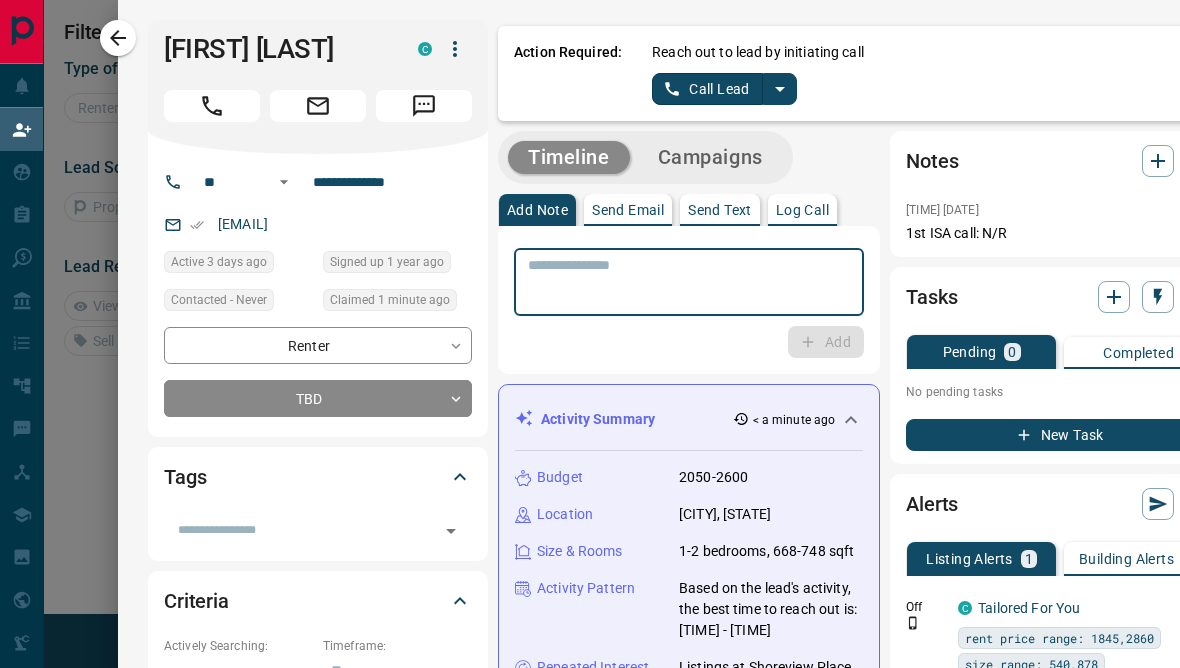click on "Send Text" at bounding box center (720, 210) 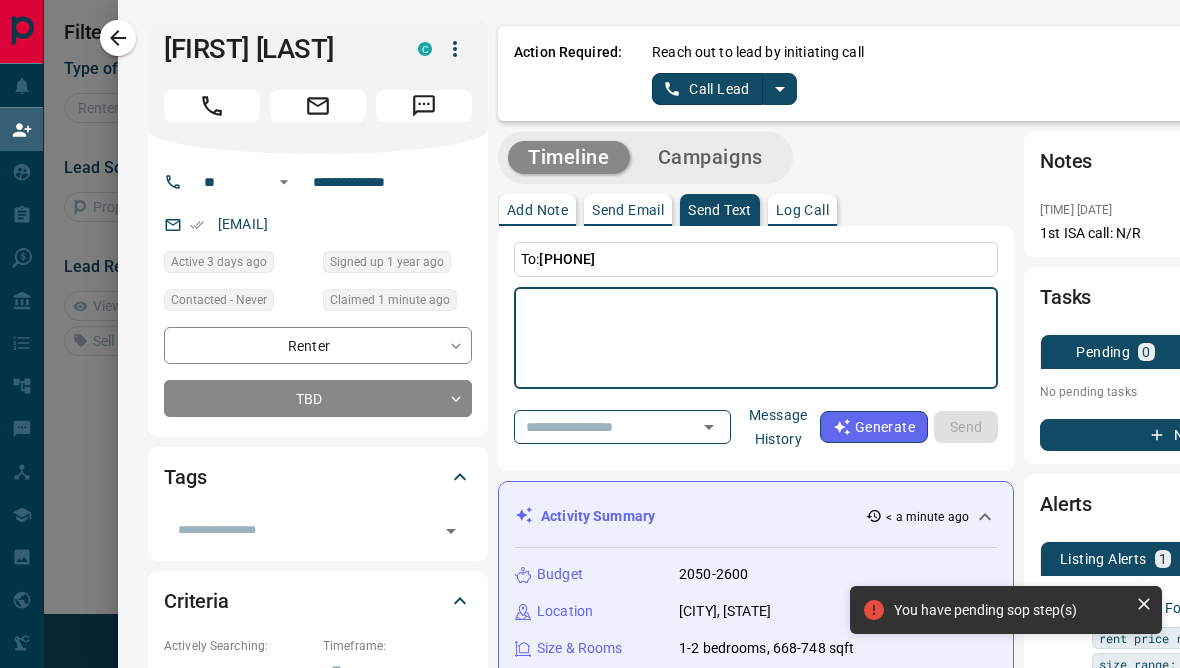 click at bounding box center [756, 338] 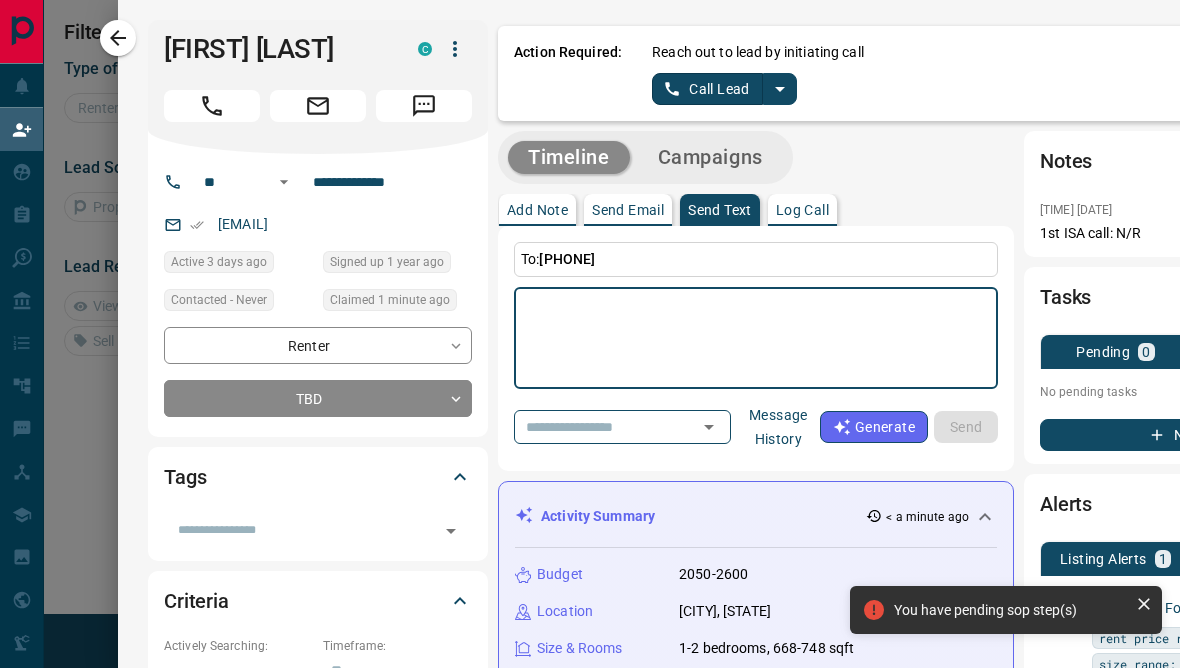 type on "*" 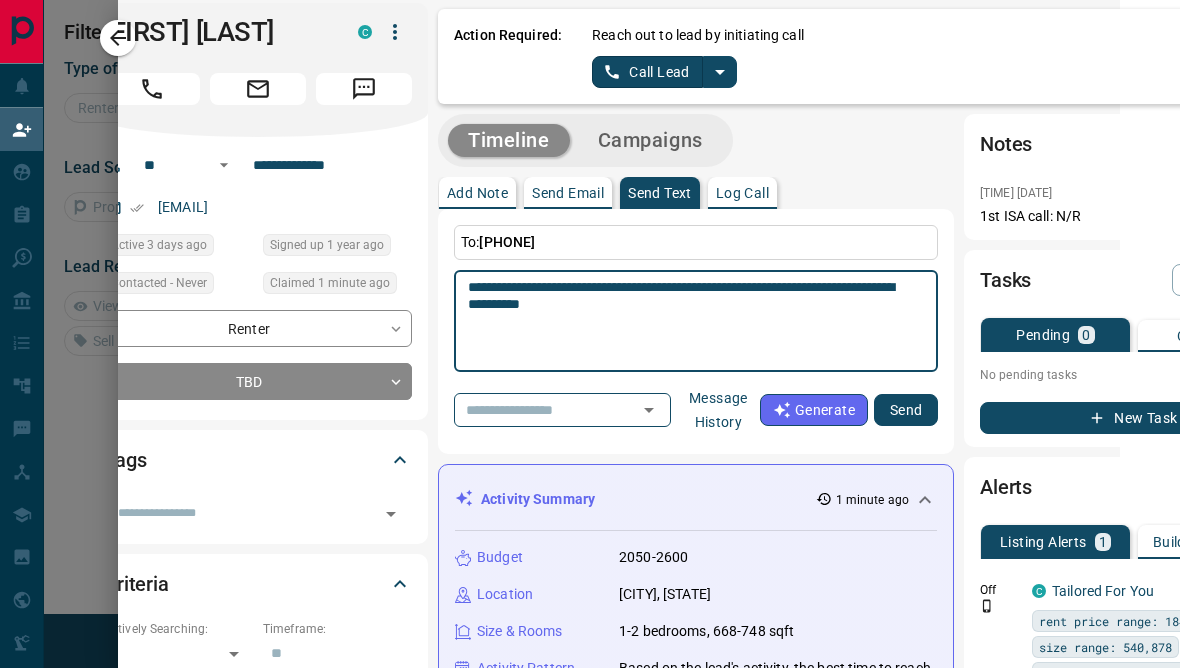 scroll, scrollTop: 14, scrollLeft: 59, axis: both 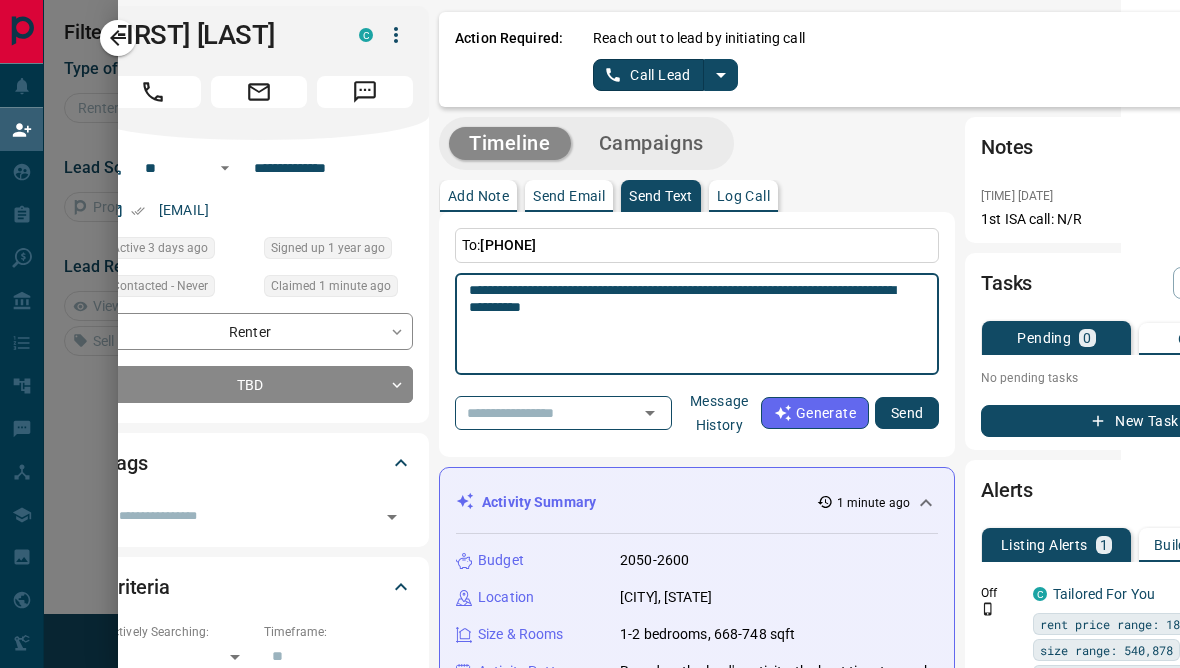 click on "**********" at bounding box center [689, 324] 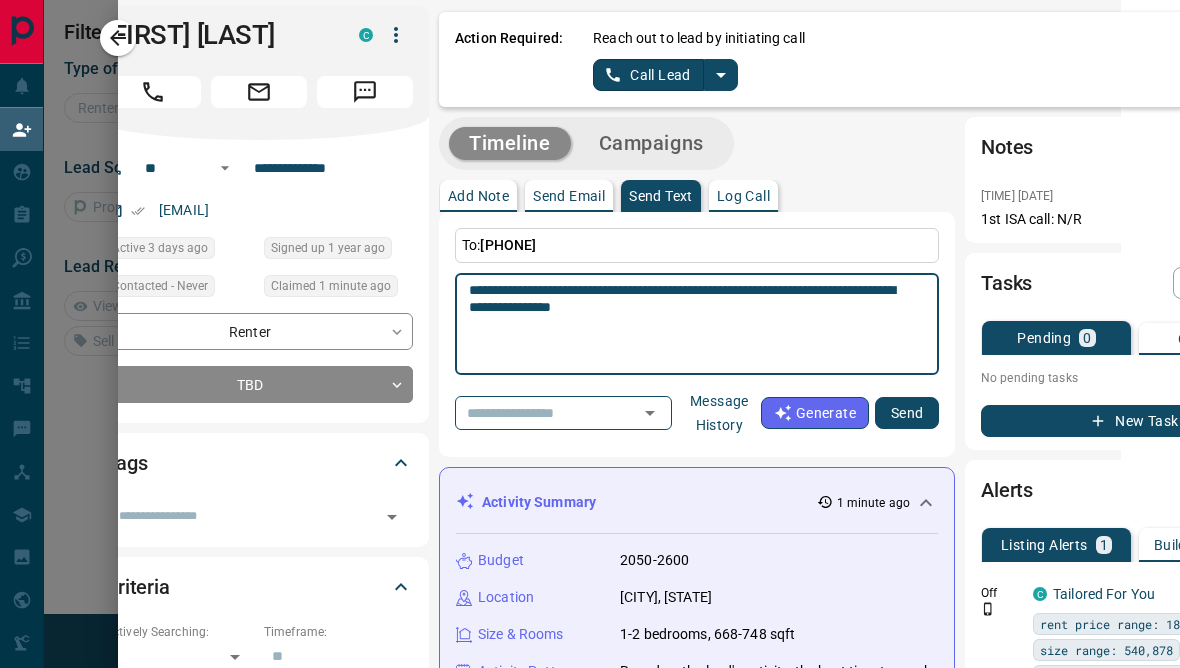 click on "**********" at bounding box center [689, 324] 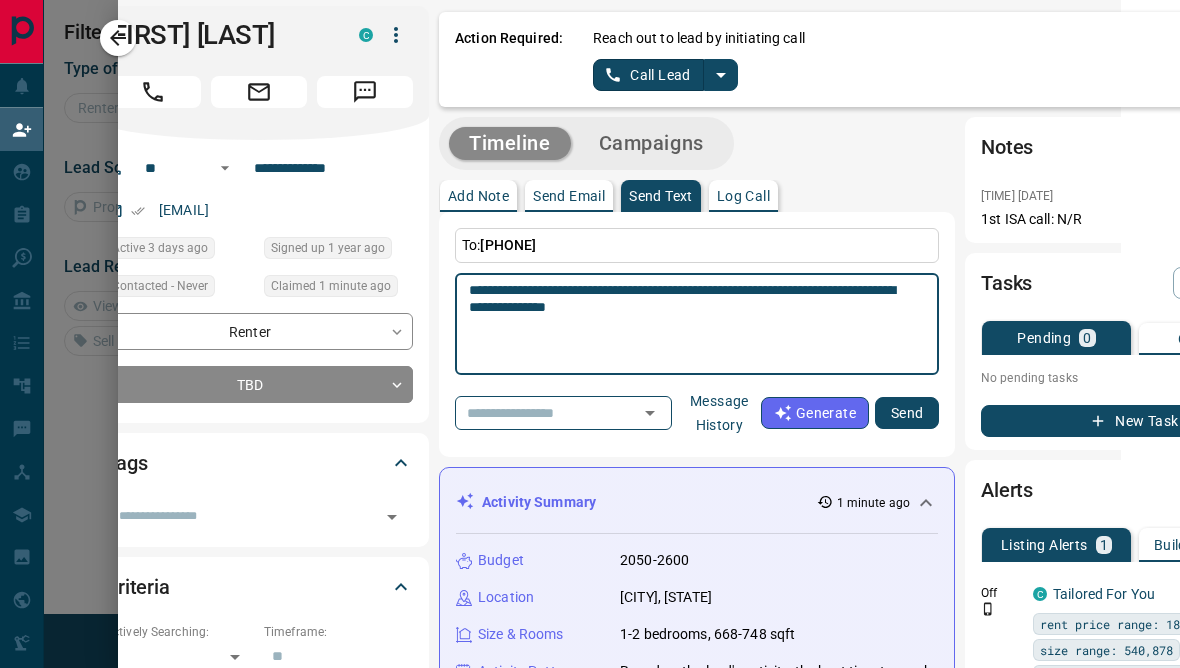 click on "**********" at bounding box center (689, 324) 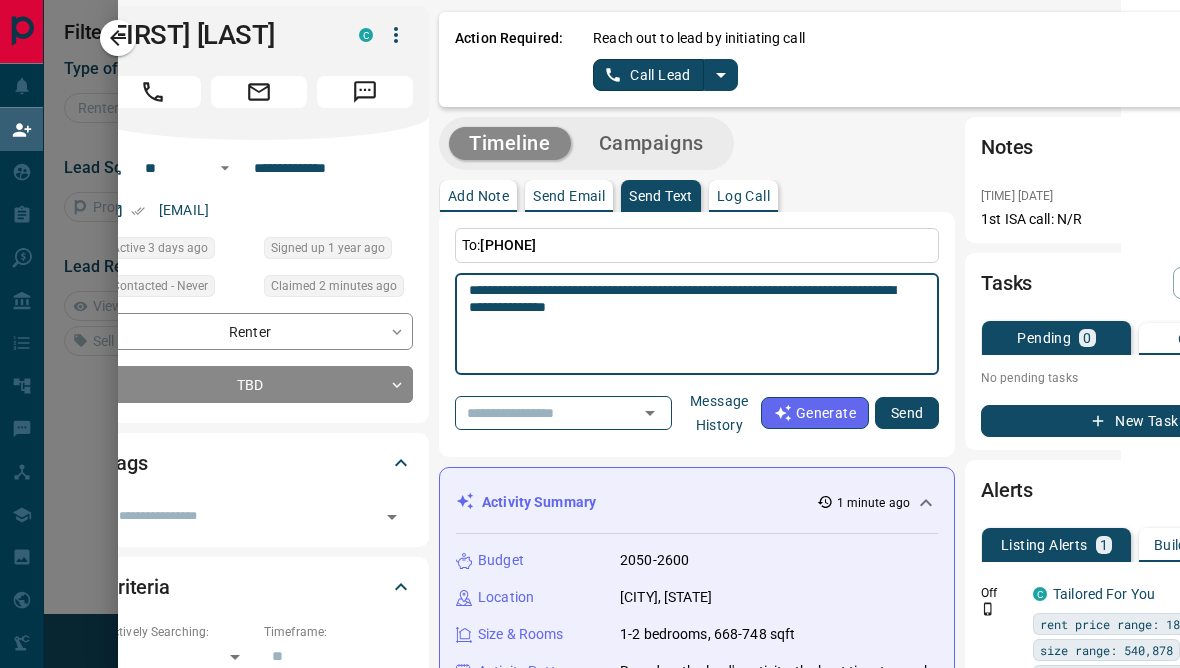 click on "**********" at bounding box center (689, 324) 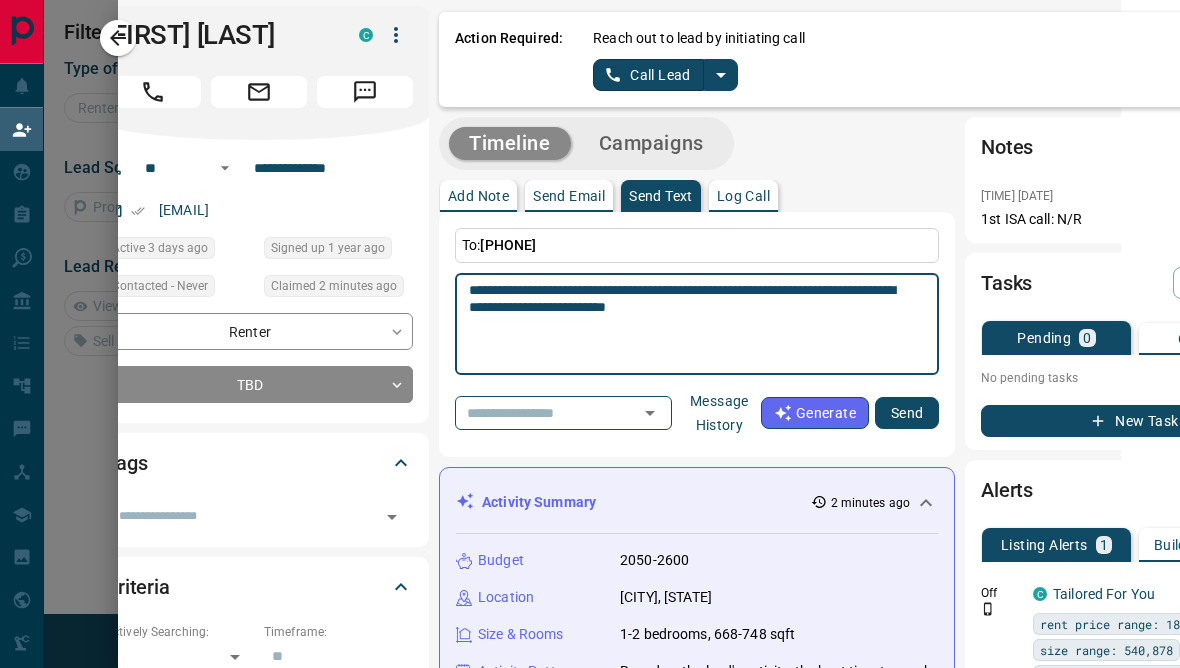 type on "**********" 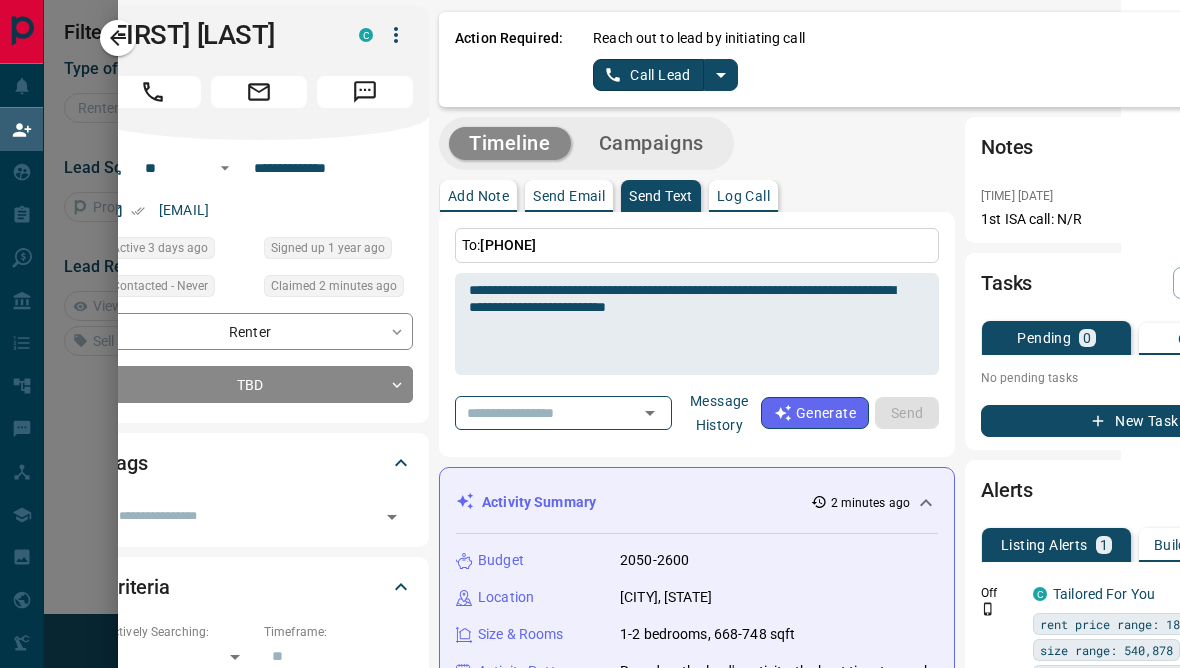type 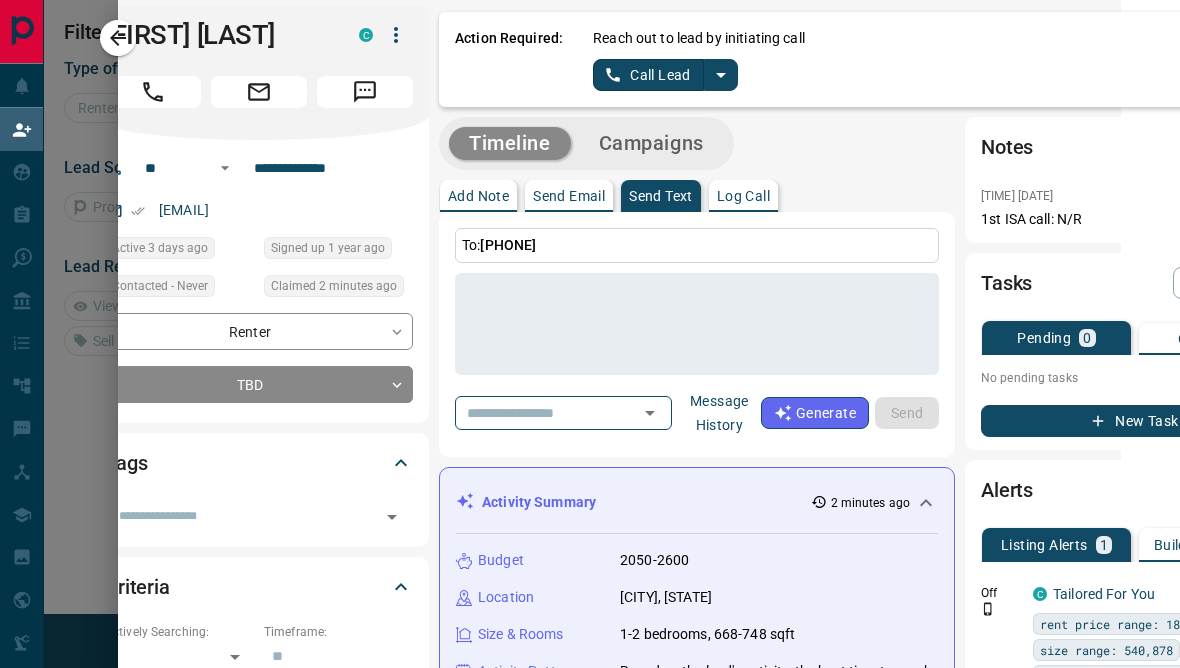 click at bounding box center (590, 334) 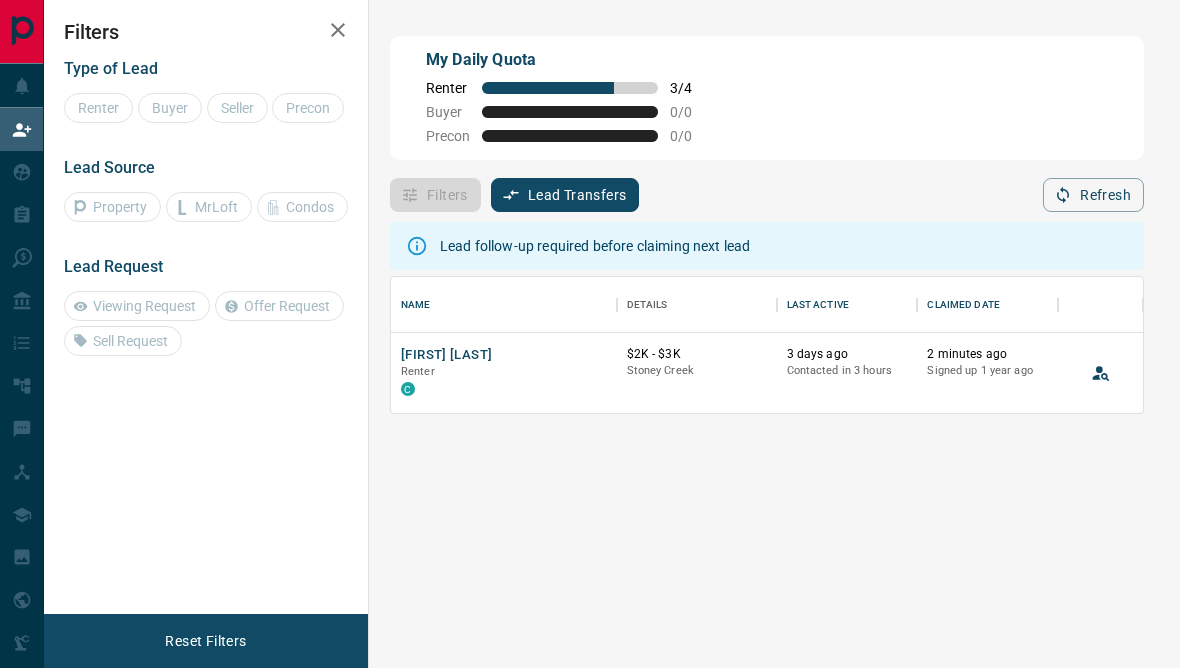 click 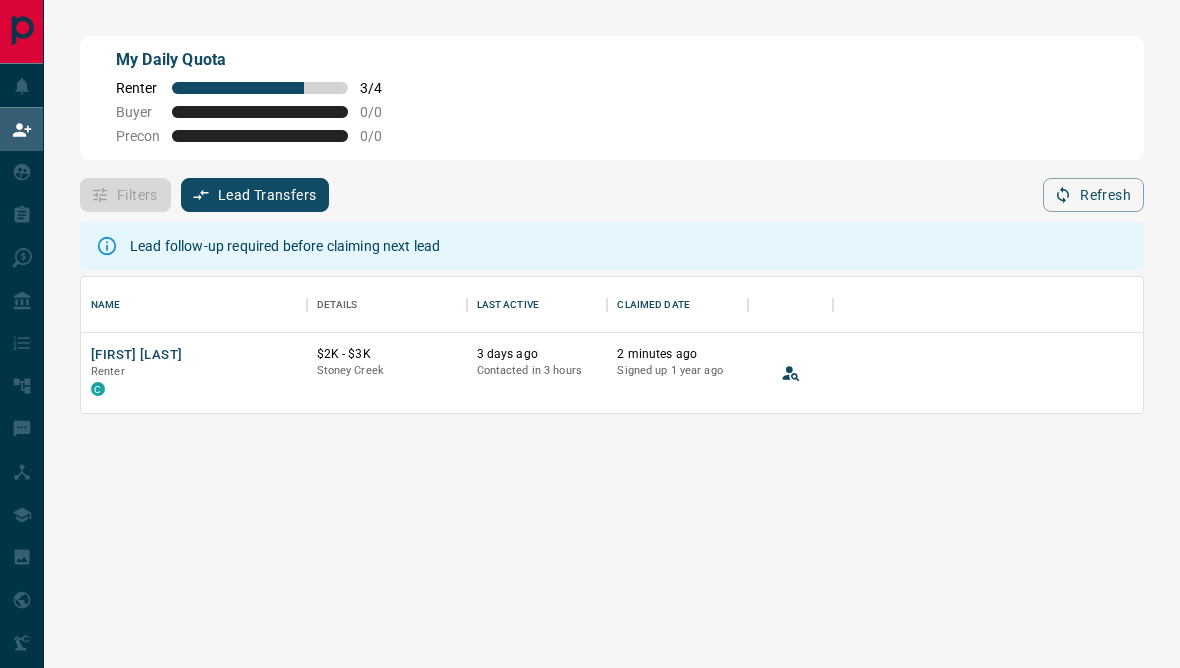 scroll, scrollTop: 1, scrollLeft: 0, axis: vertical 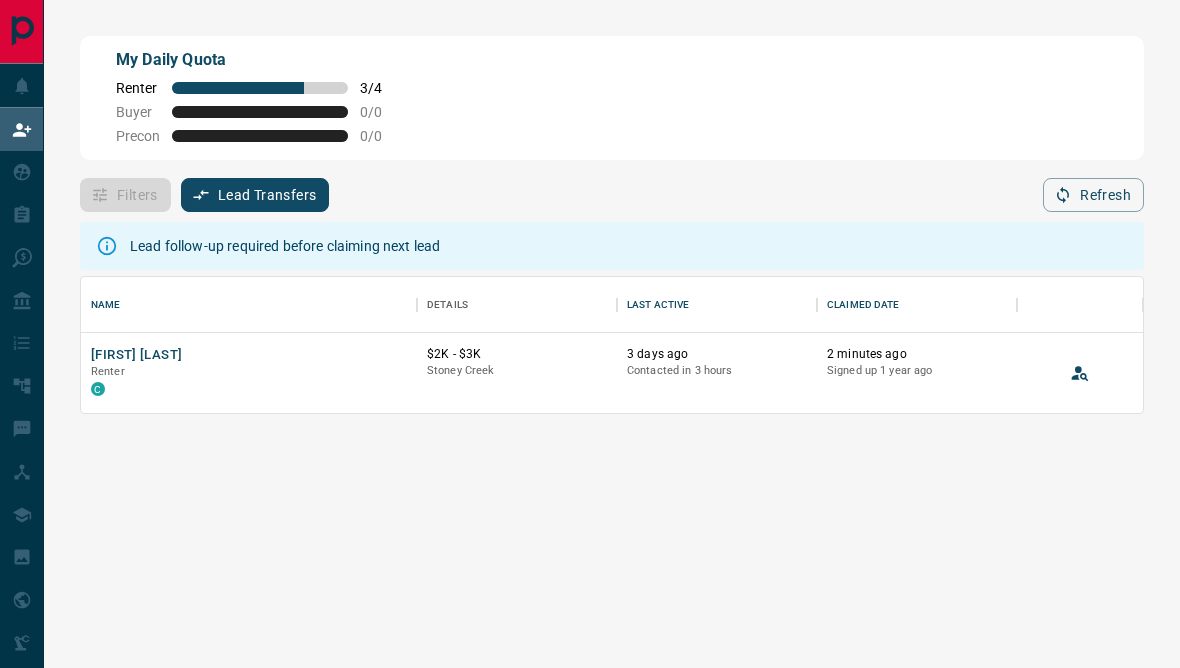 click on "Claim Leads" at bounding box center (92, 129) 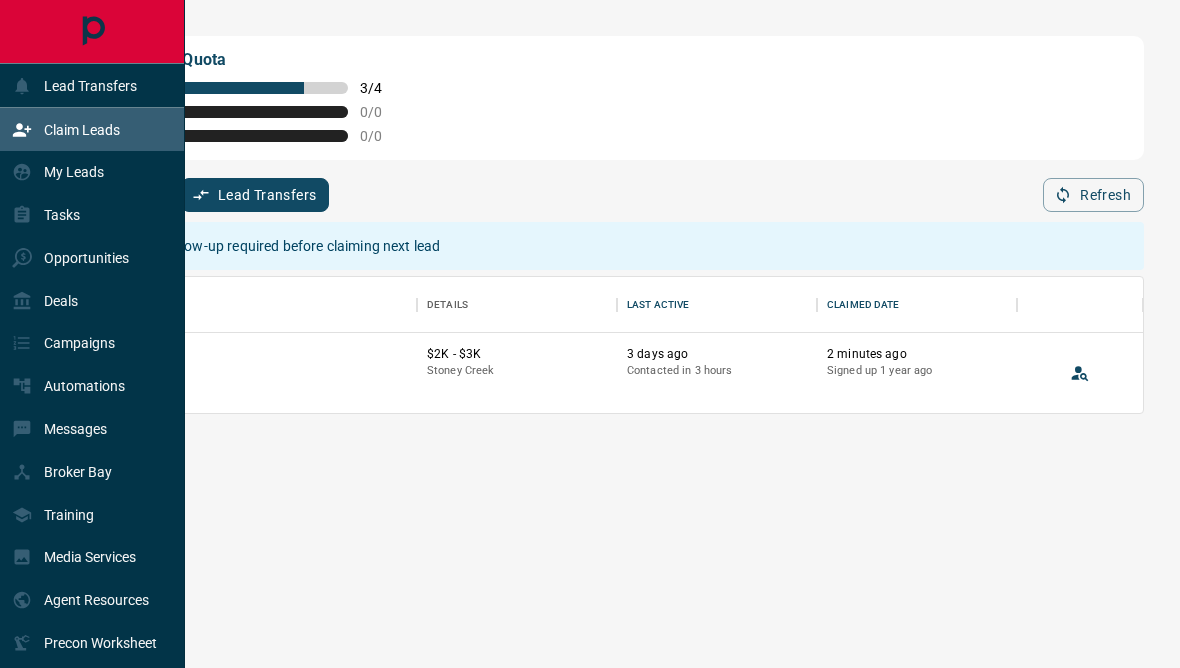 click 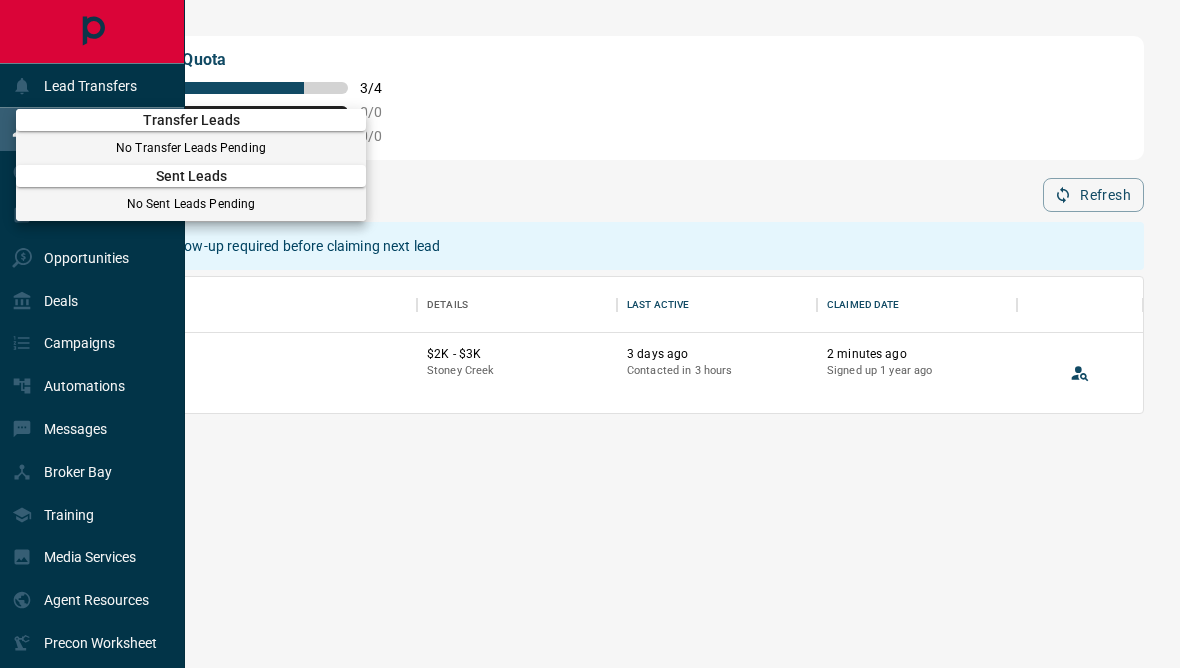 click at bounding box center [590, 334] 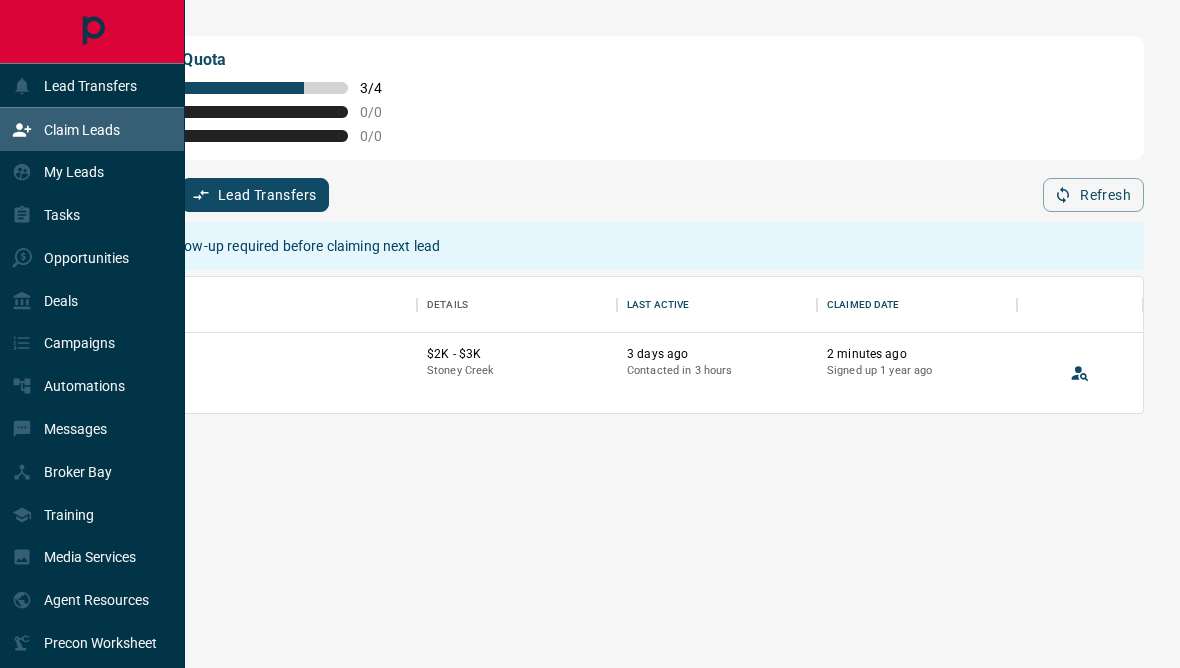 click on "Filters Lead Transfers 0 Refresh" at bounding box center [612, 186] 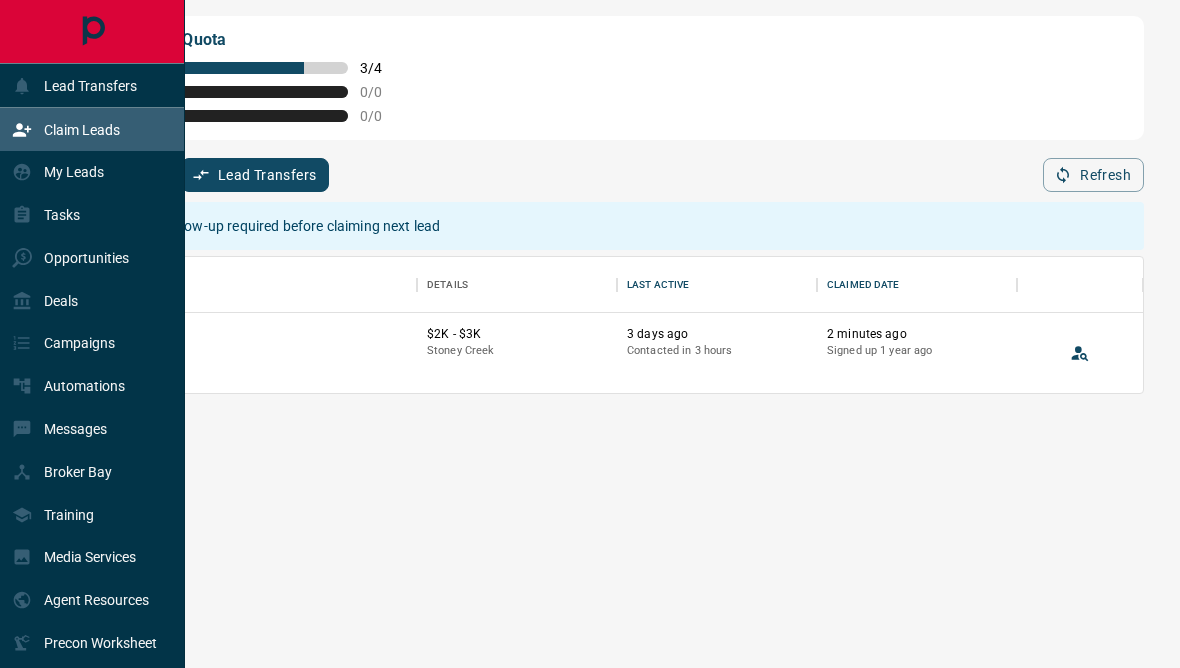 scroll, scrollTop: 0, scrollLeft: 0, axis: both 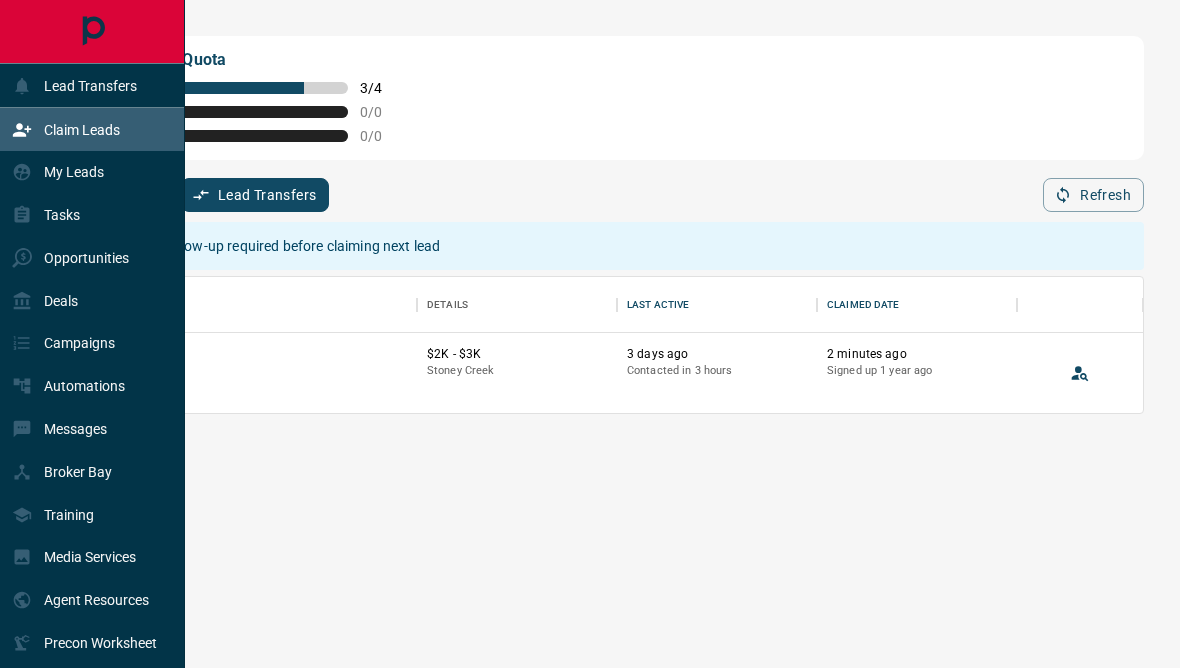 click on "Lead follow-up required before claiming next lead" at bounding box center (285, 246) 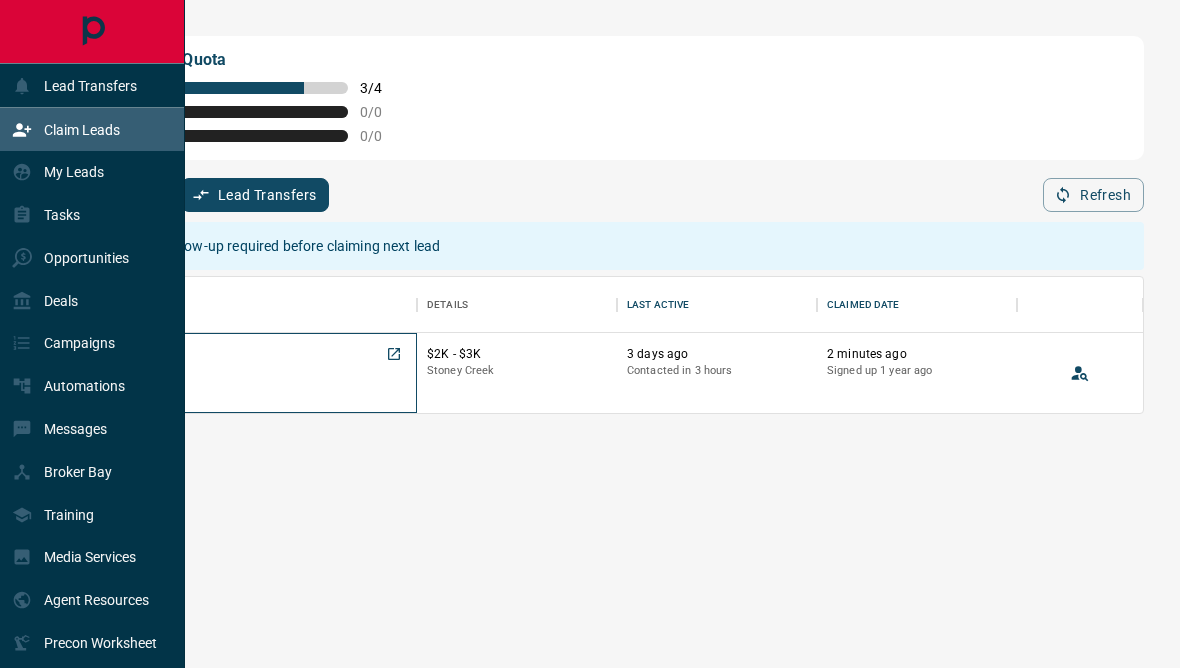 click on "C" at bounding box center [249, 388] 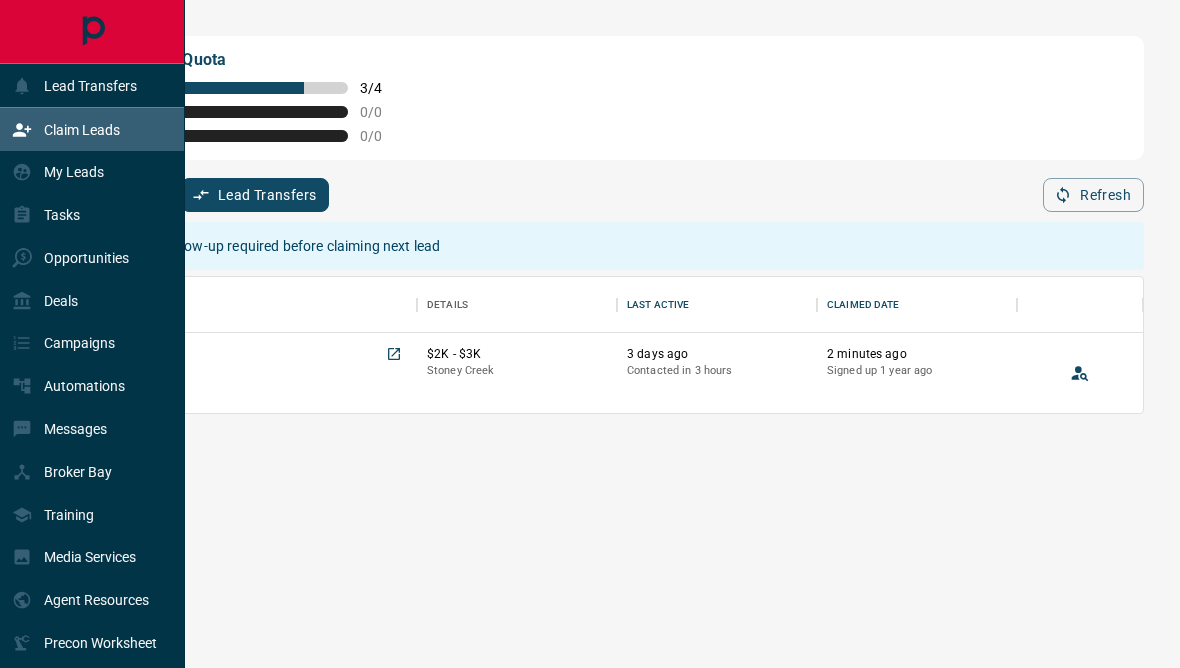 click 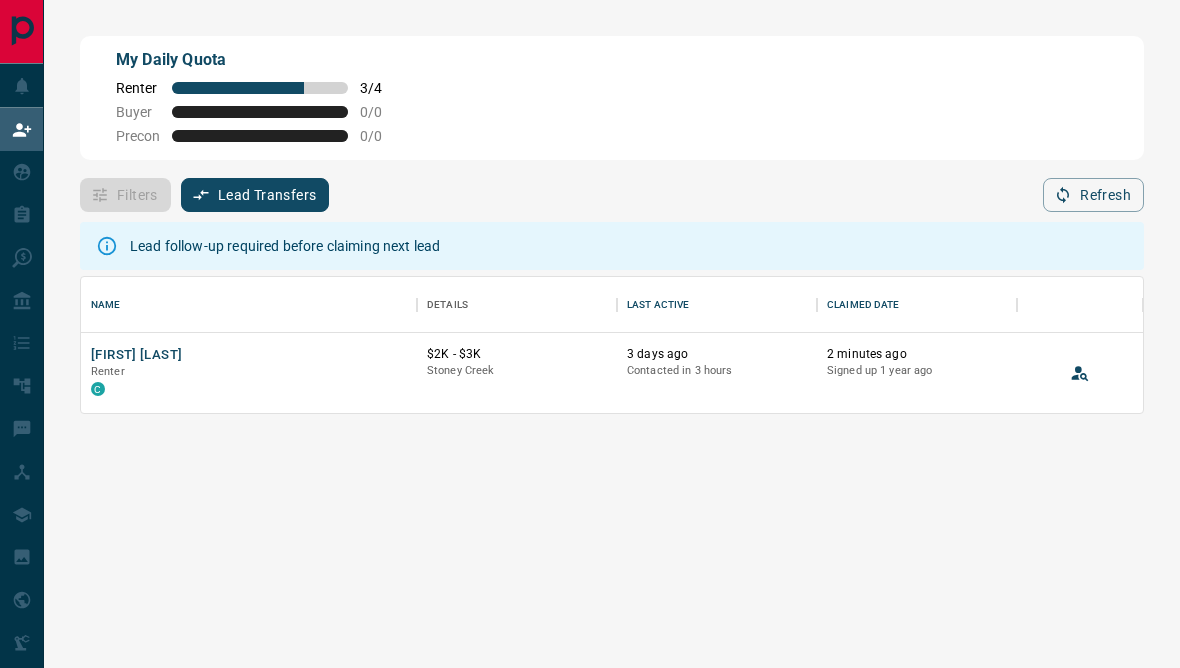 click on "Refresh" at bounding box center (1093, 195) 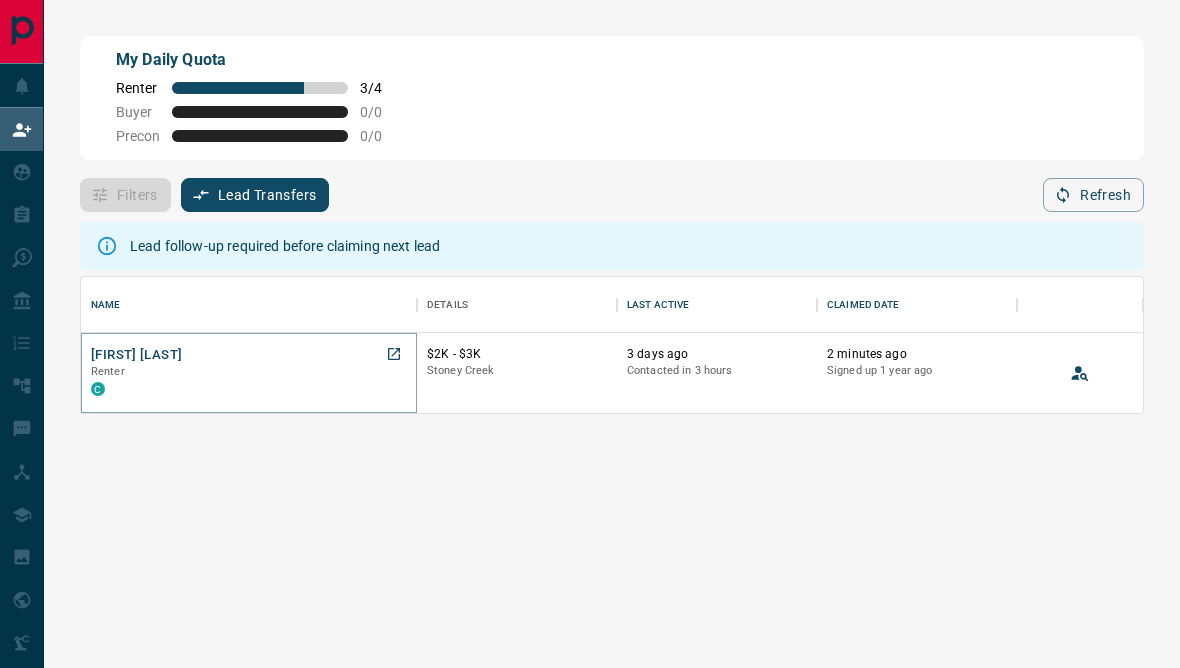 click on "[FIRST] [LAST]" at bounding box center (136, 355) 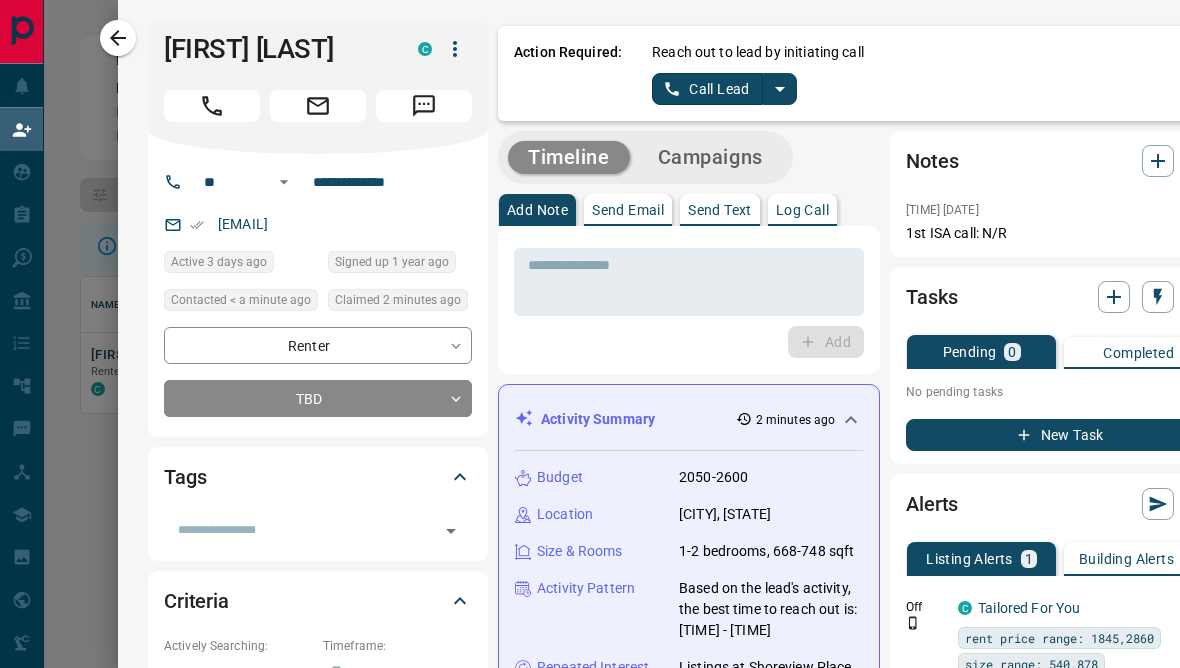 click at bounding box center (780, 89) 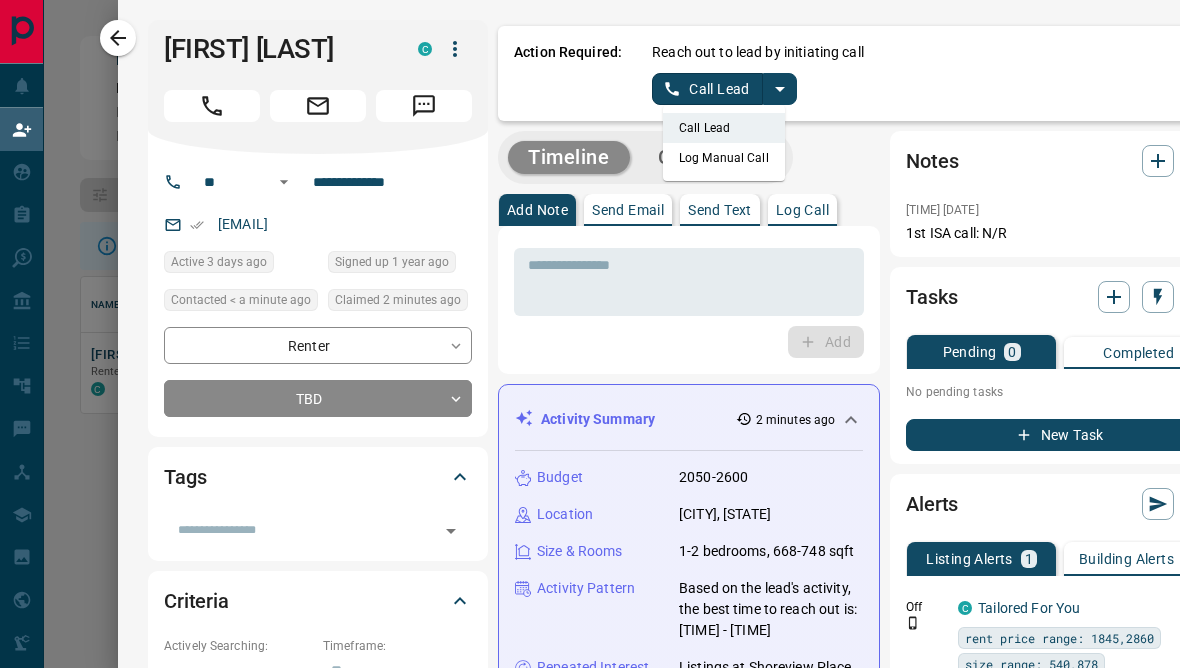 click on "Call Lead" at bounding box center [724, 128] 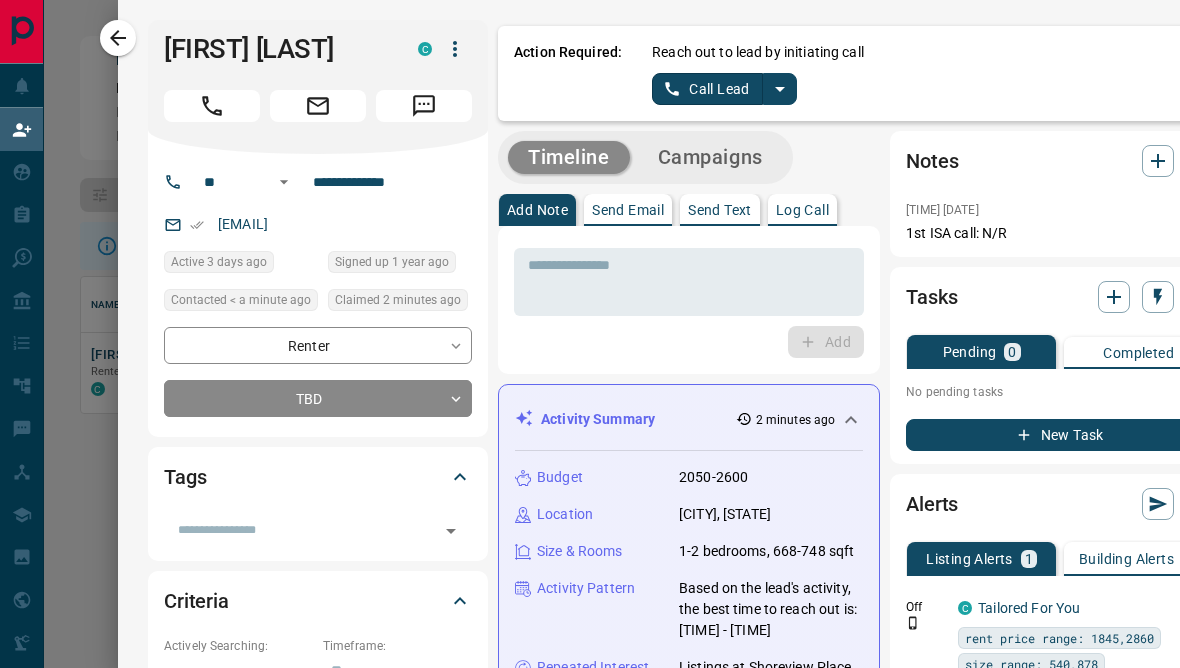 click on "Call Lead" at bounding box center [707, 89] 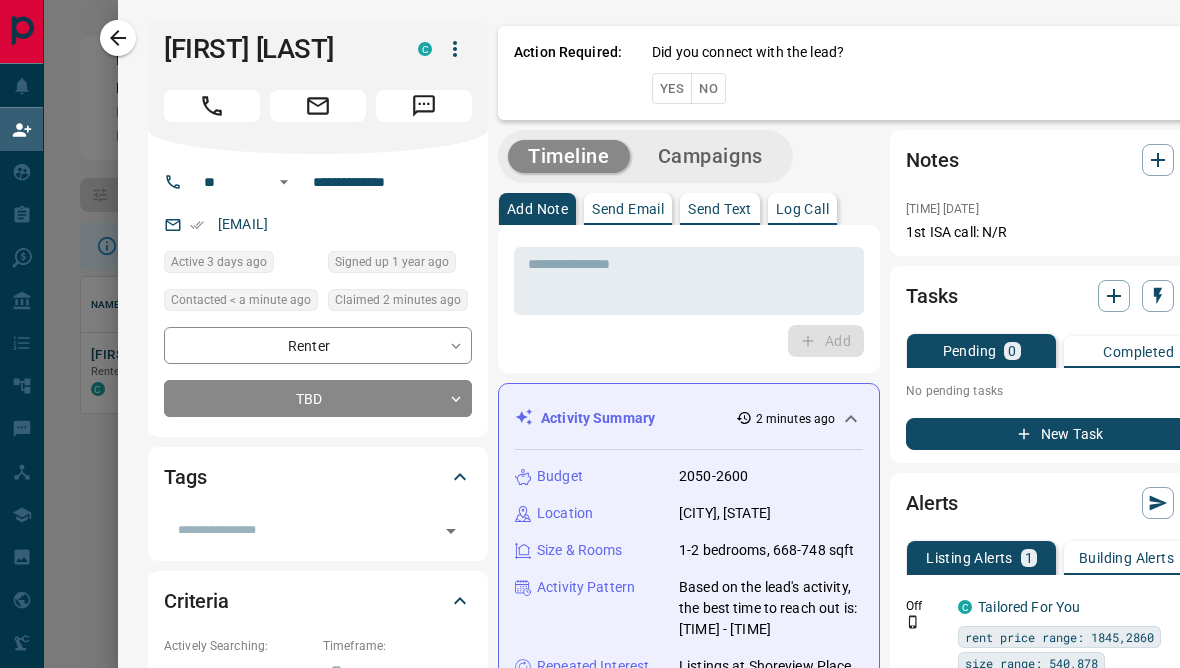 click on "Yes" at bounding box center (672, 88) 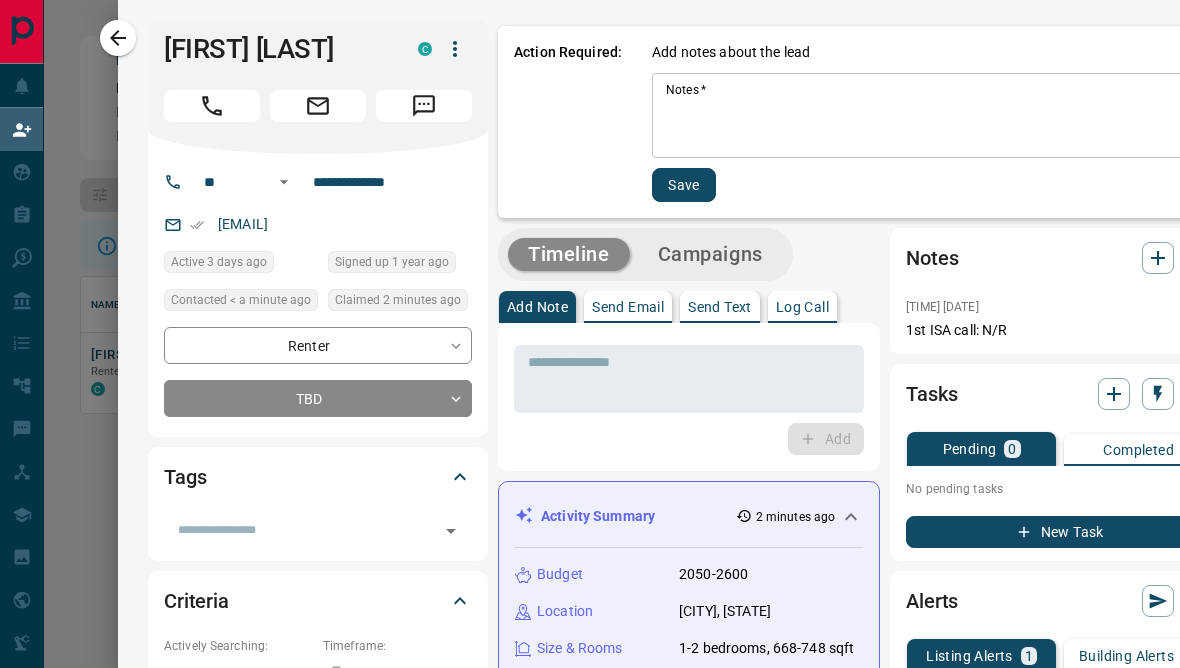 click on "Notes   *" at bounding box center (933, 116) 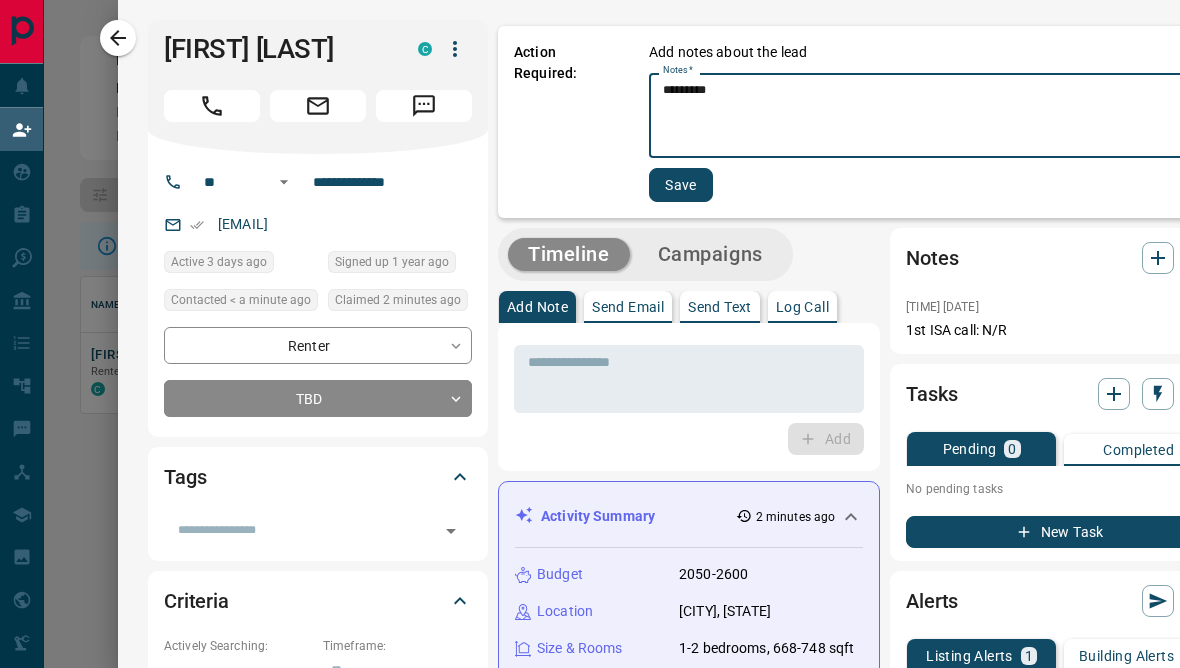 click on "*********" at bounding box center (931, 116) 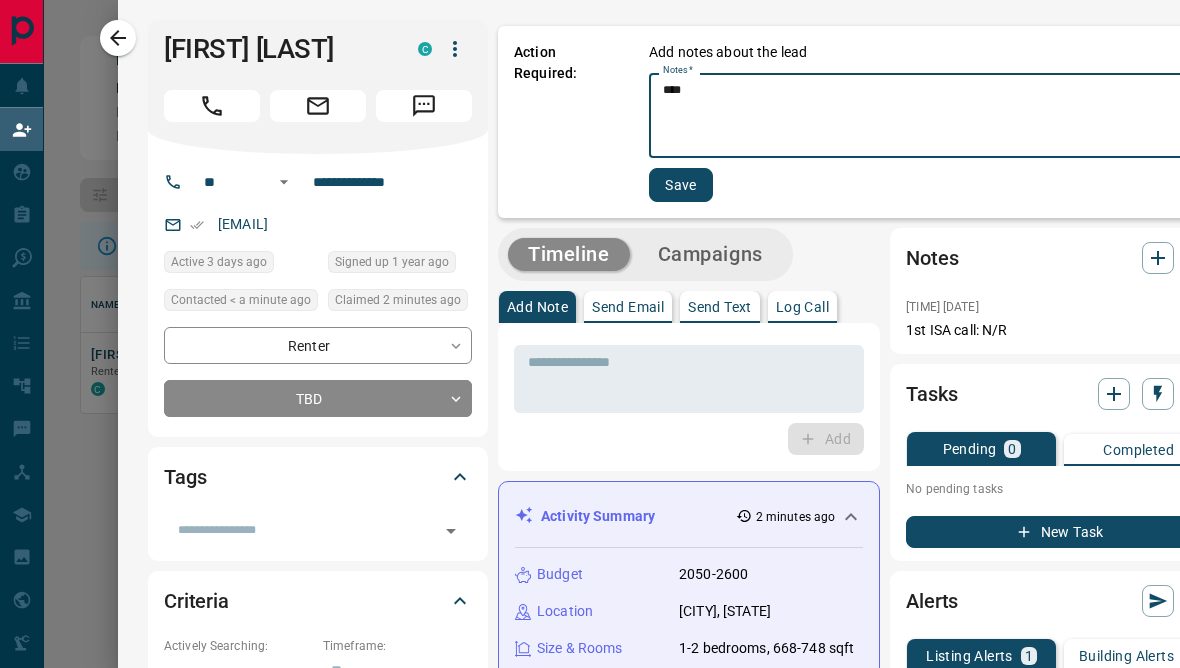 type on "****" 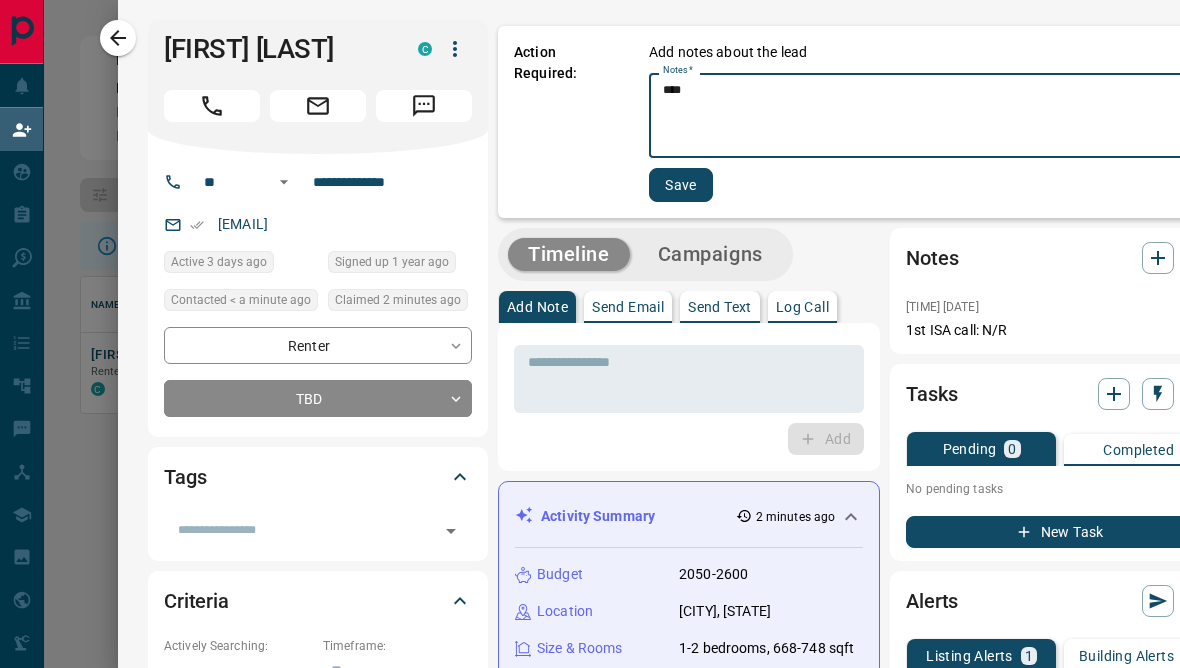 click on "Save" at bounding box center [681, 185] 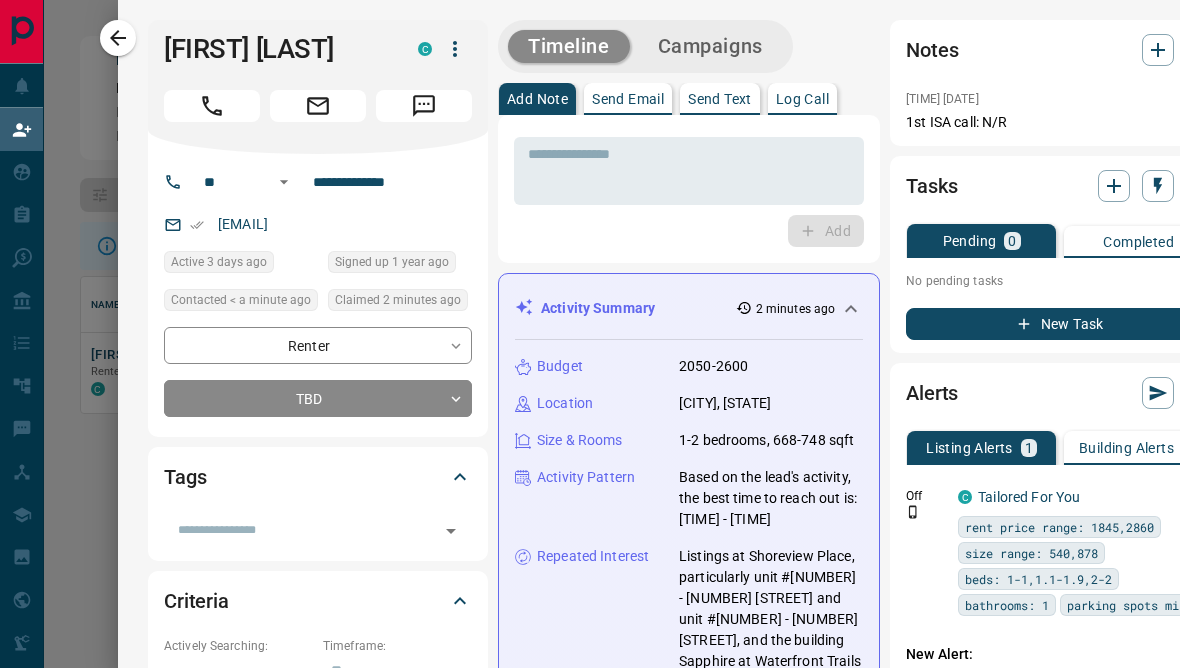 click at bounding box center (590, 334) 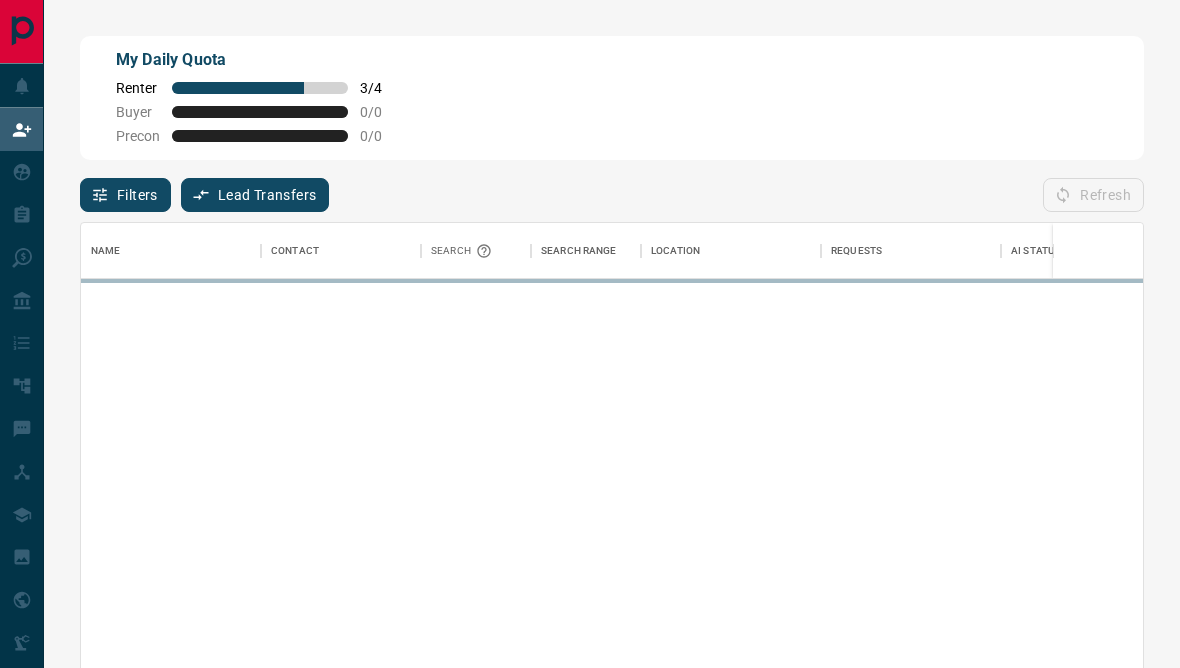 click on "My Daily Quota Renter 3 / 4 Buyer 0 / 0 Precon 0 / 0 Filters Lead Transfers 0 Refresh Name Contact Search   Search Range Location Requests AI Status Recent Opportunities (30d) Filters Type of Lead Renter Buyer Seller Precon Lead Source Property MrLoft Condos Lead Request Viewing Request Offer Request Sell Request Reset Filters" at bounding box center (612, 299) 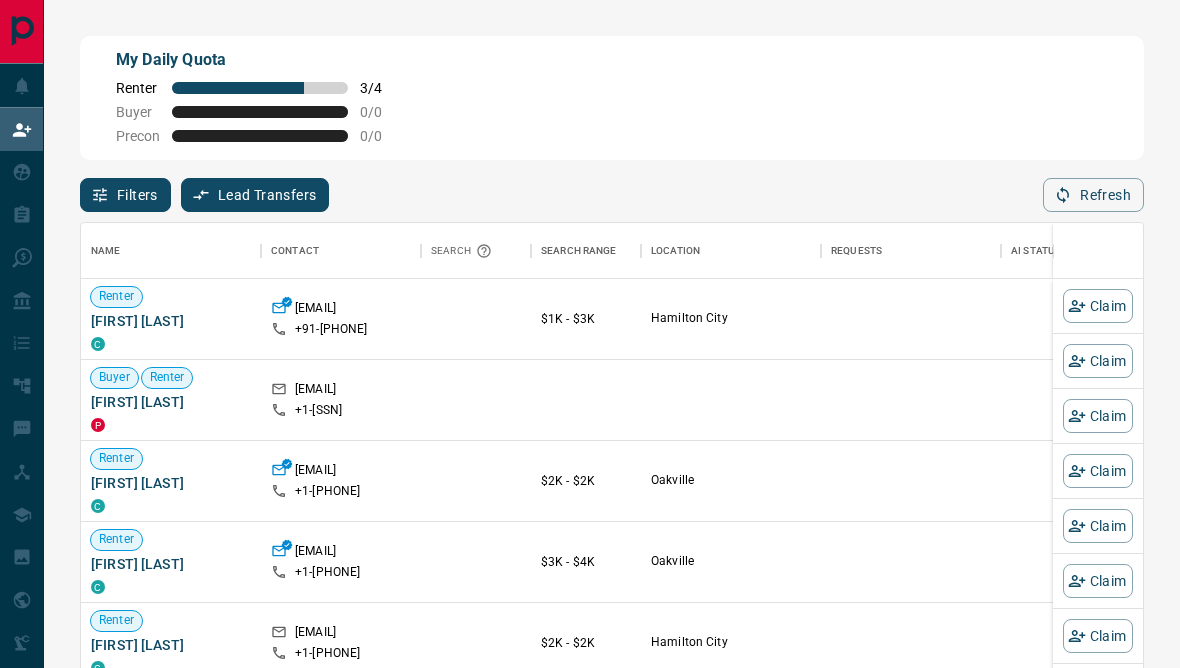scroll, scrollTop: 1, scrollLeft: 1, axis: both 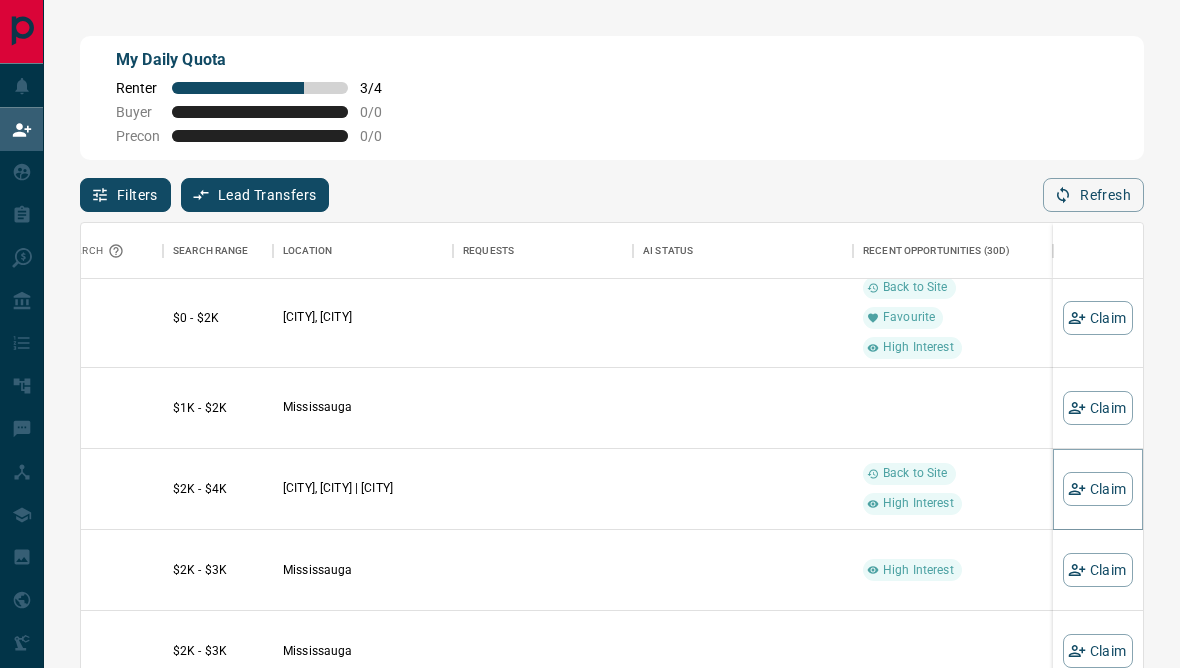 click on "Claim" at bounding box center [1098, 489] 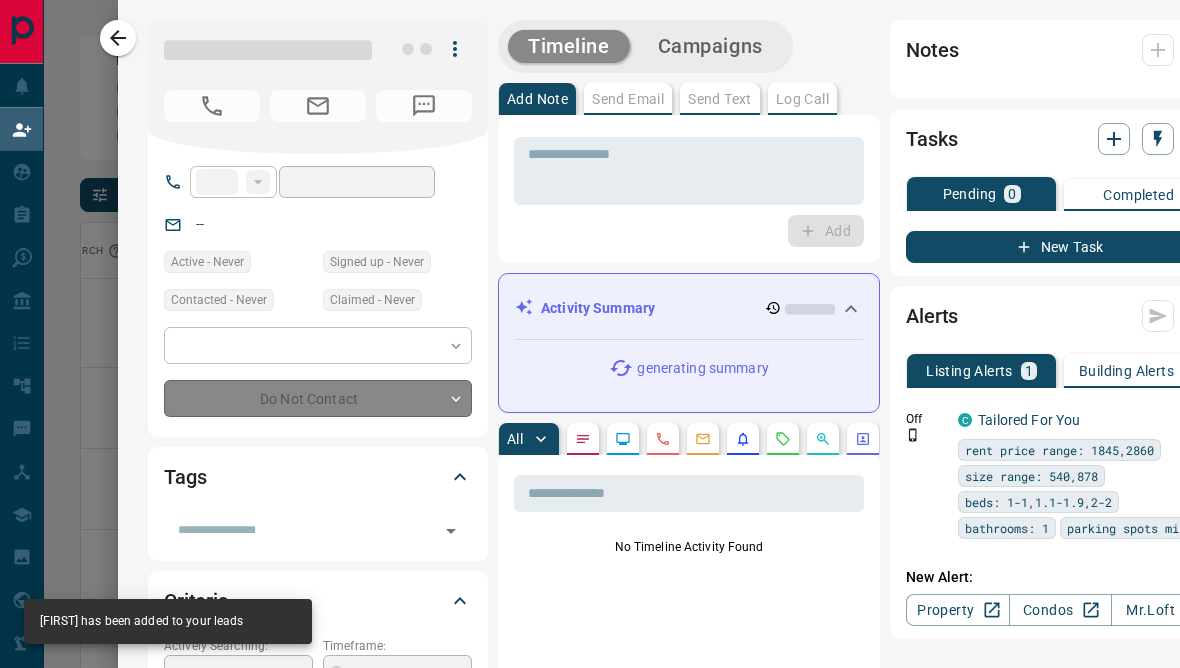 type on "**" 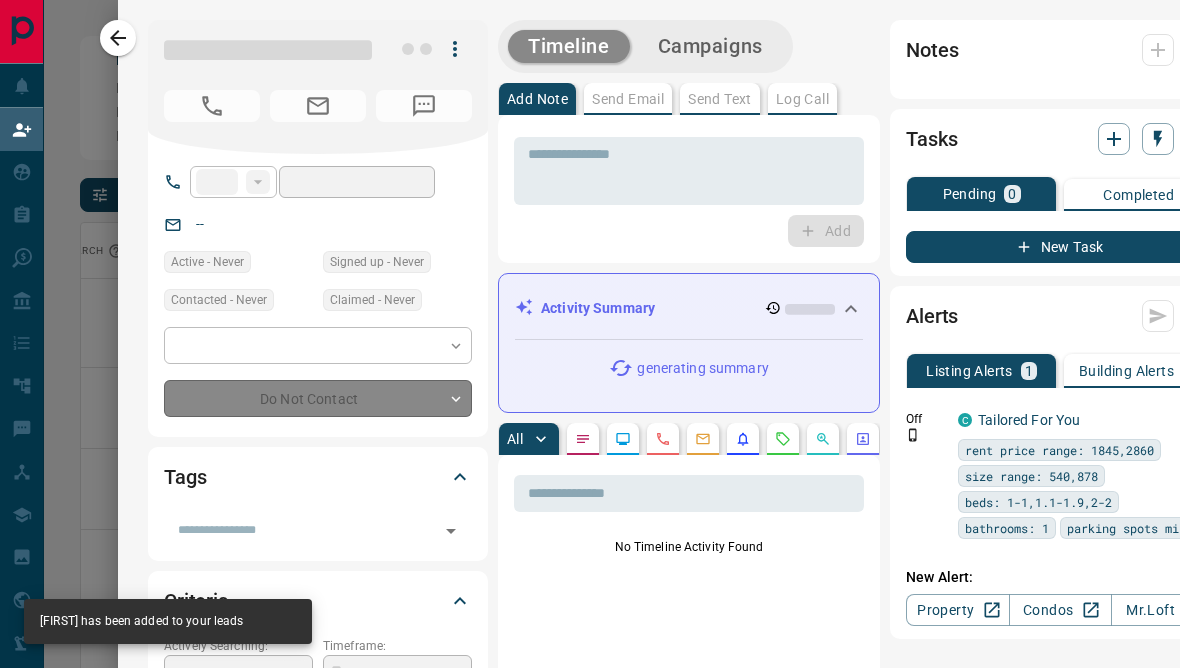 type on "**********" 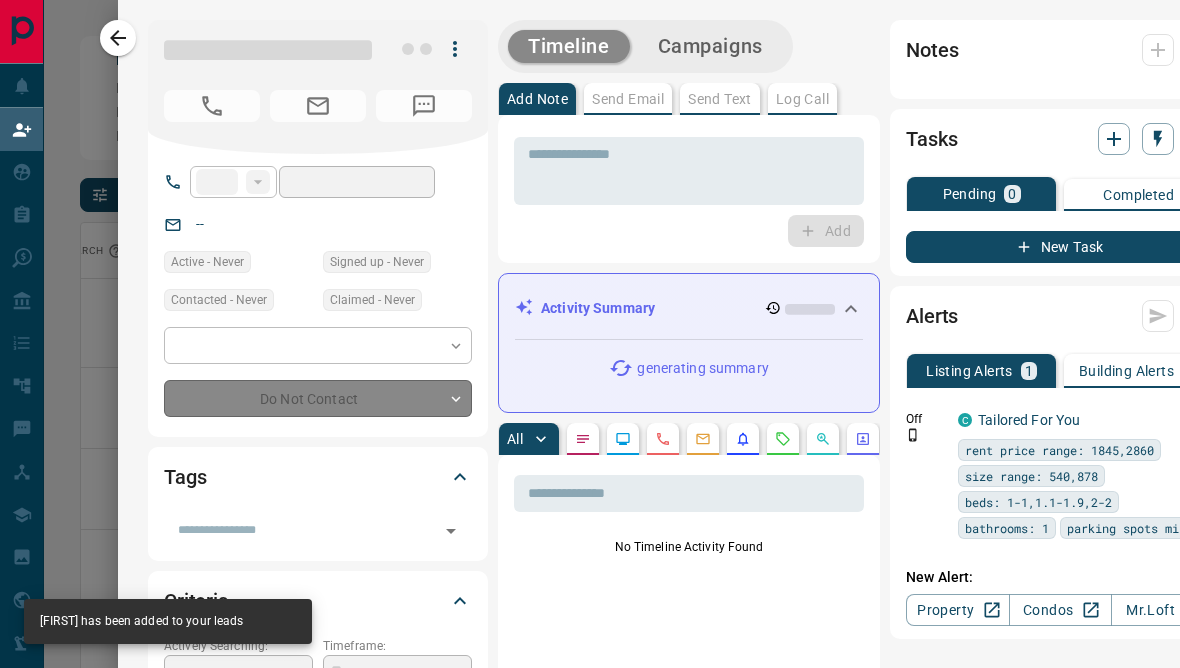 type on "**********" 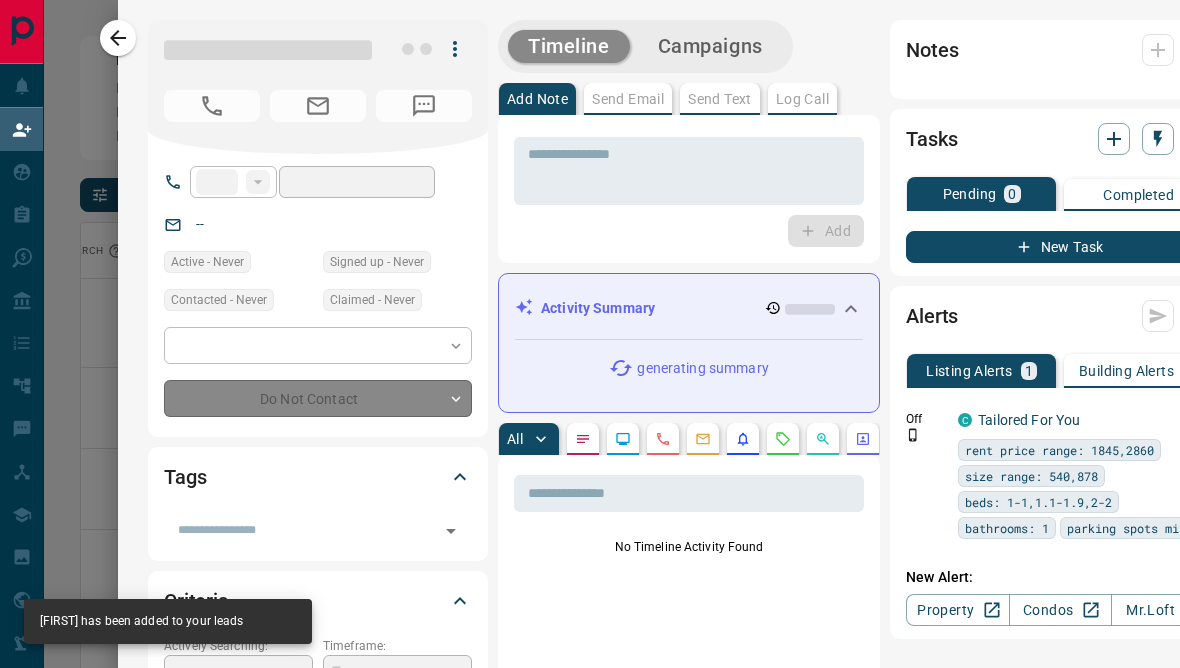 type on "*" 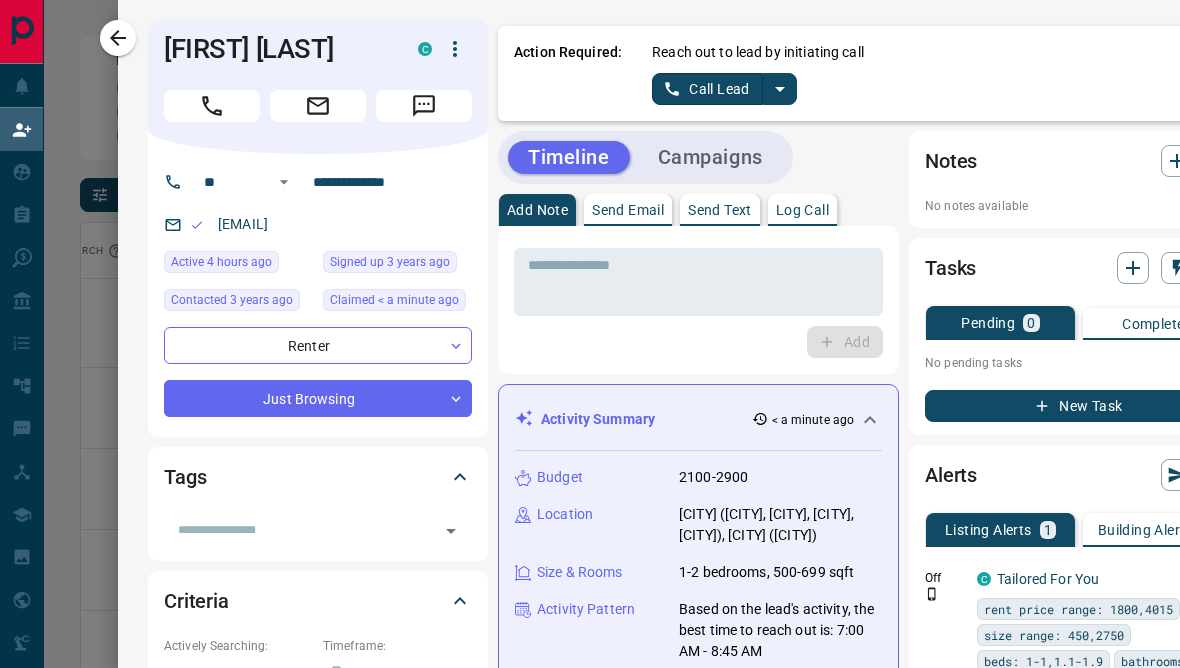 click on "Send Text" at bounding box center (720, 210) 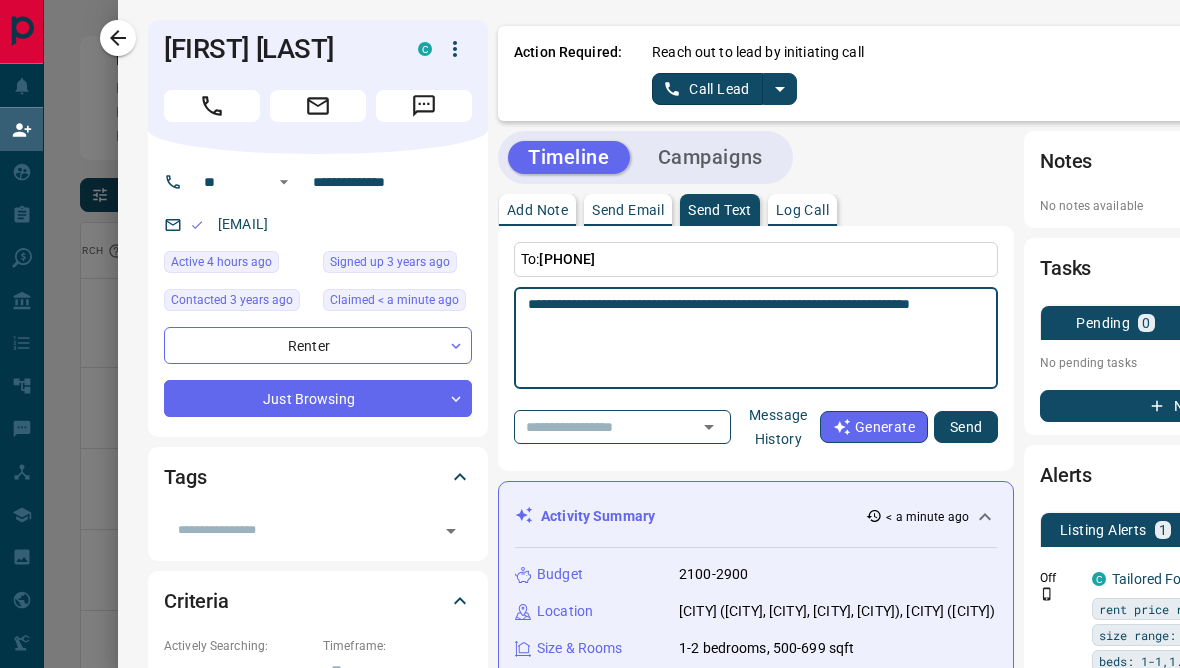 click on "**********" at bounding box center (748, 338) 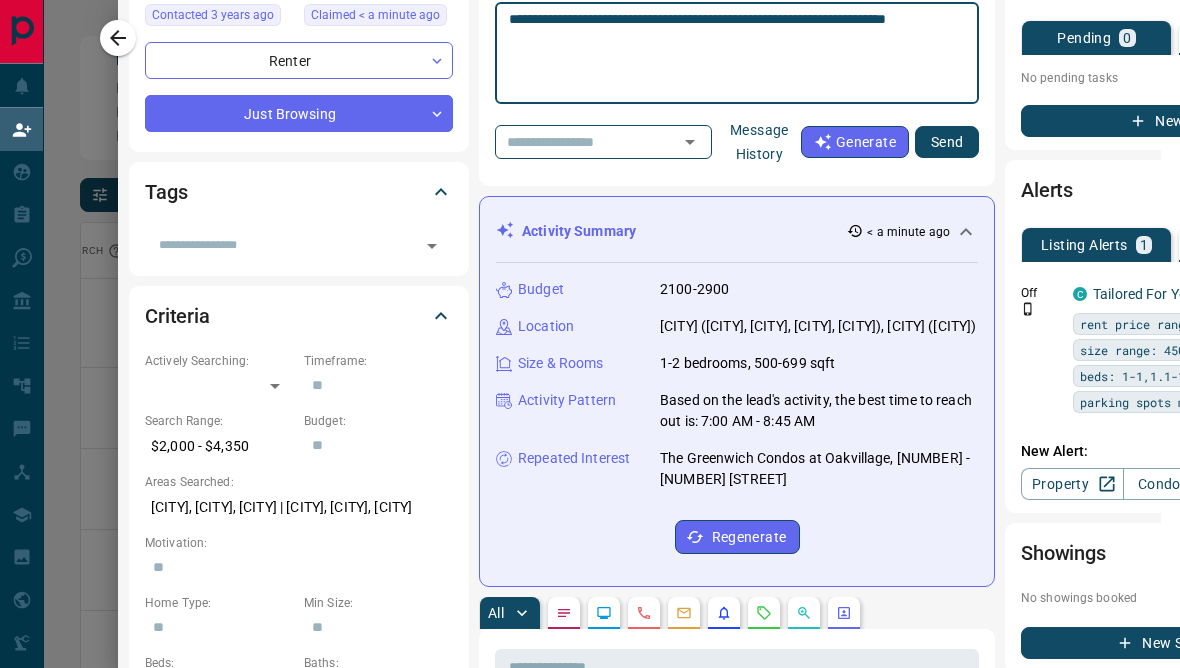 scroll, scrollTop: 285, scrollLeft: 17, axis: both 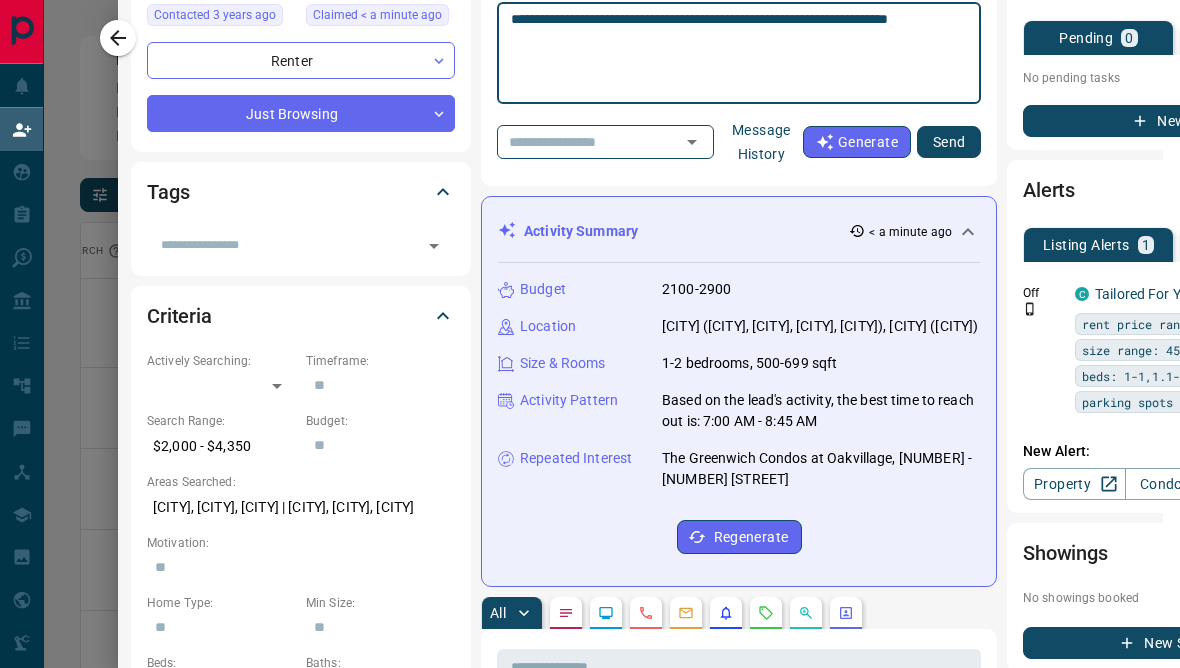 click on "The Greenwich Condos at Oakvillage, [NUMBER] - [NUMBER] [STREET]" at bounding box center [821, 469] 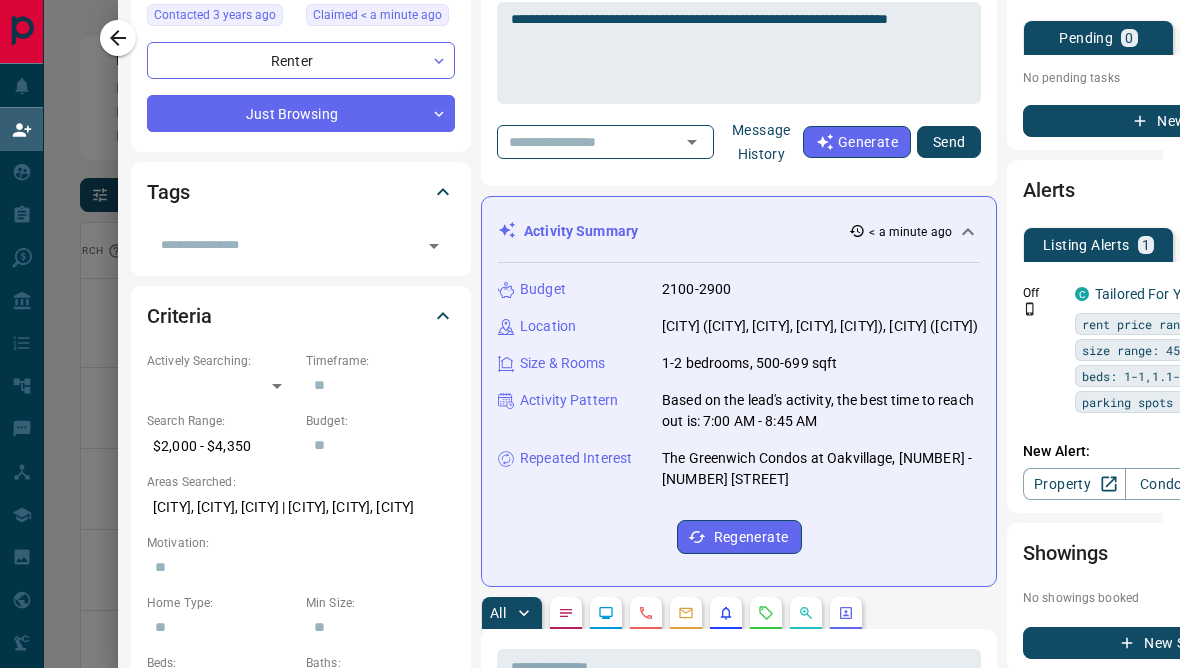 copy on "The Greenwich Condos at Oakvillage, [NUMBER] - [NUMBER] [STREET]" 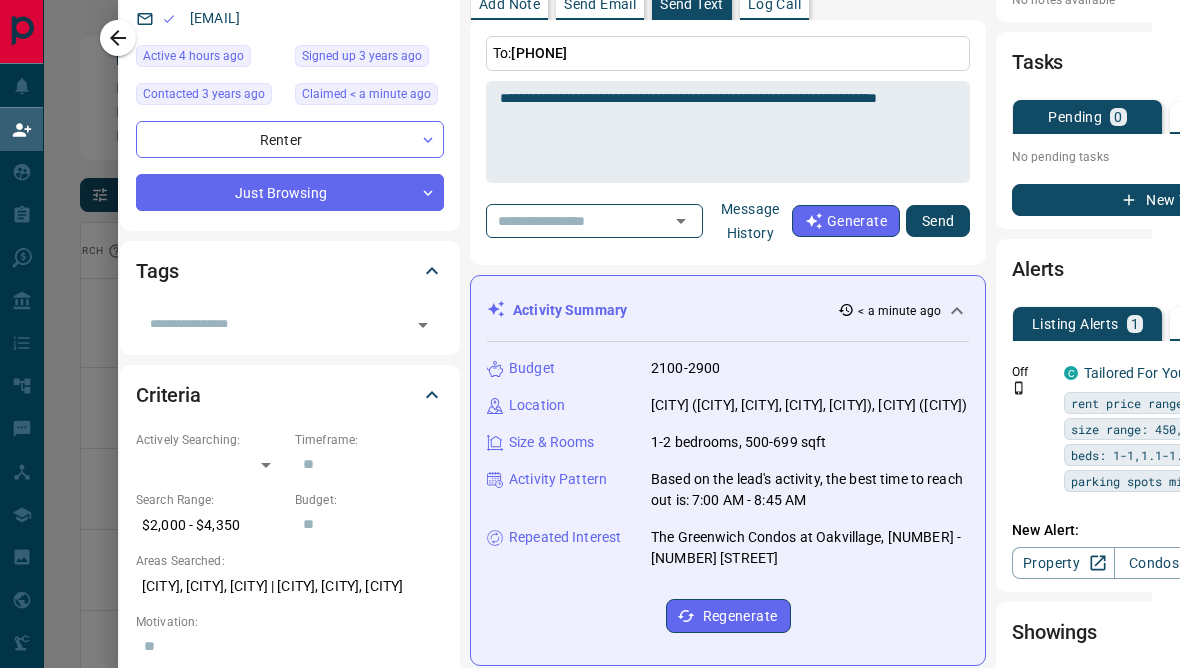 scroll, scrollTop: 194, scrollLeft: 29, axis: both 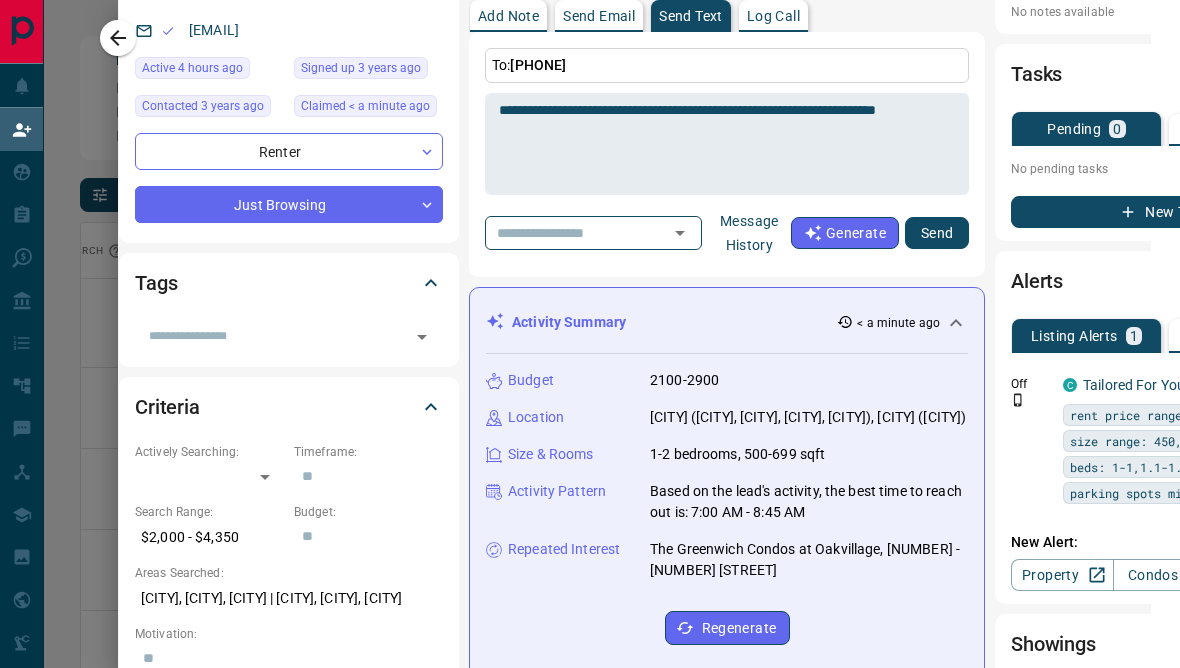 click on "**********" at bounding box center (719, 144) 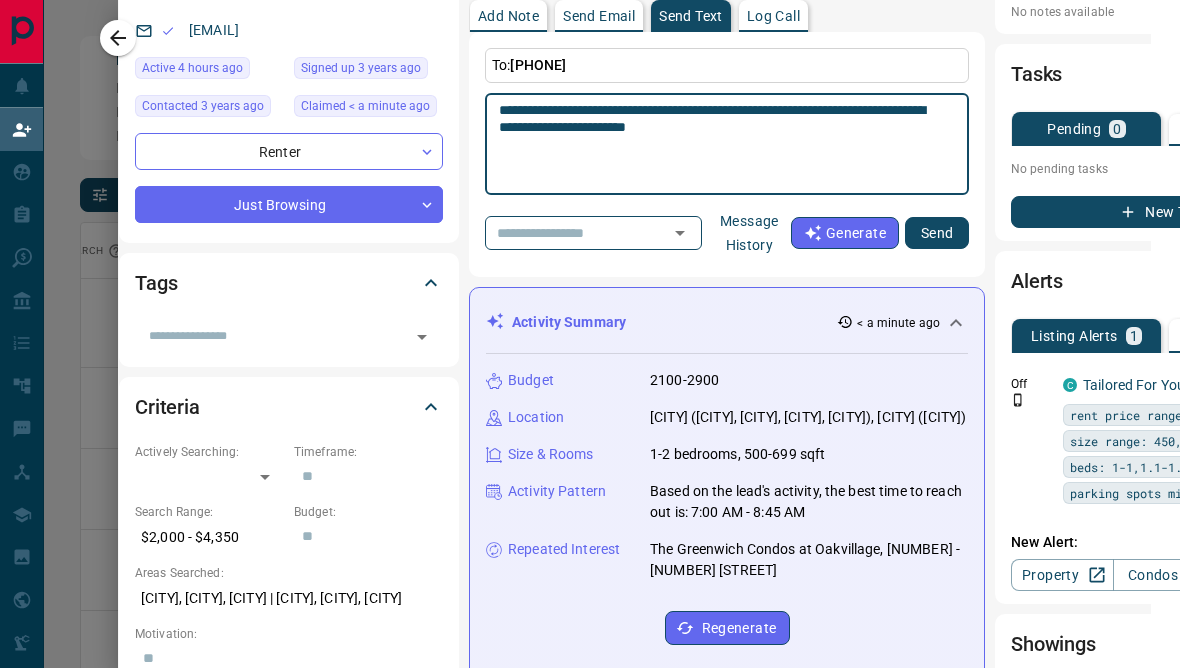 paste on "**********" 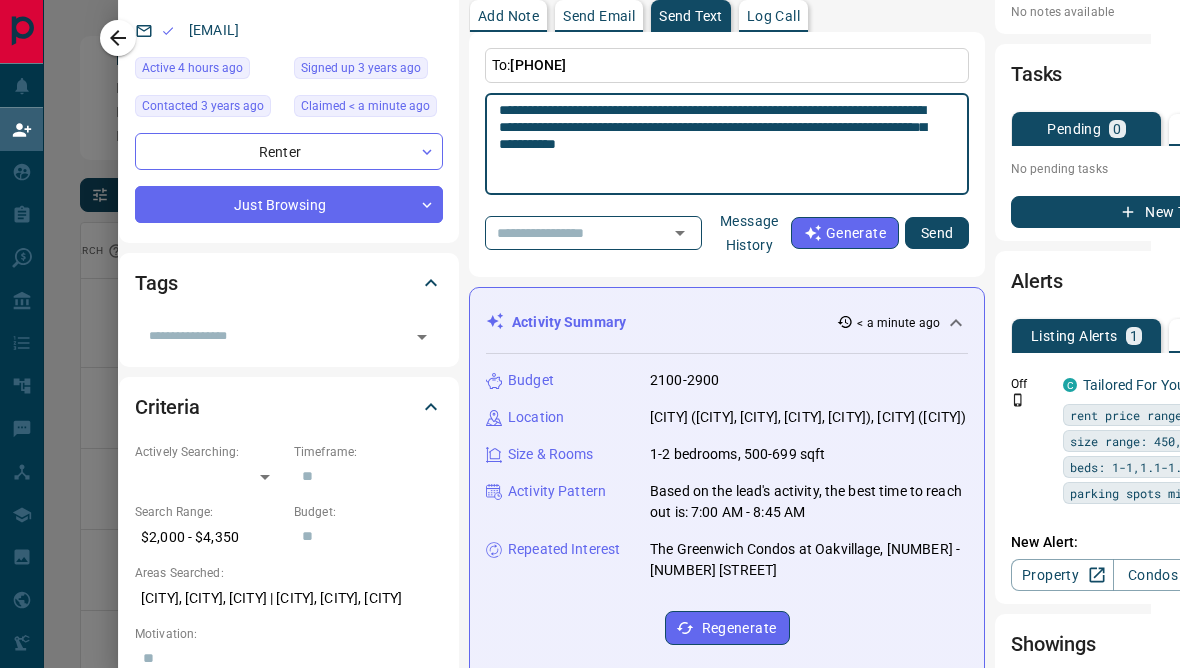 type on "**********" 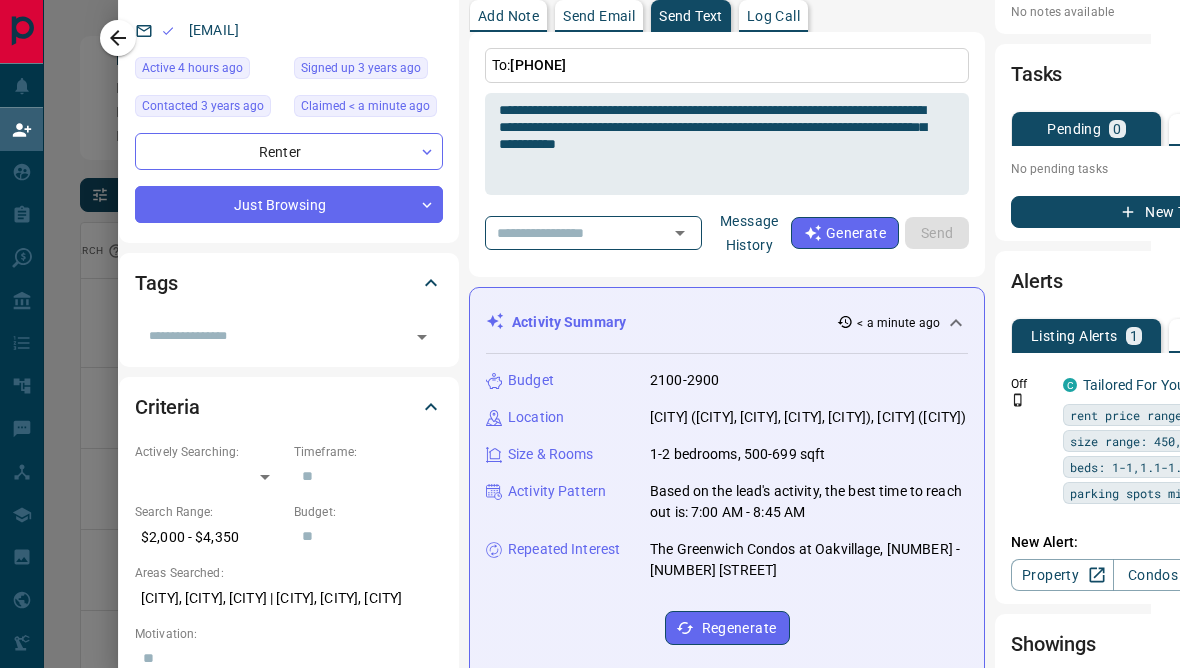 type 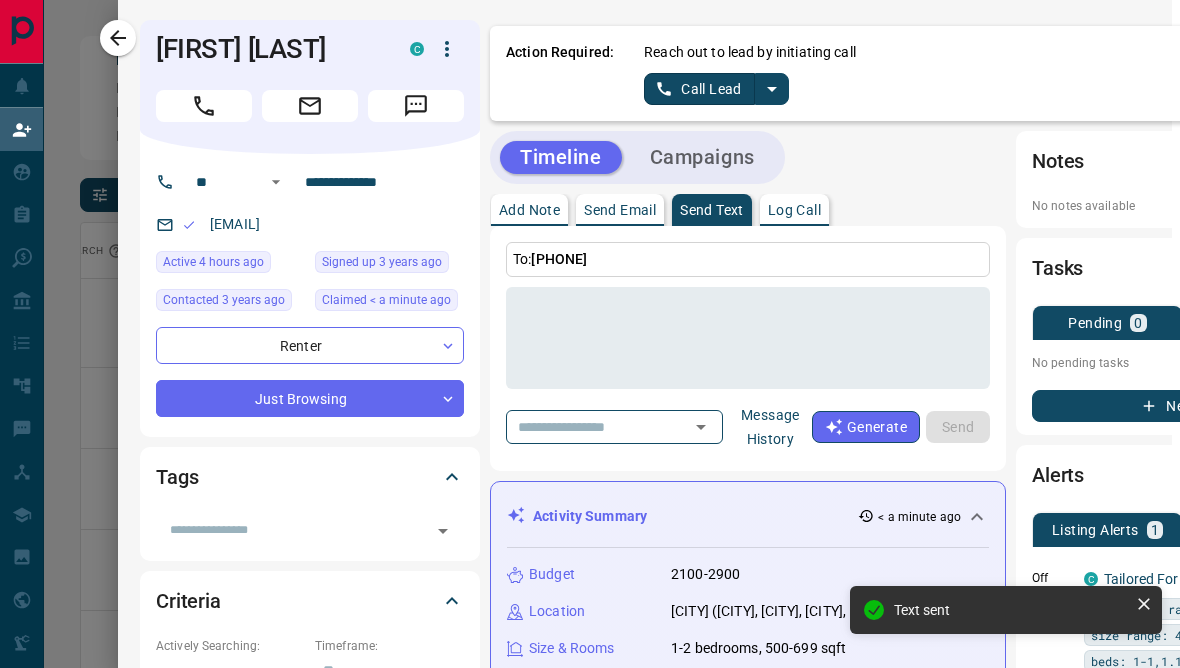 scroll, scrollTop: 0, scrollLeft: 8, axis: horizontal 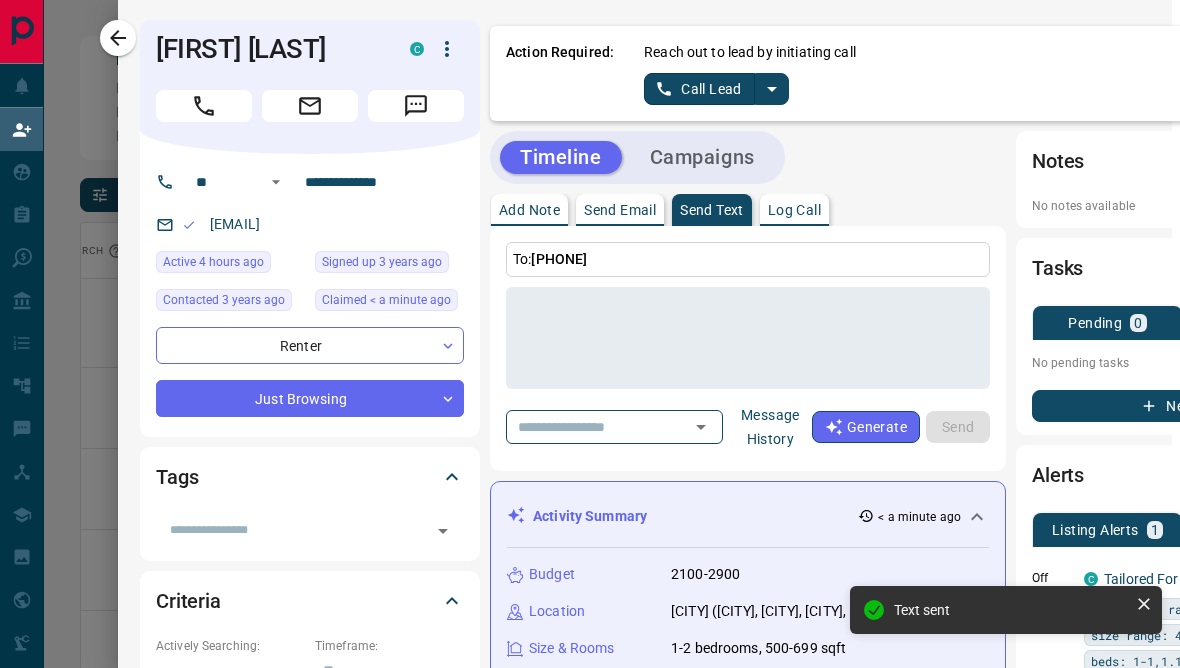 click on "Call Lead" at bounding box center (699, 89) 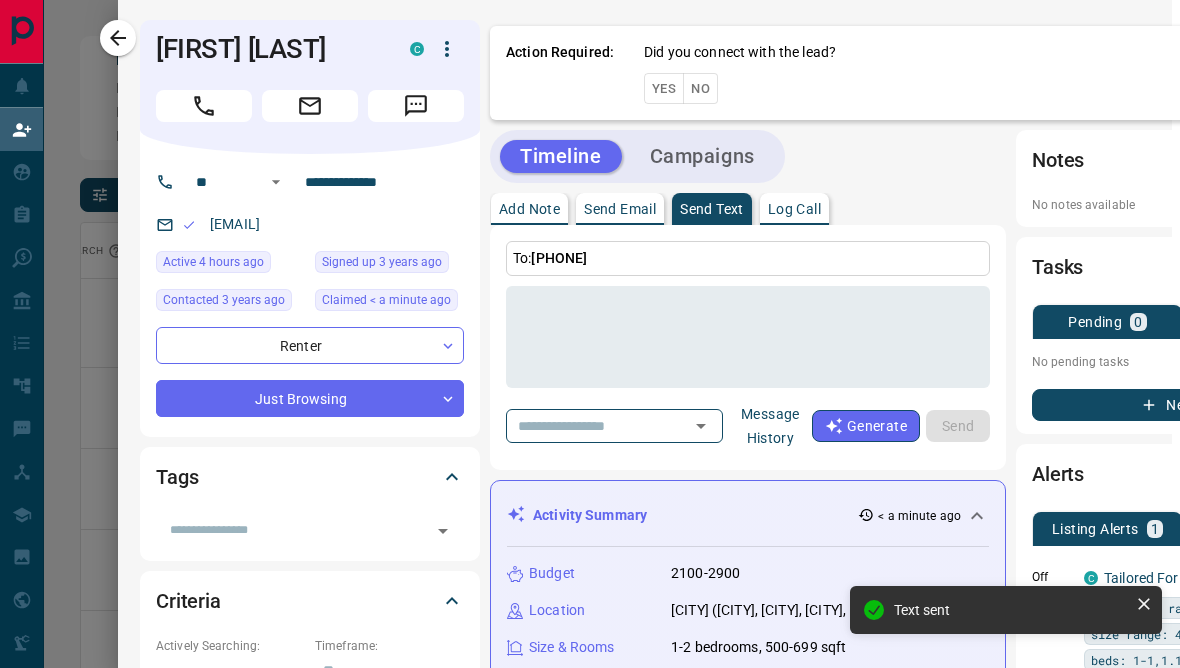 click on "Yes" at bounding box center (664, 88) 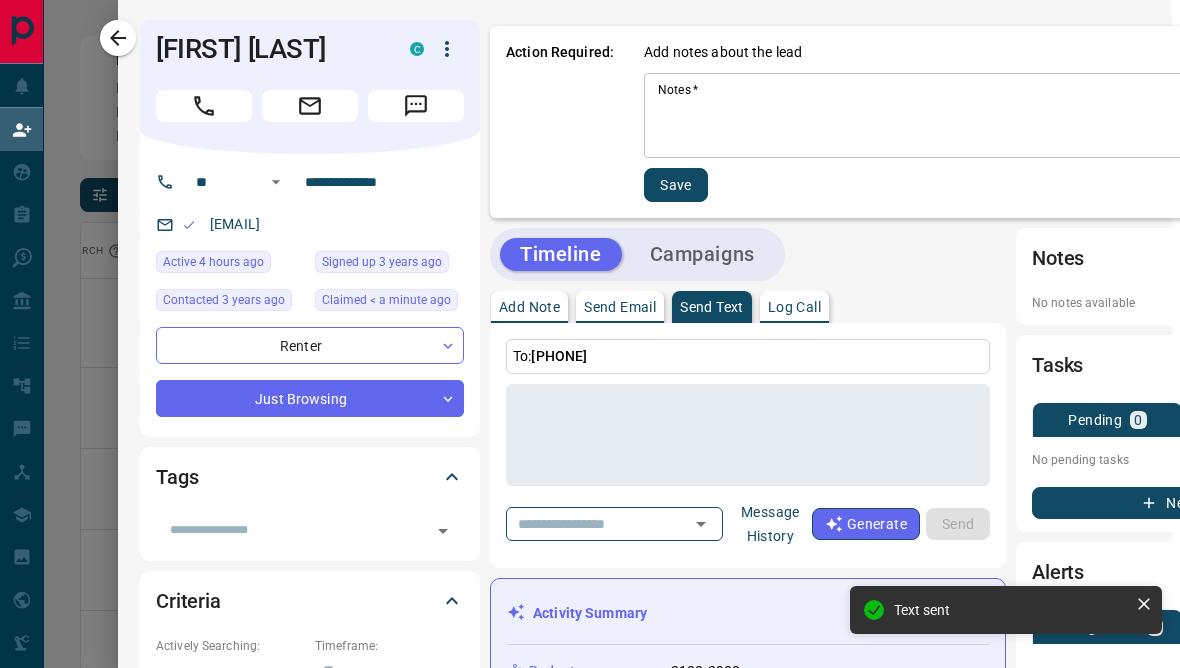 click on "Notes   *" at bounding box center [992, 116] 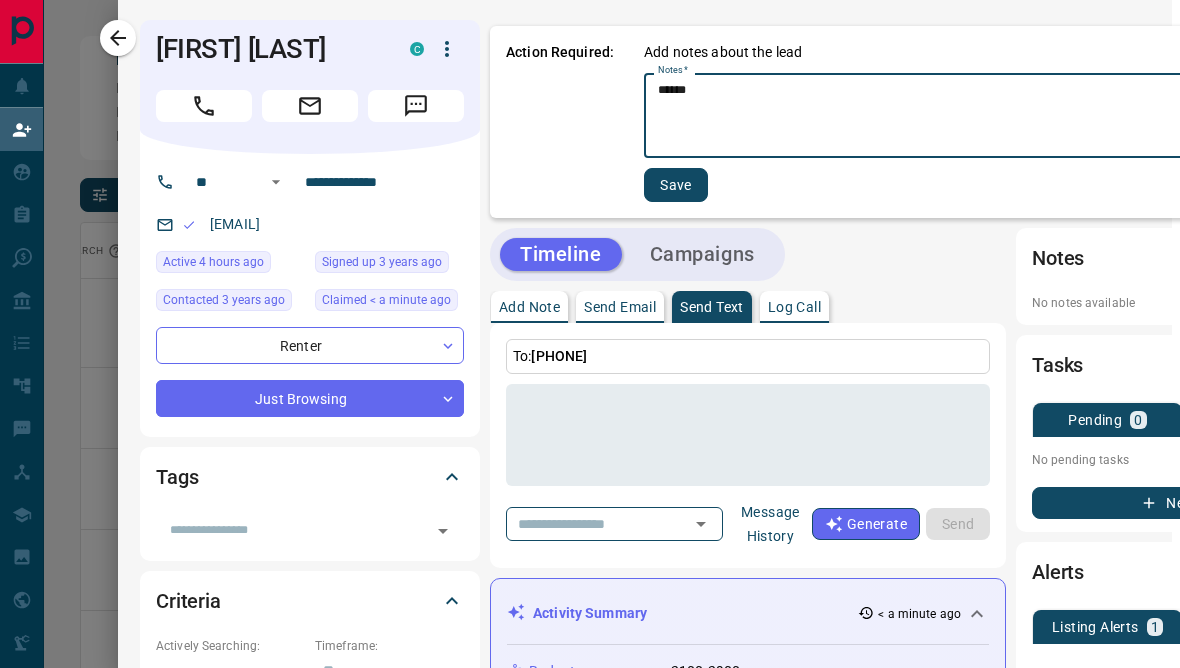 type on "******" 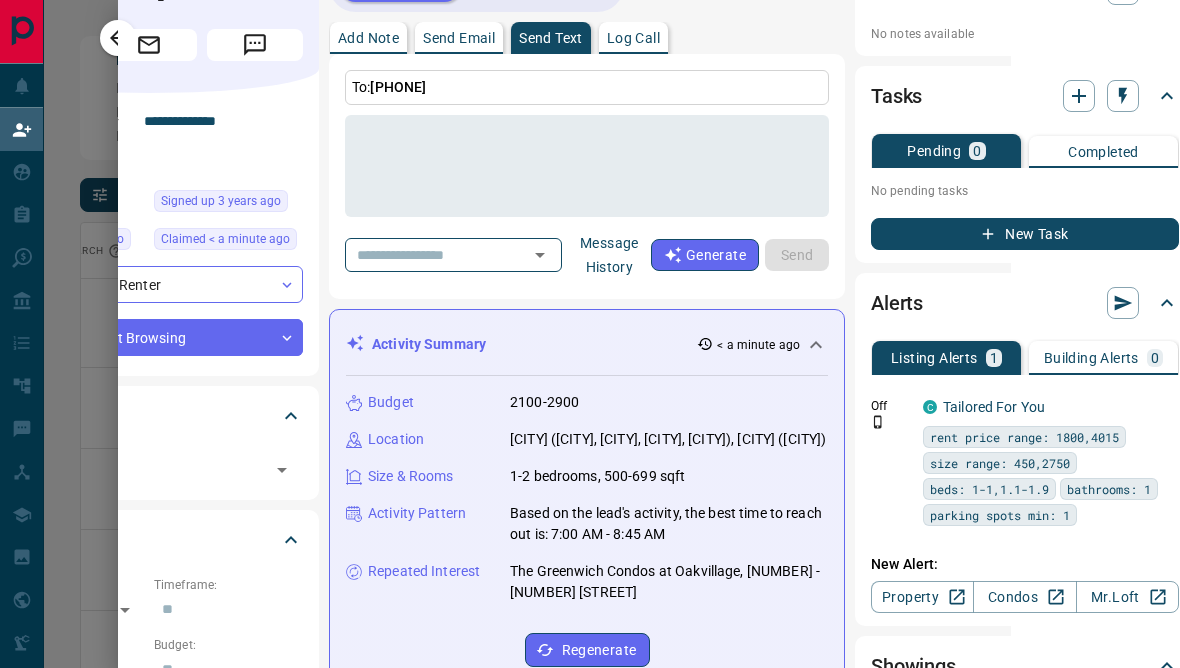 scroll, scrollTop: 61, scrollLeft: 168, axis: both 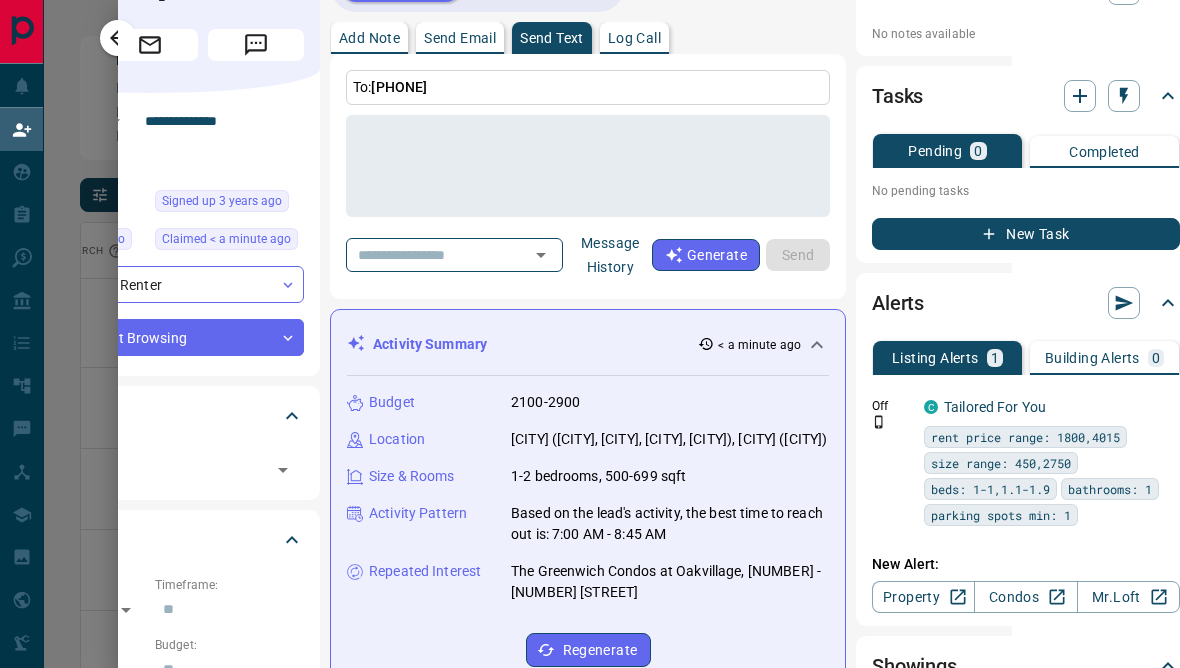click at bounding box center [590, 334] 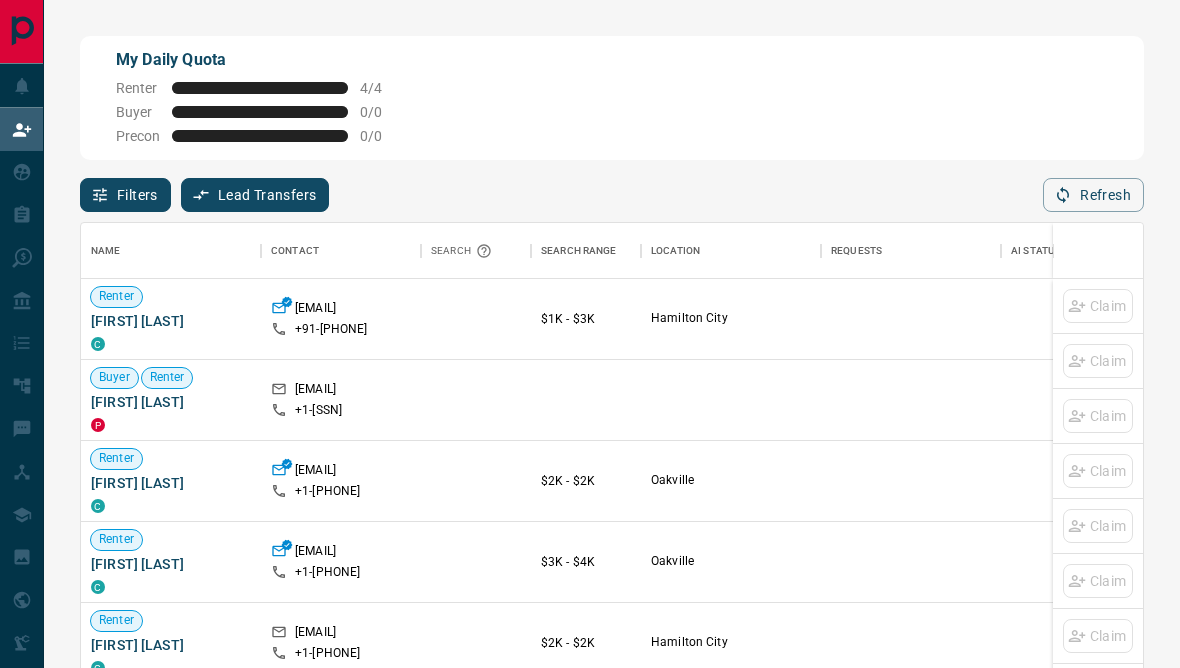 scroll, scrollTop: 1, scrollLeft: 1, axis: both 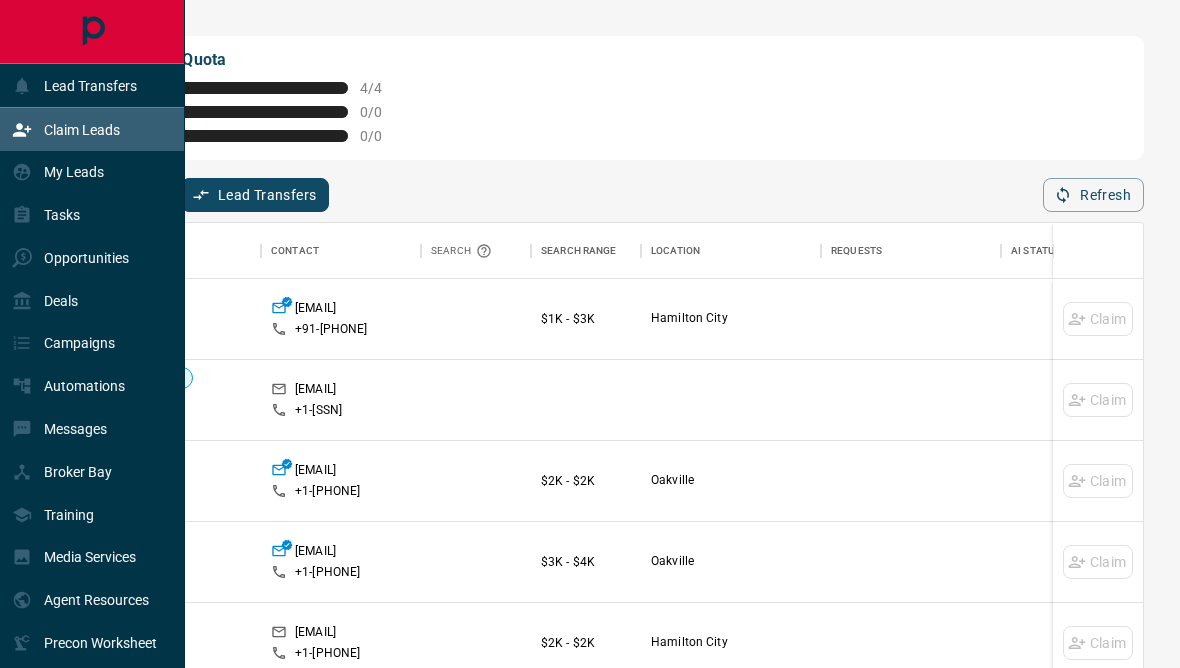 click at bounding box center [92, 31] 